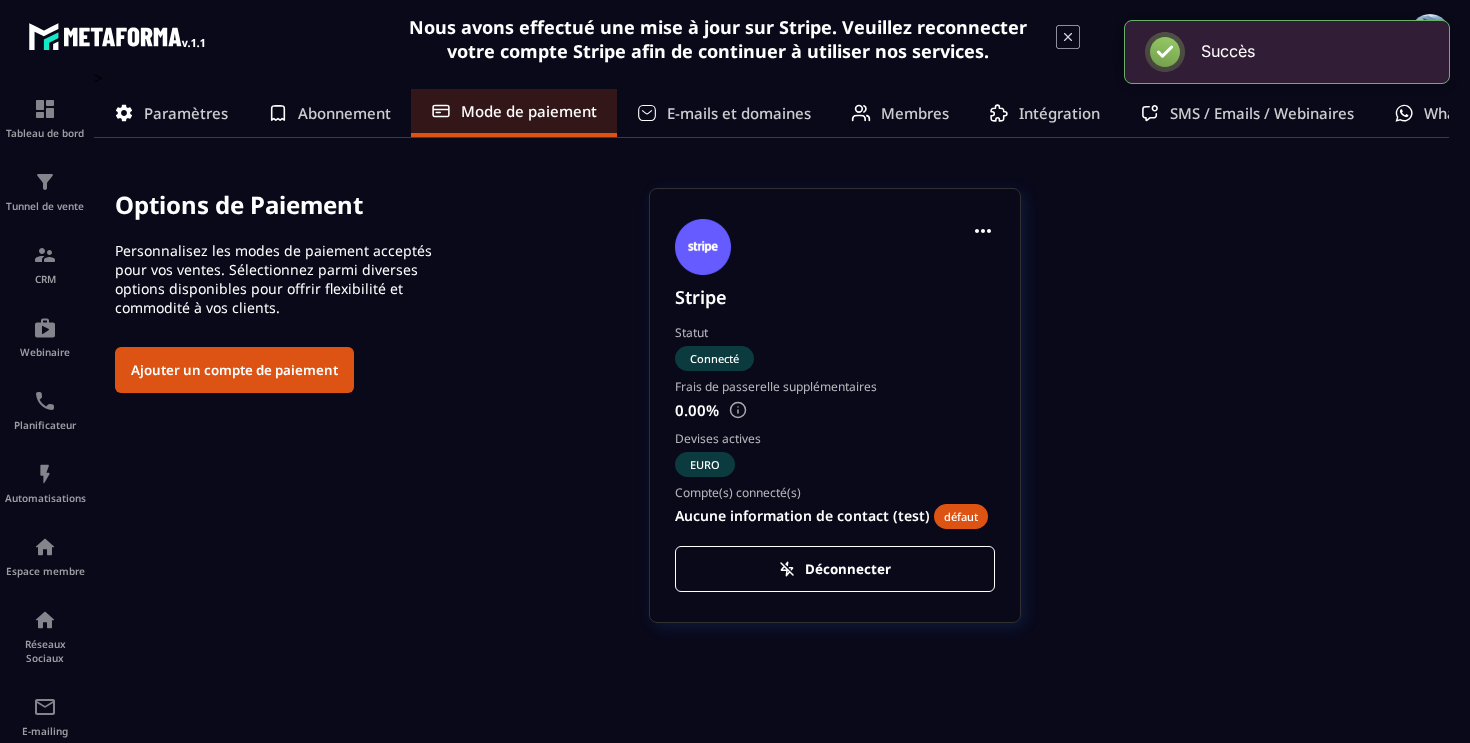 scroll, scrollTop: 0, scrollLeft: 0, axis: both 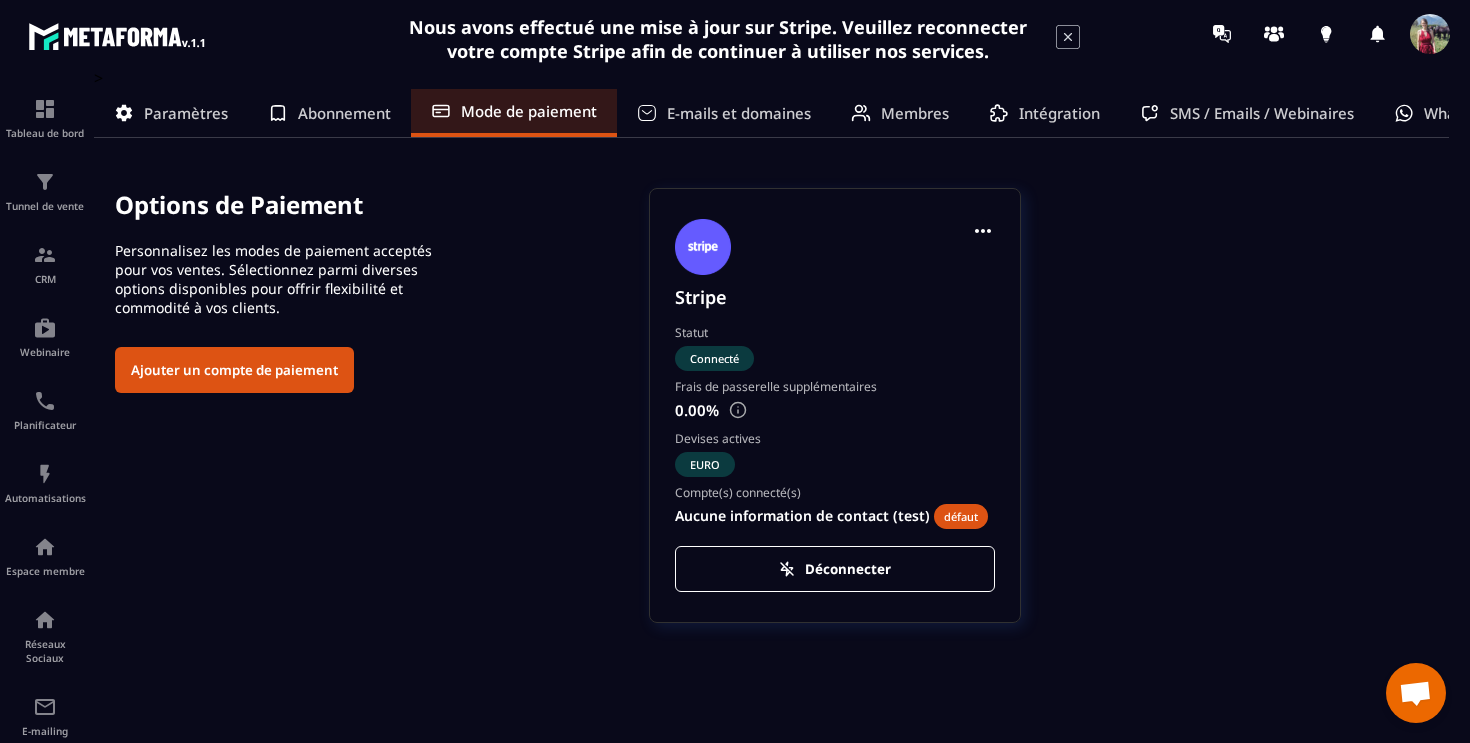 click at bounding box center (738, 410) 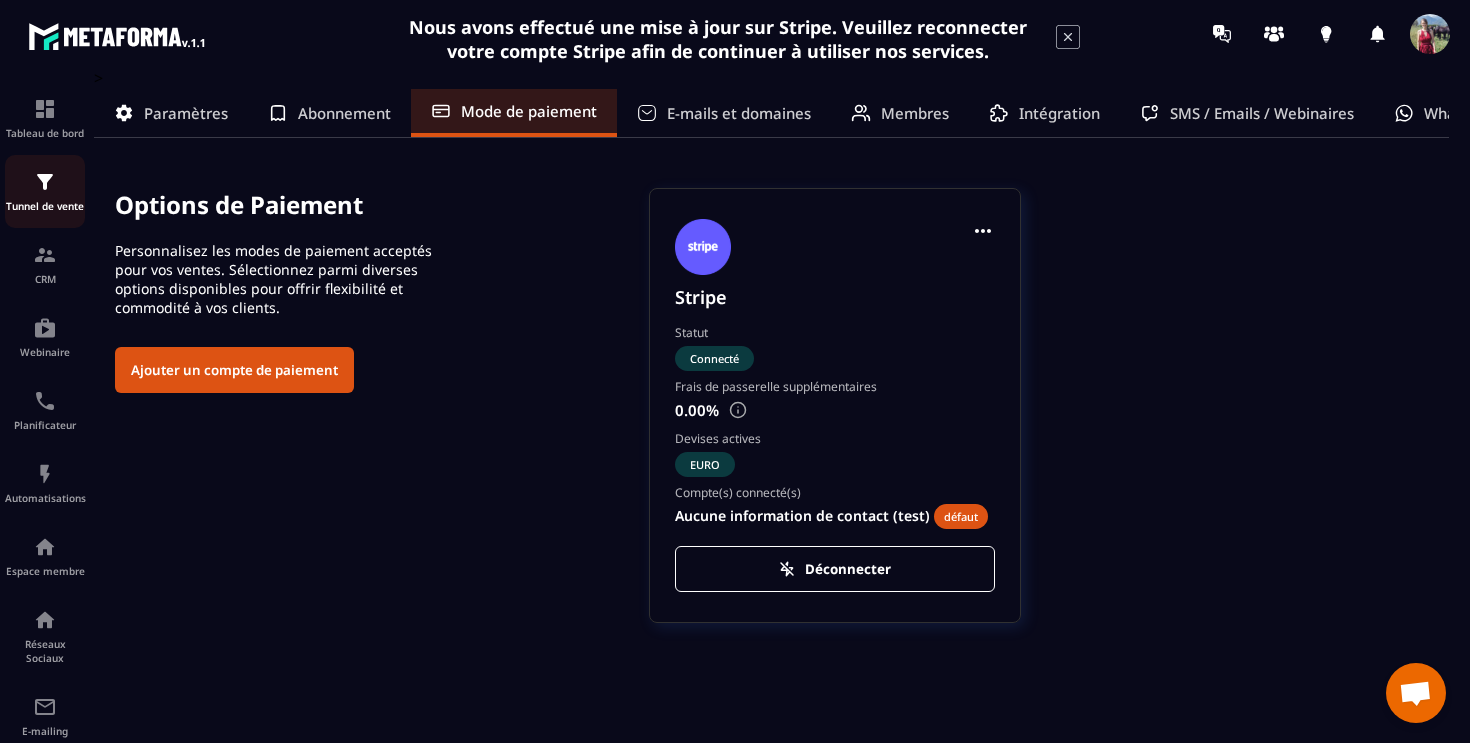 click at bounding box center [45, 182] 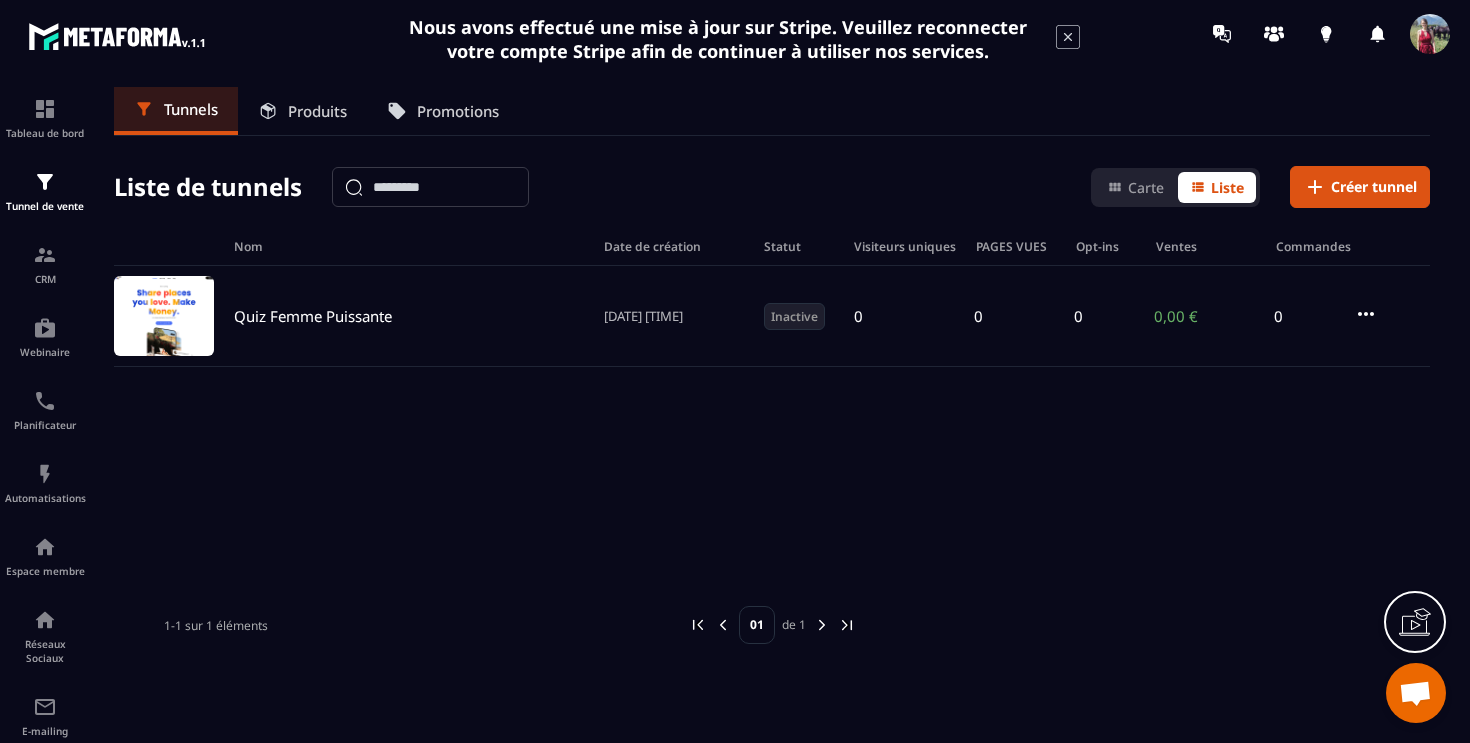 click on "Produits" at bounding box center (317, 111) 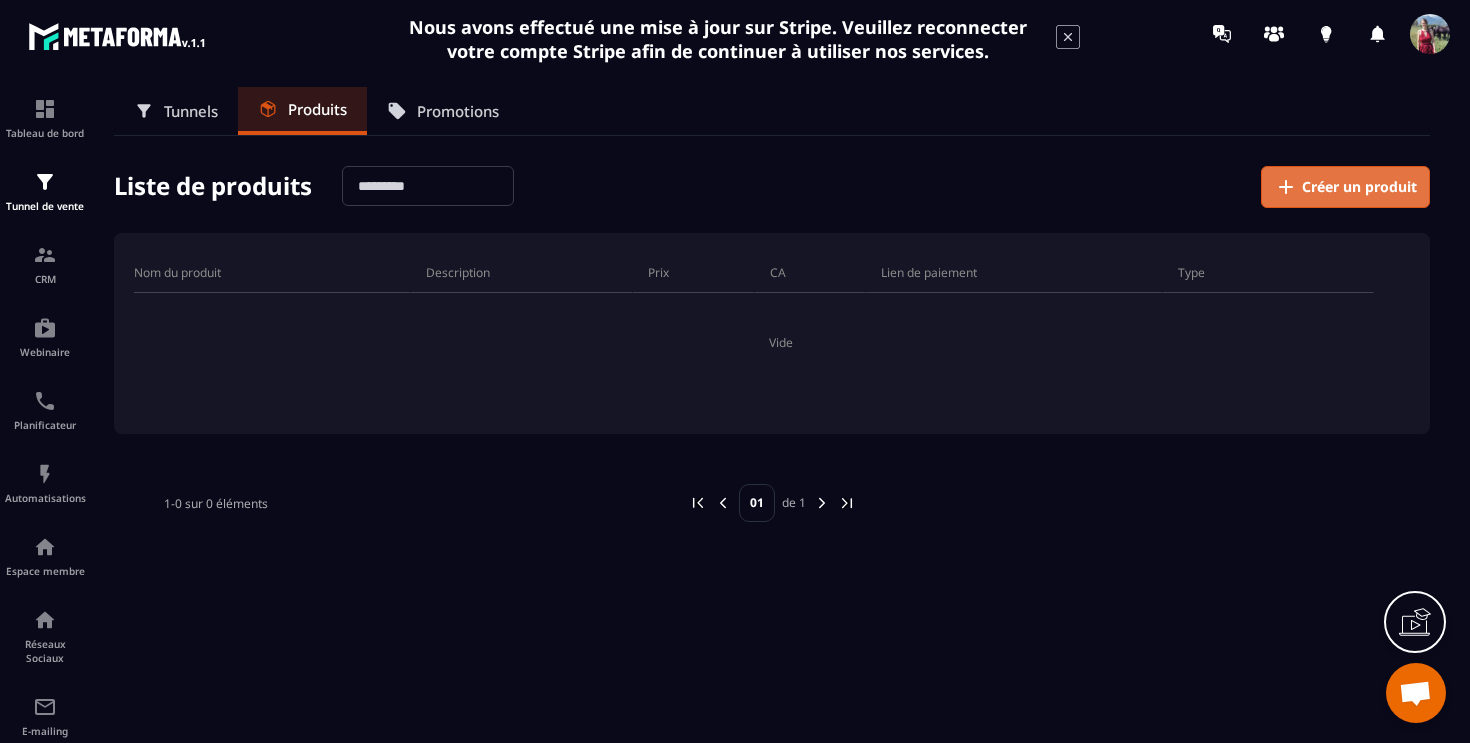 click on "Créer un produit" at bounding box center [1359, 187] 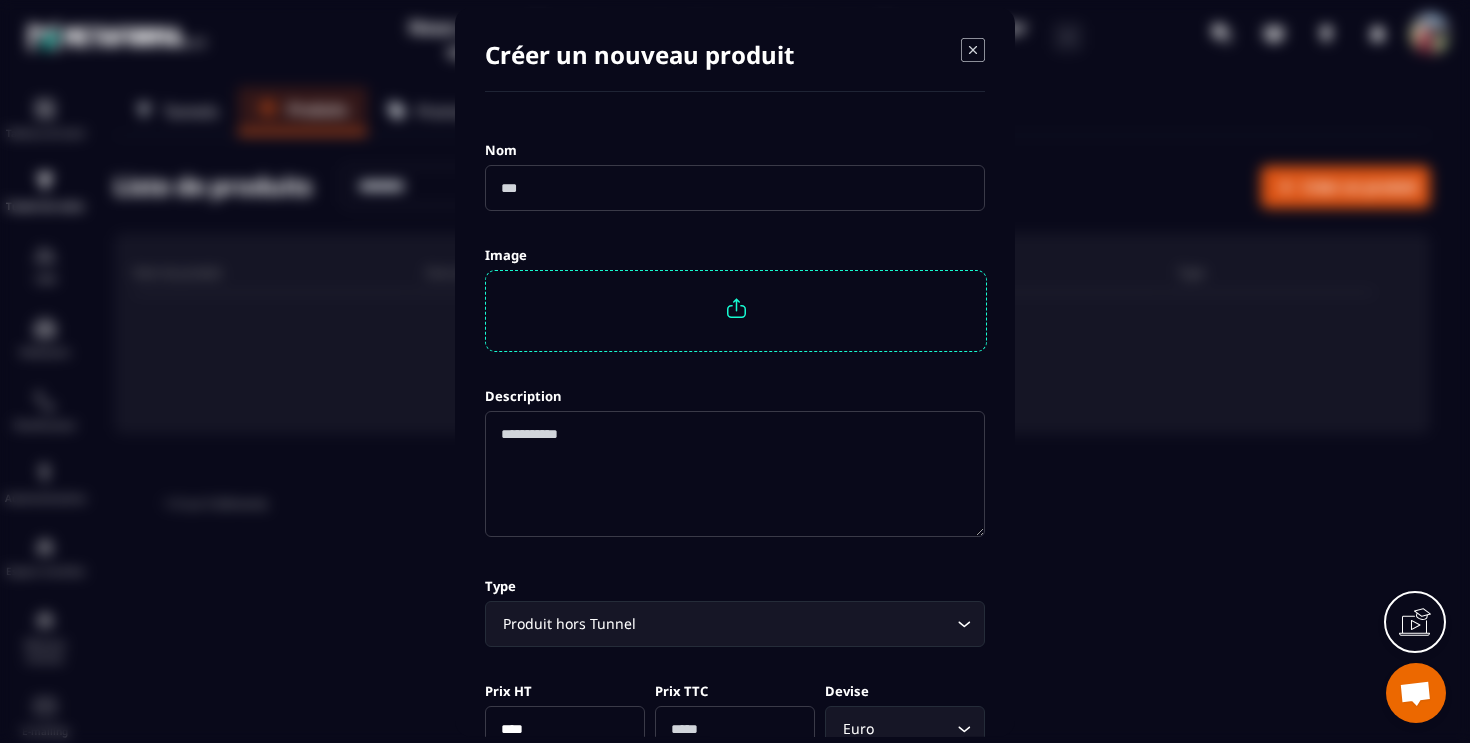 click at bounding box center (735, 187) 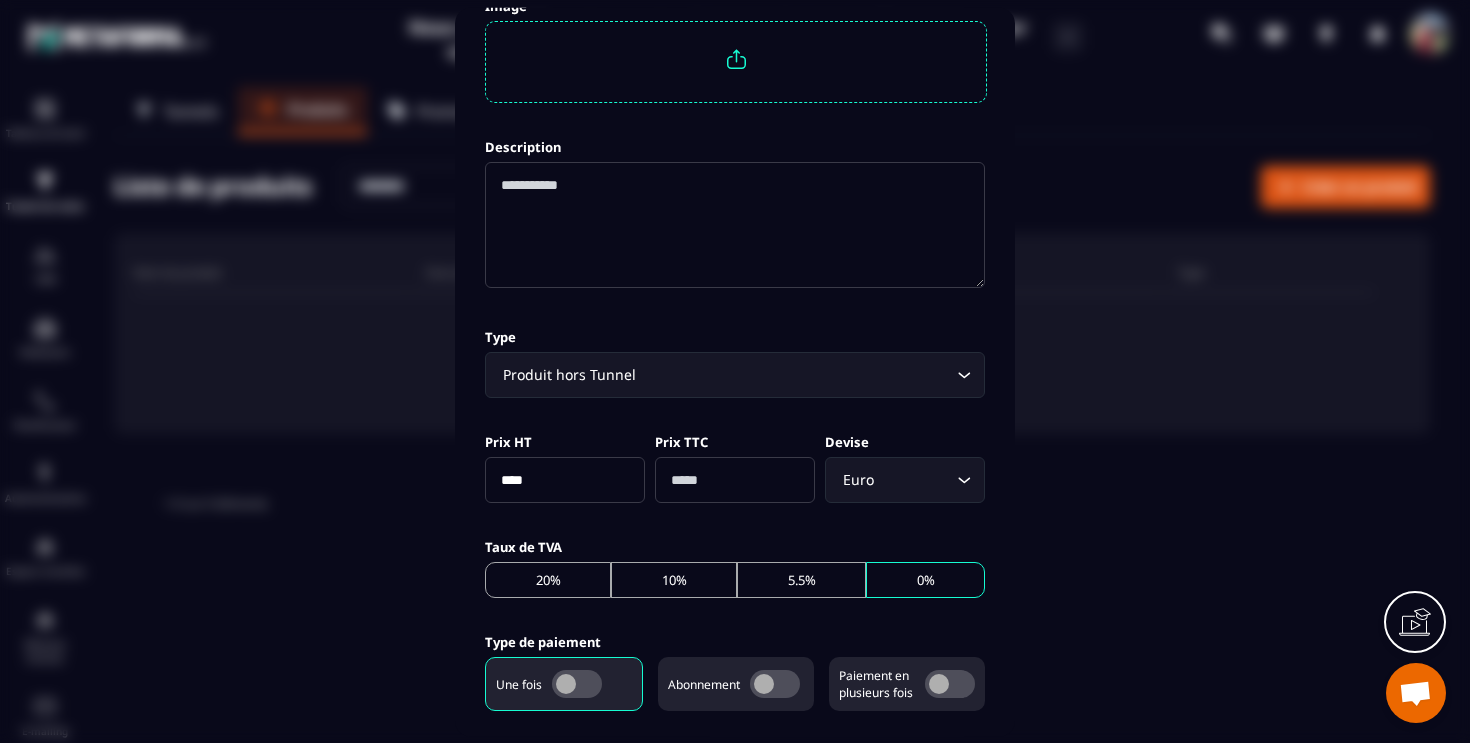 scroll, scrollTop: 251, scrollLeft: 0, axis: vertical 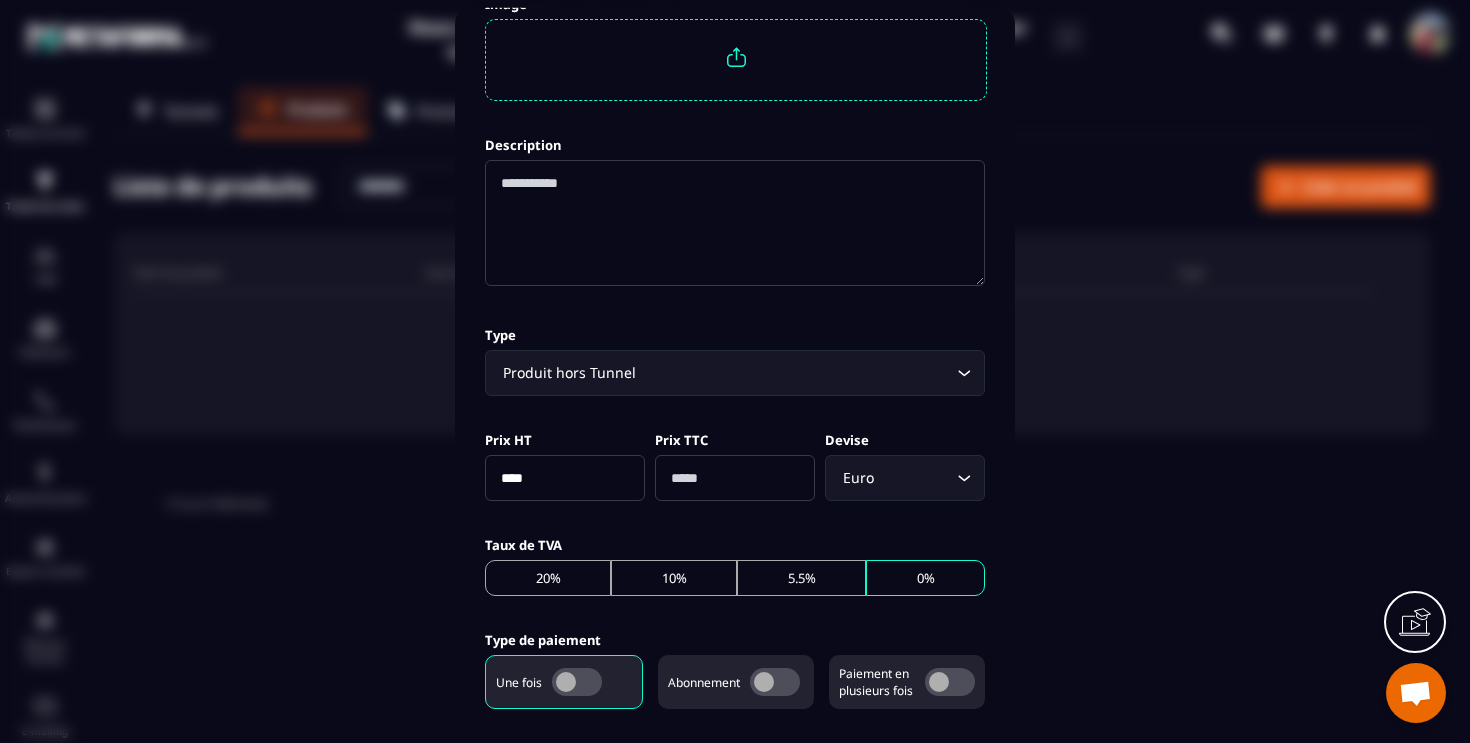 type on "**********" 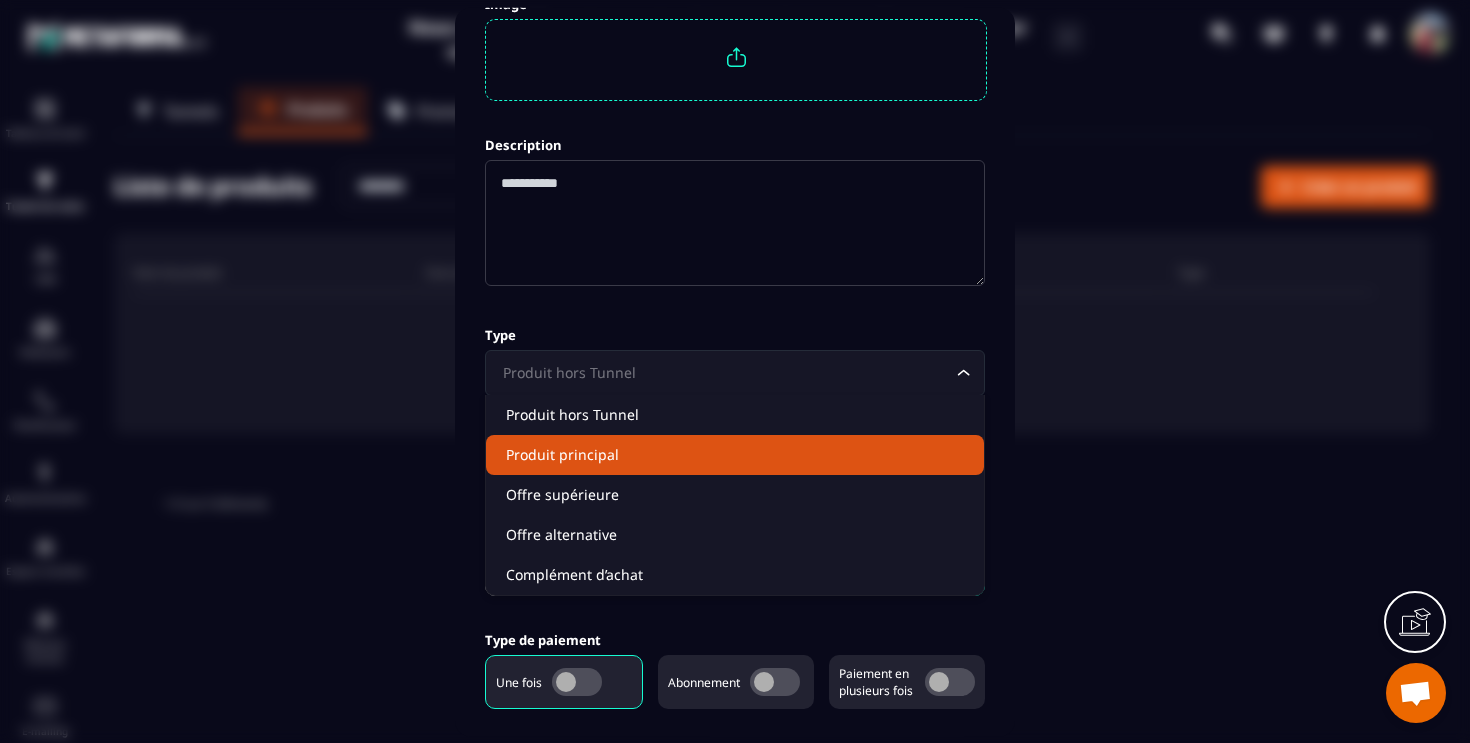click on "Produit principal" 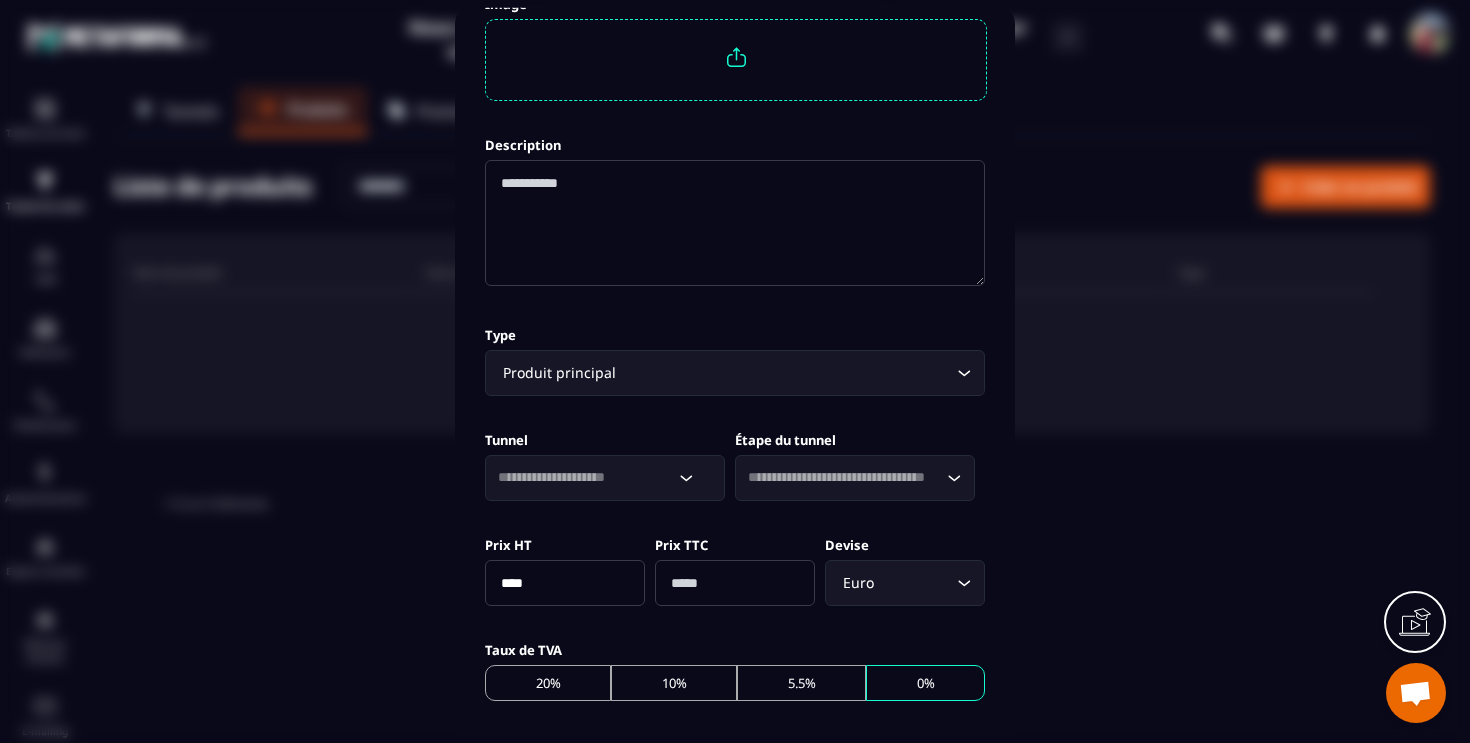 click 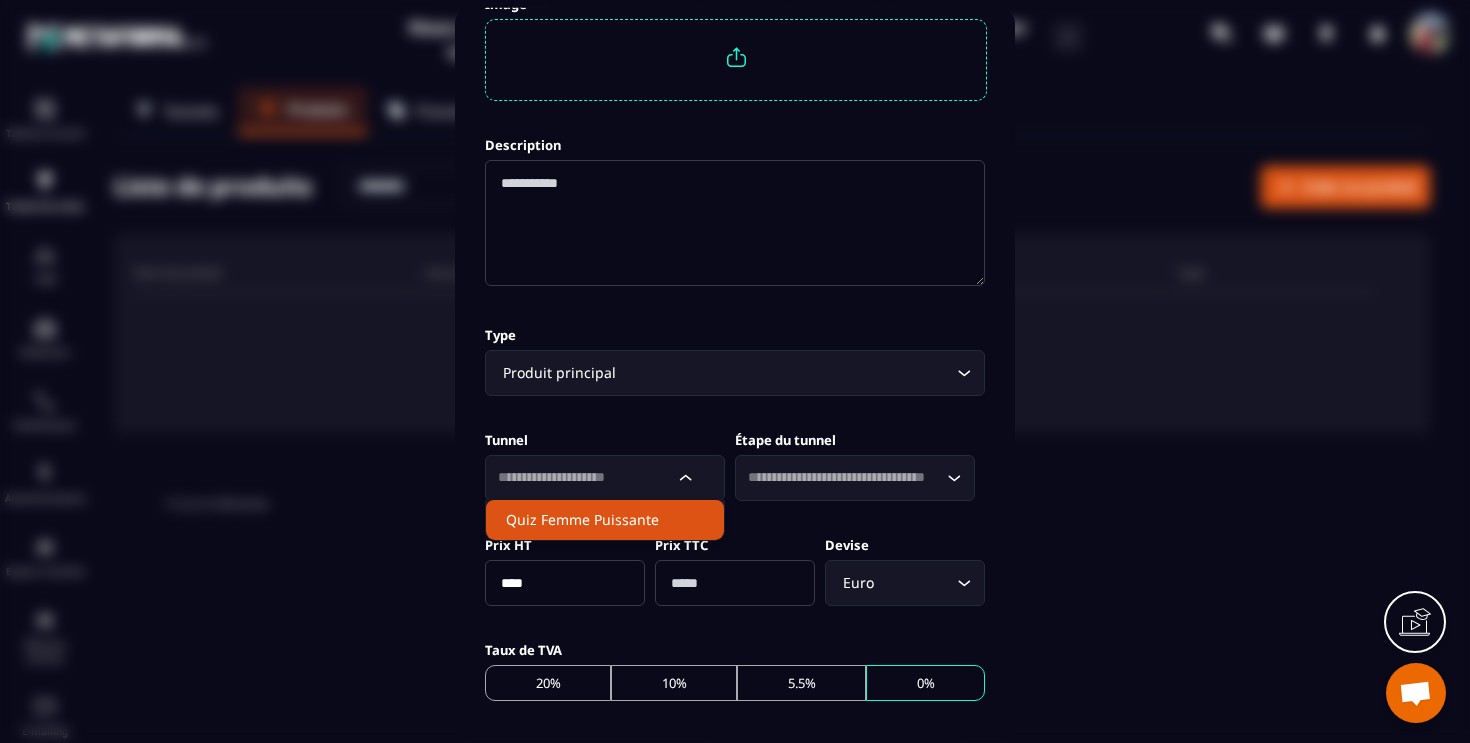 click on "Quiz Femme Puissante" 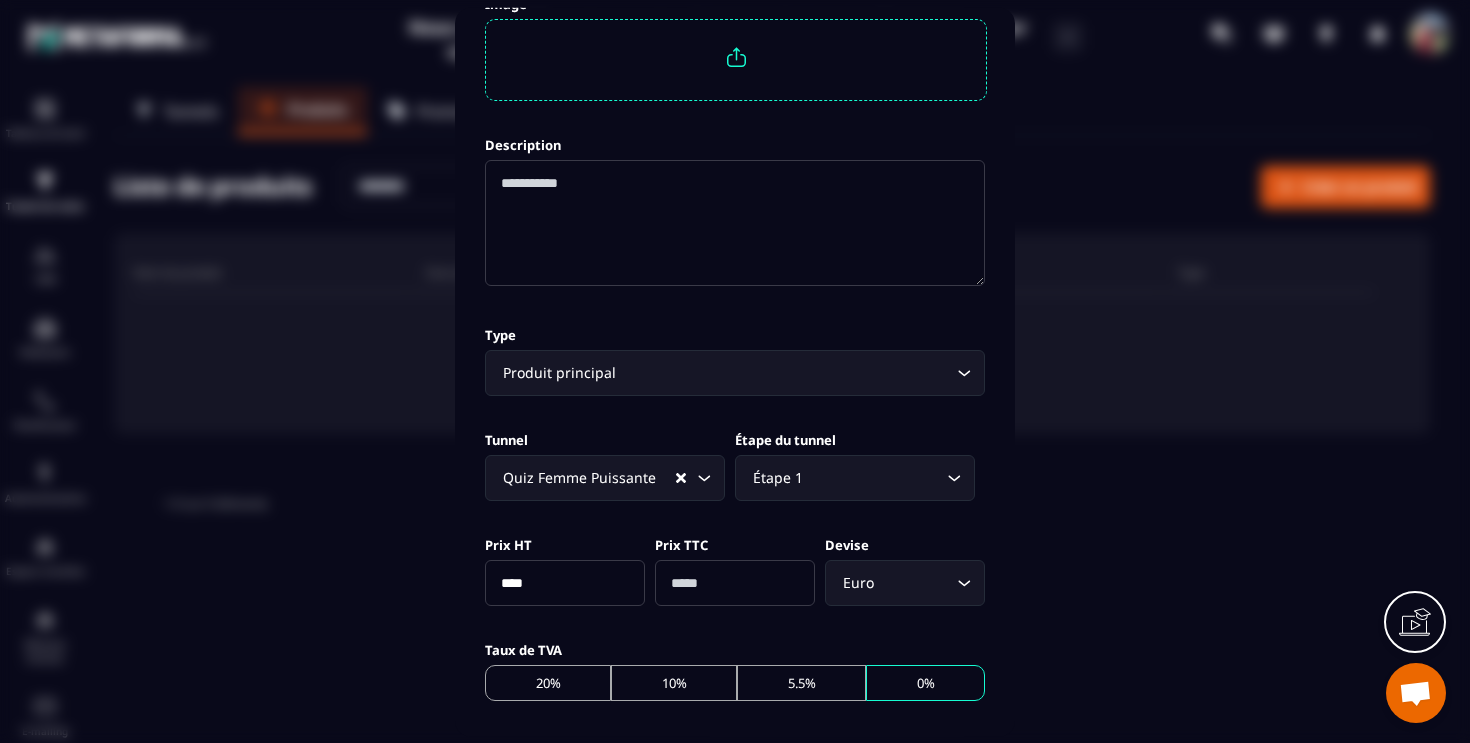 click at bounding box center (735, 371) 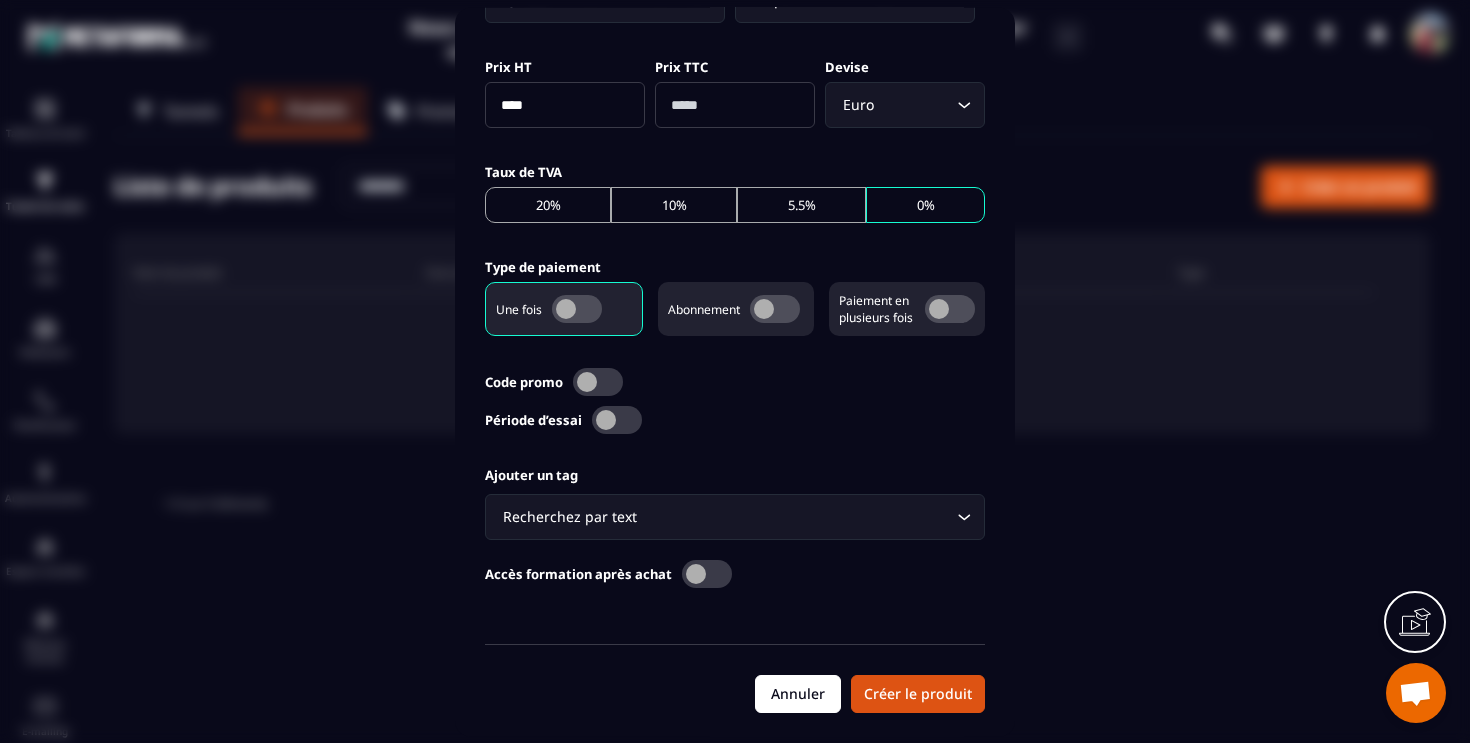 click on "Annuler" at bounding box center (798, 693) 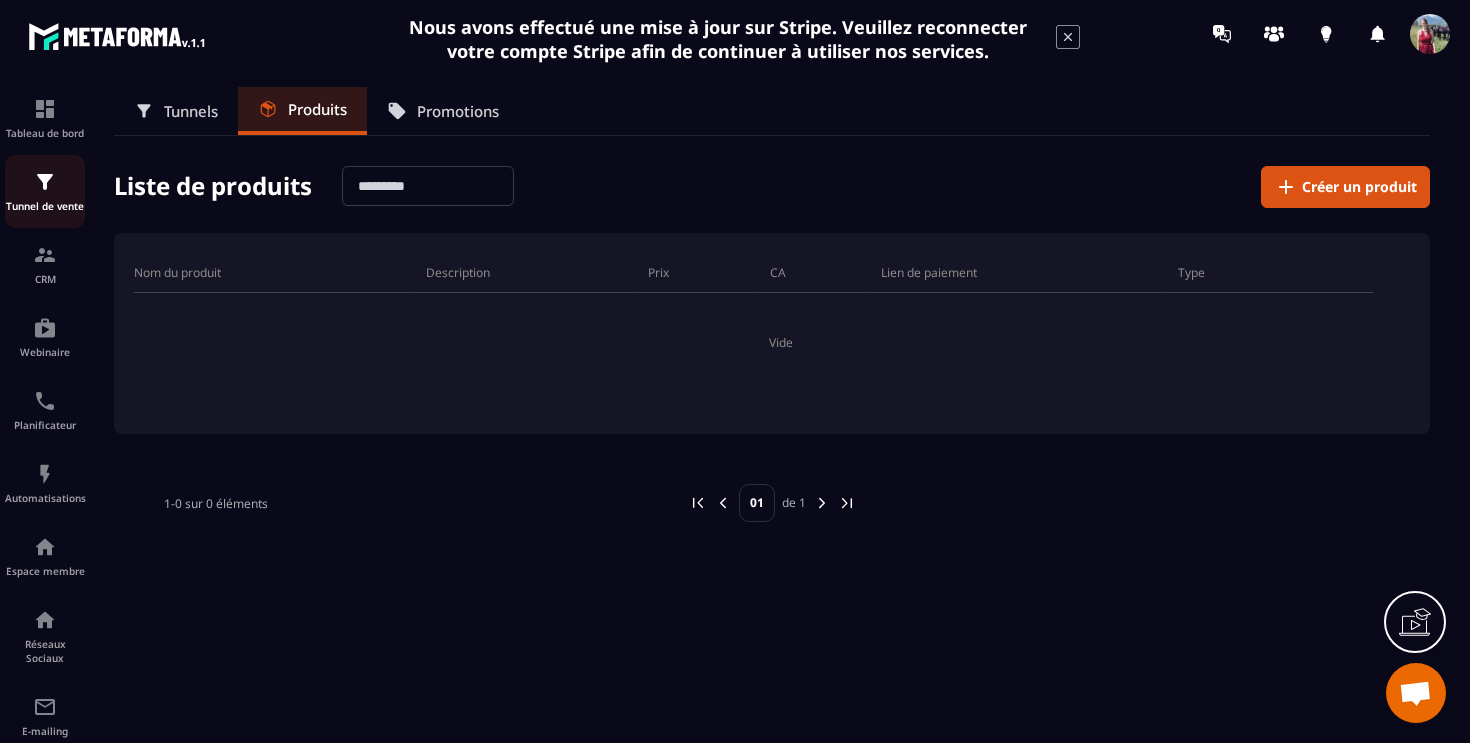 click on "Tunnel de vente" at bounding box center (45, 206) 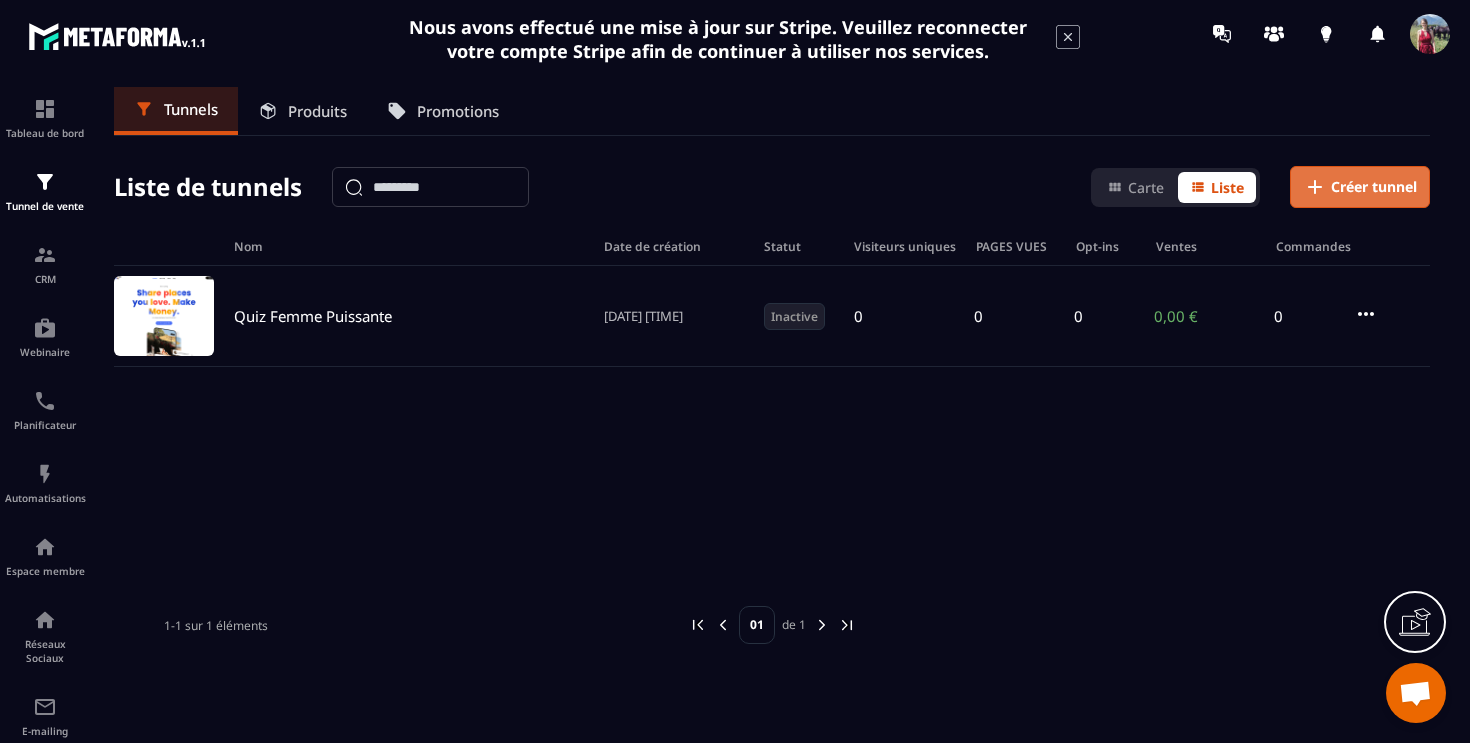 click on "Créer tunnel" at bounding box center [1374, 187] 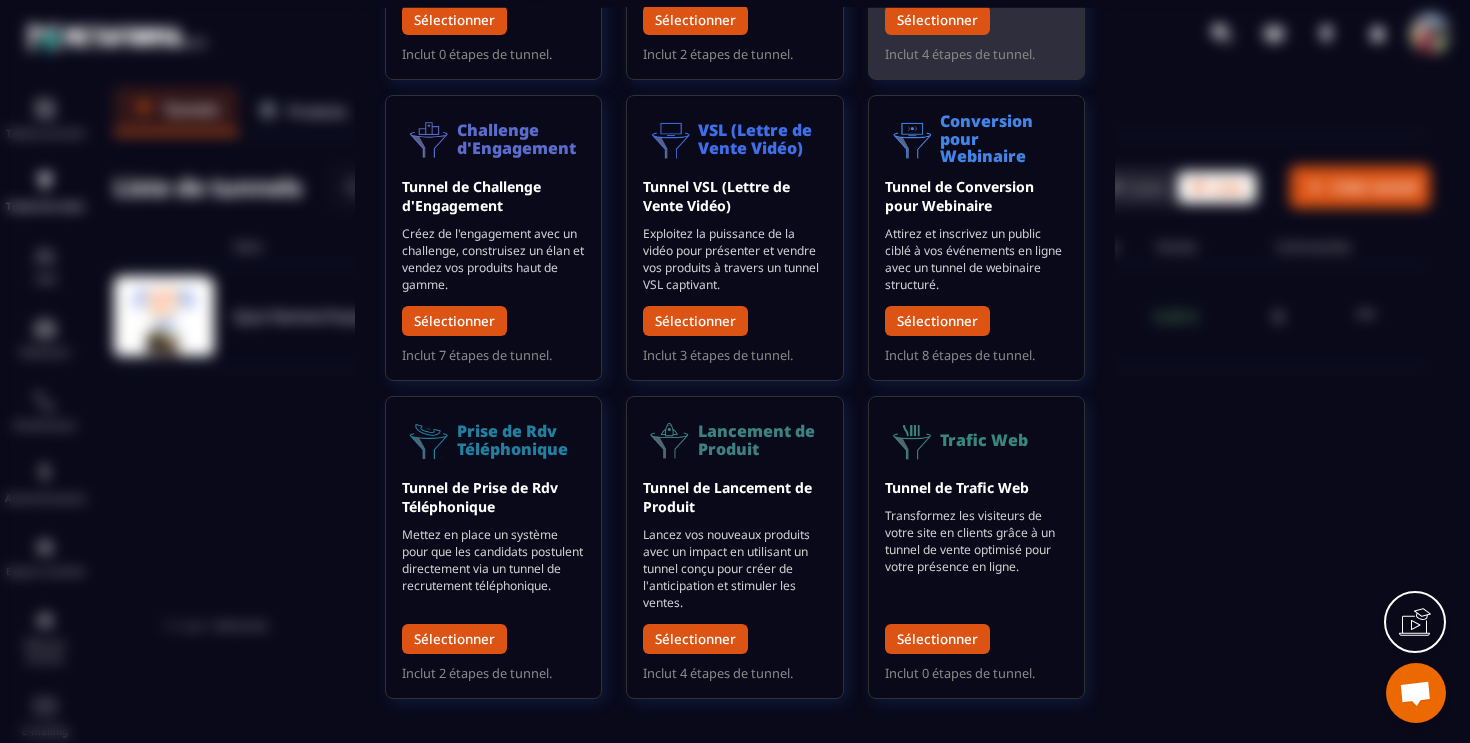 scroll, scrollTop: 311, scrollLeft: 0, axis: vertical 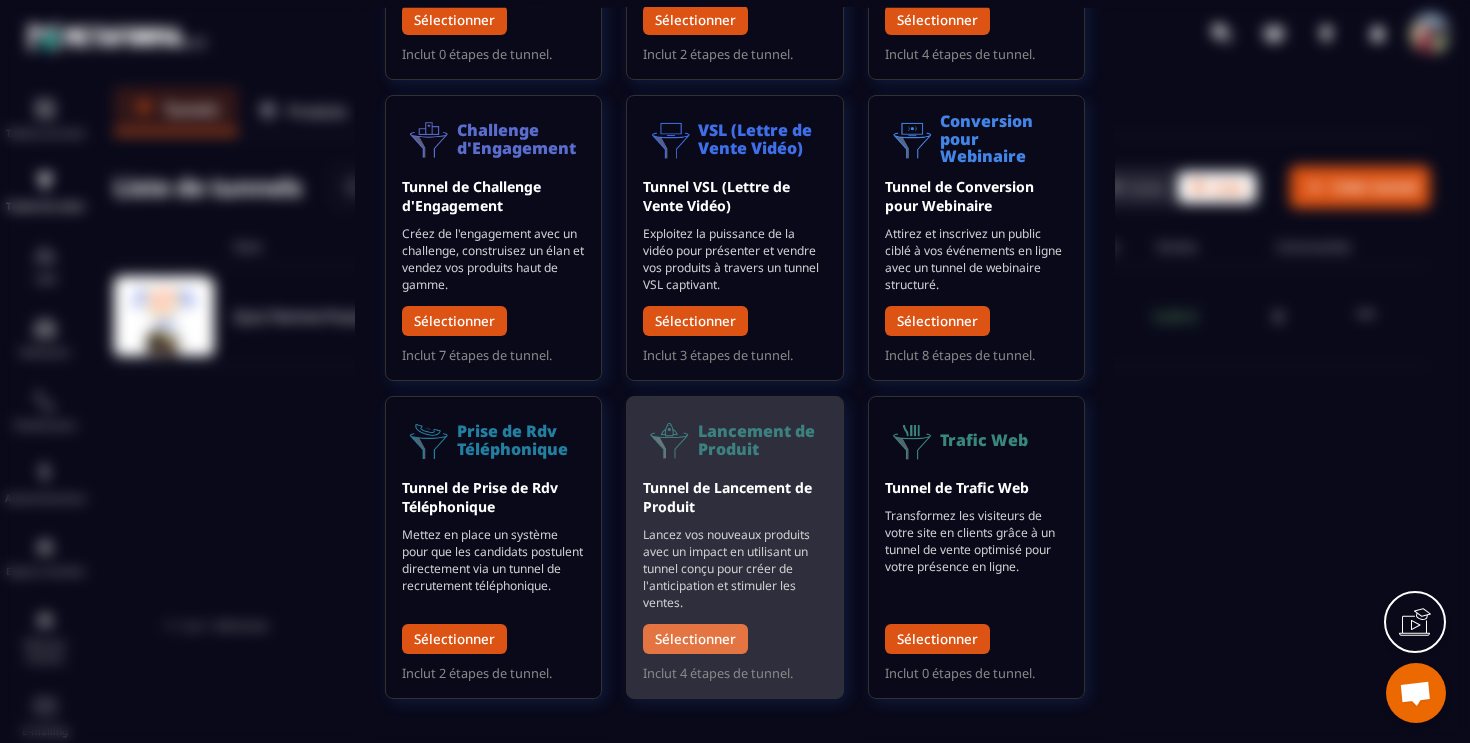 click on "Sélectionner" at bounding box center (695, 638) 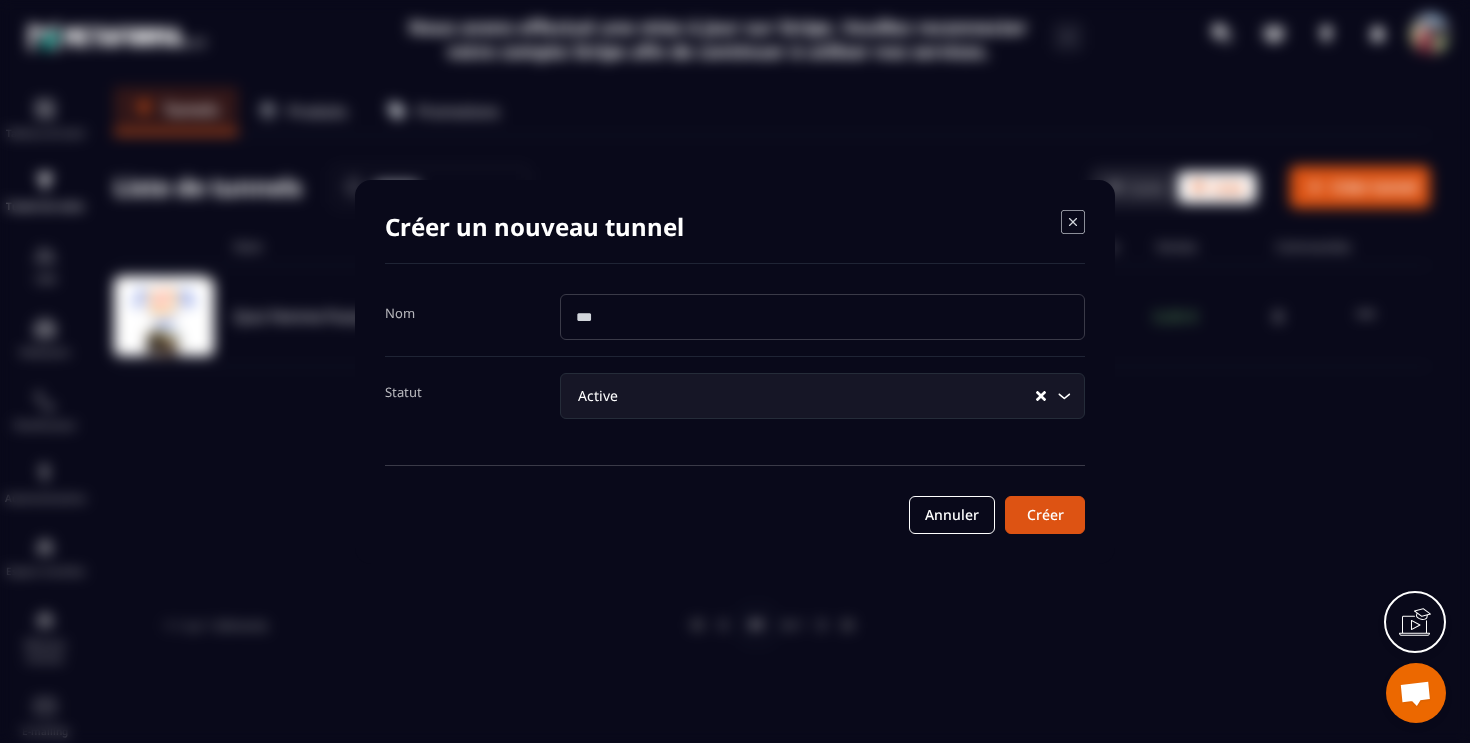click at bounding box center [822, 317] 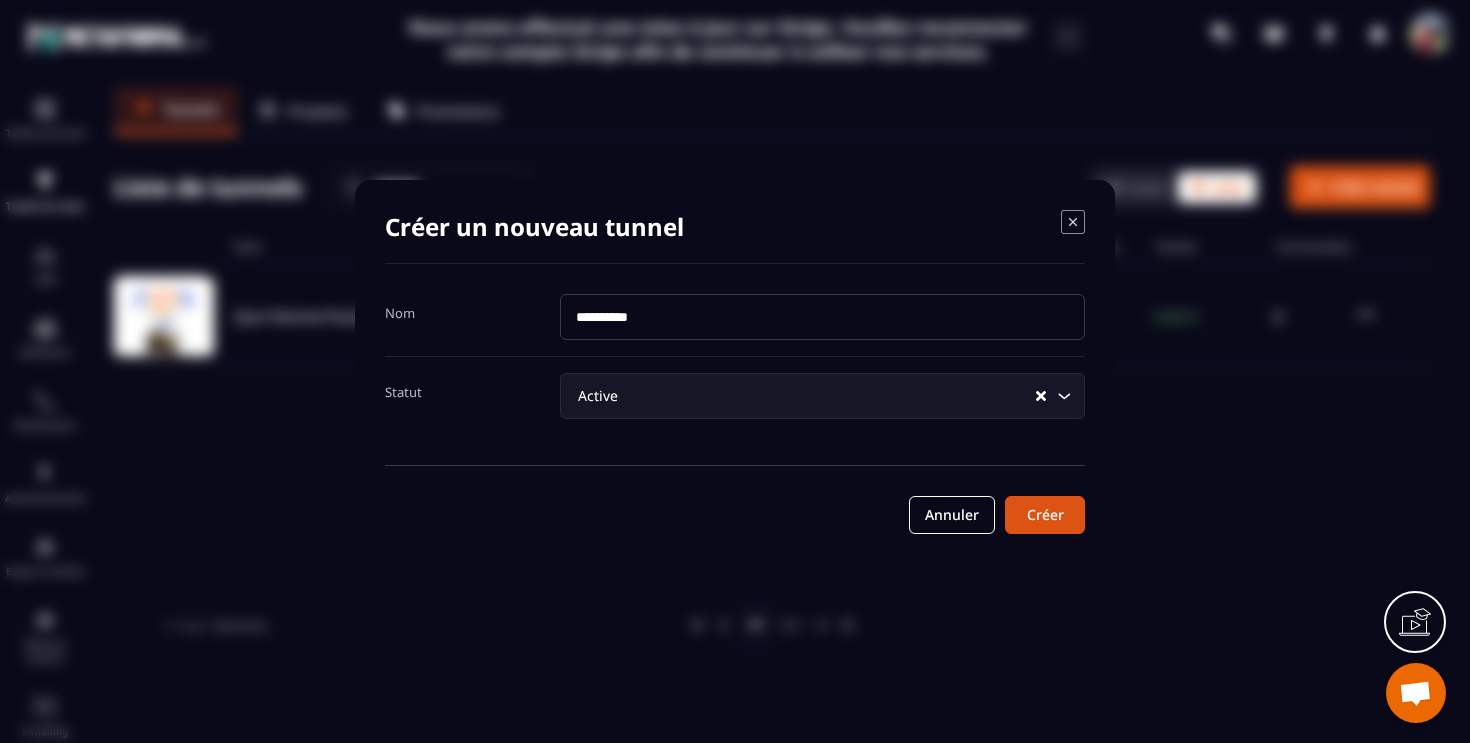 type on "**********" 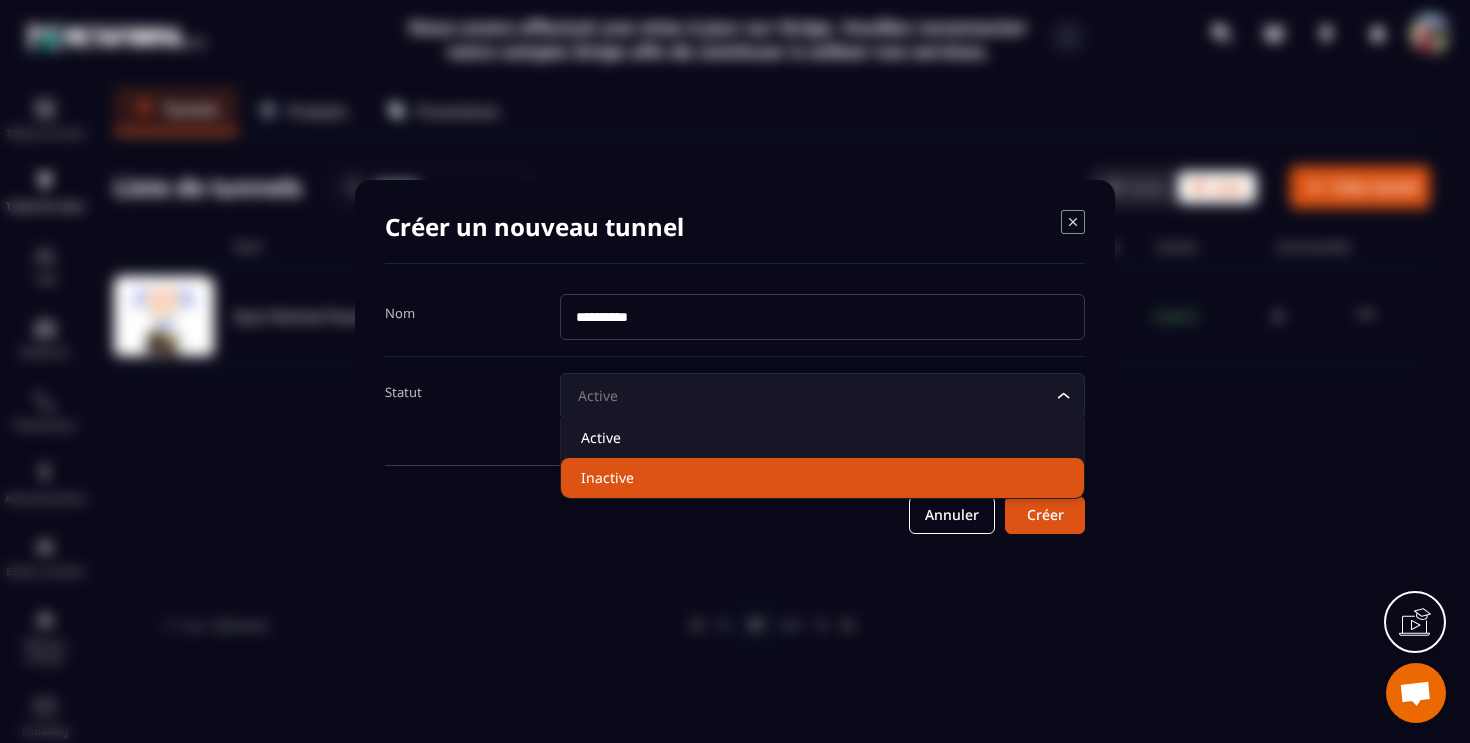click on "Inactive" 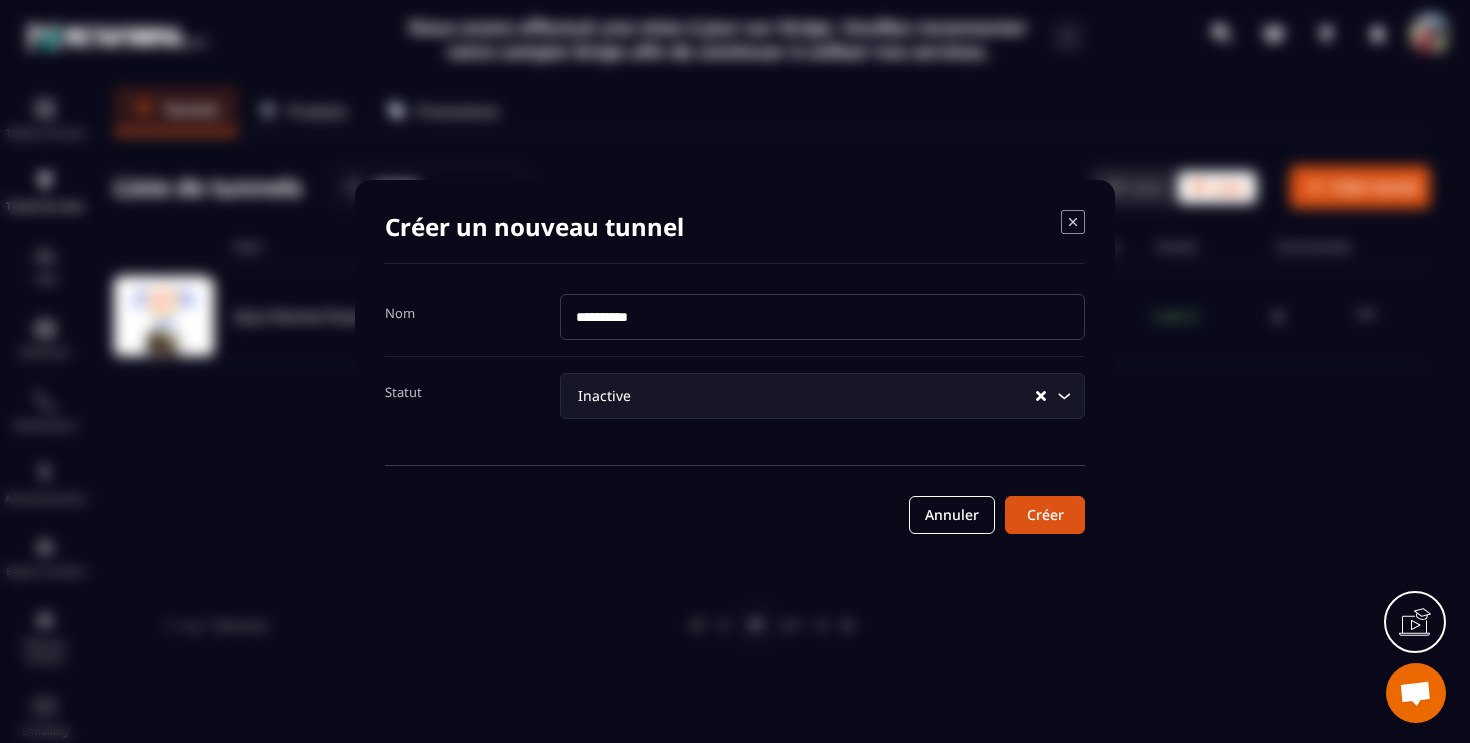 click on "Créer" at bounding box center [1045, 515] 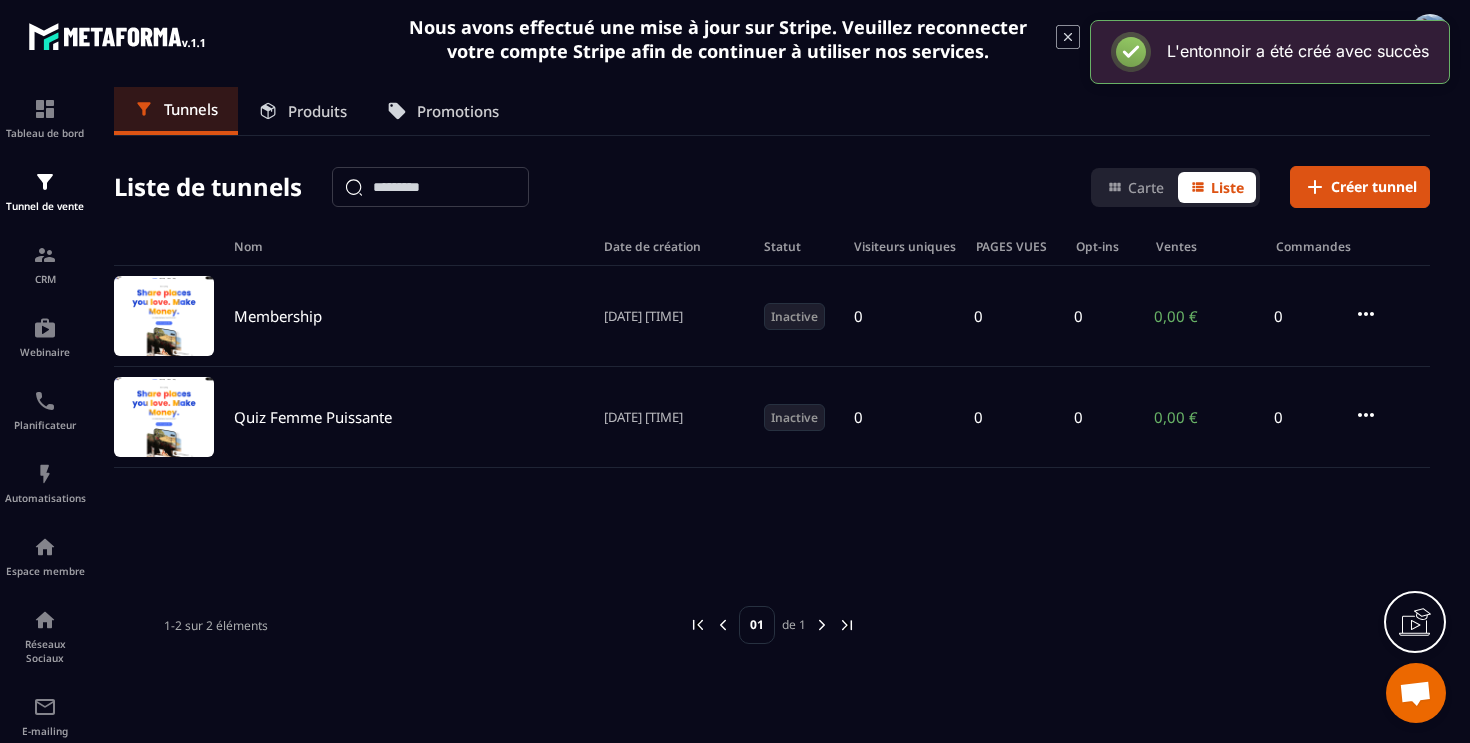 click on "Produits" at bounding box center (317, 111) 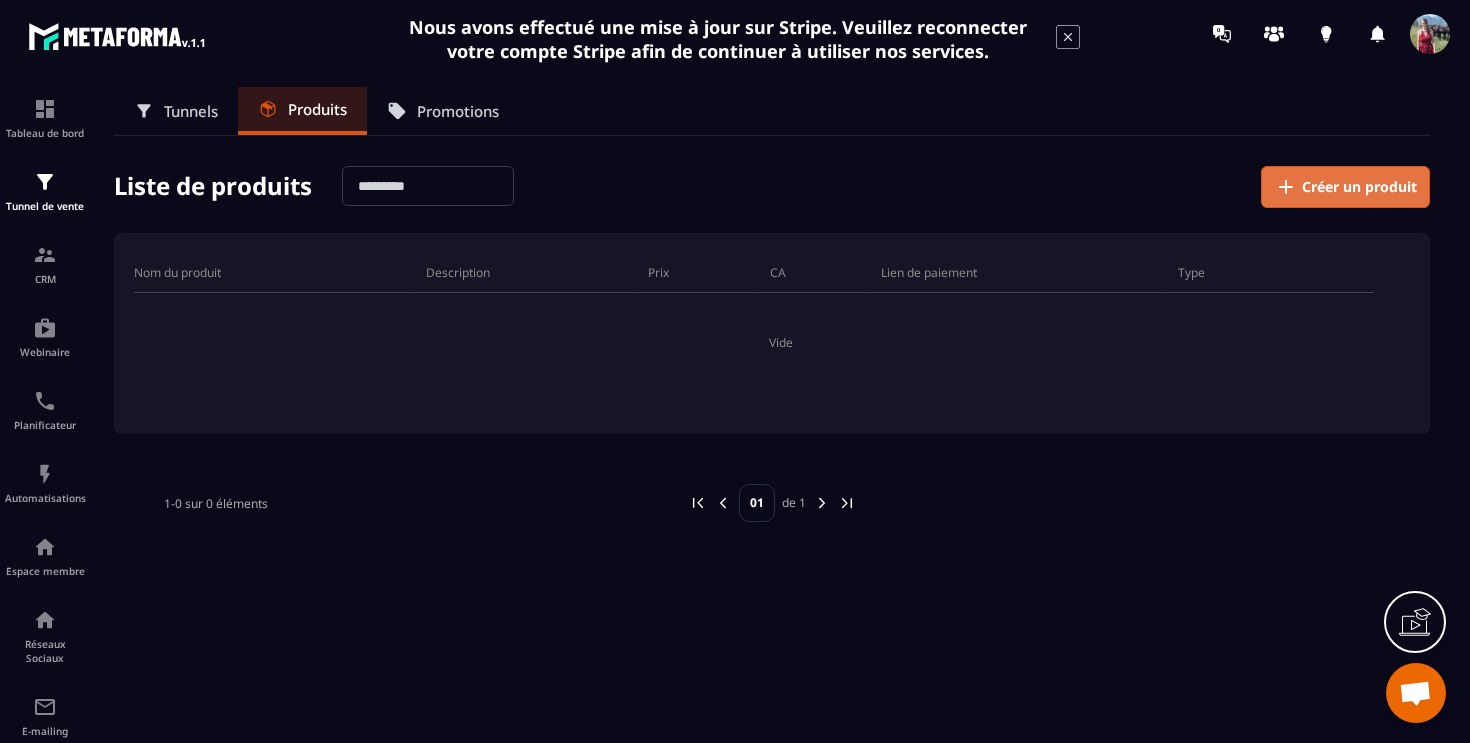 click 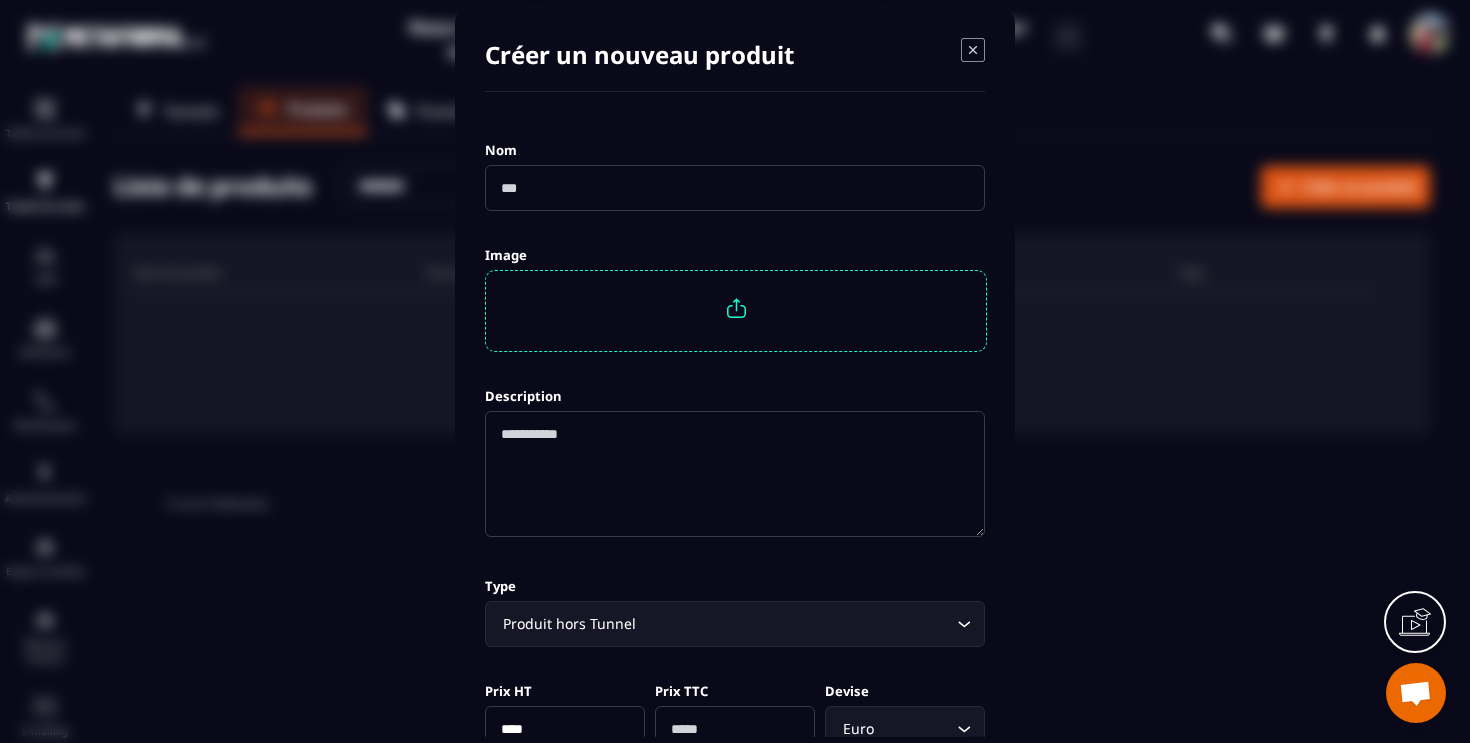click at bounding box center [735, 187] 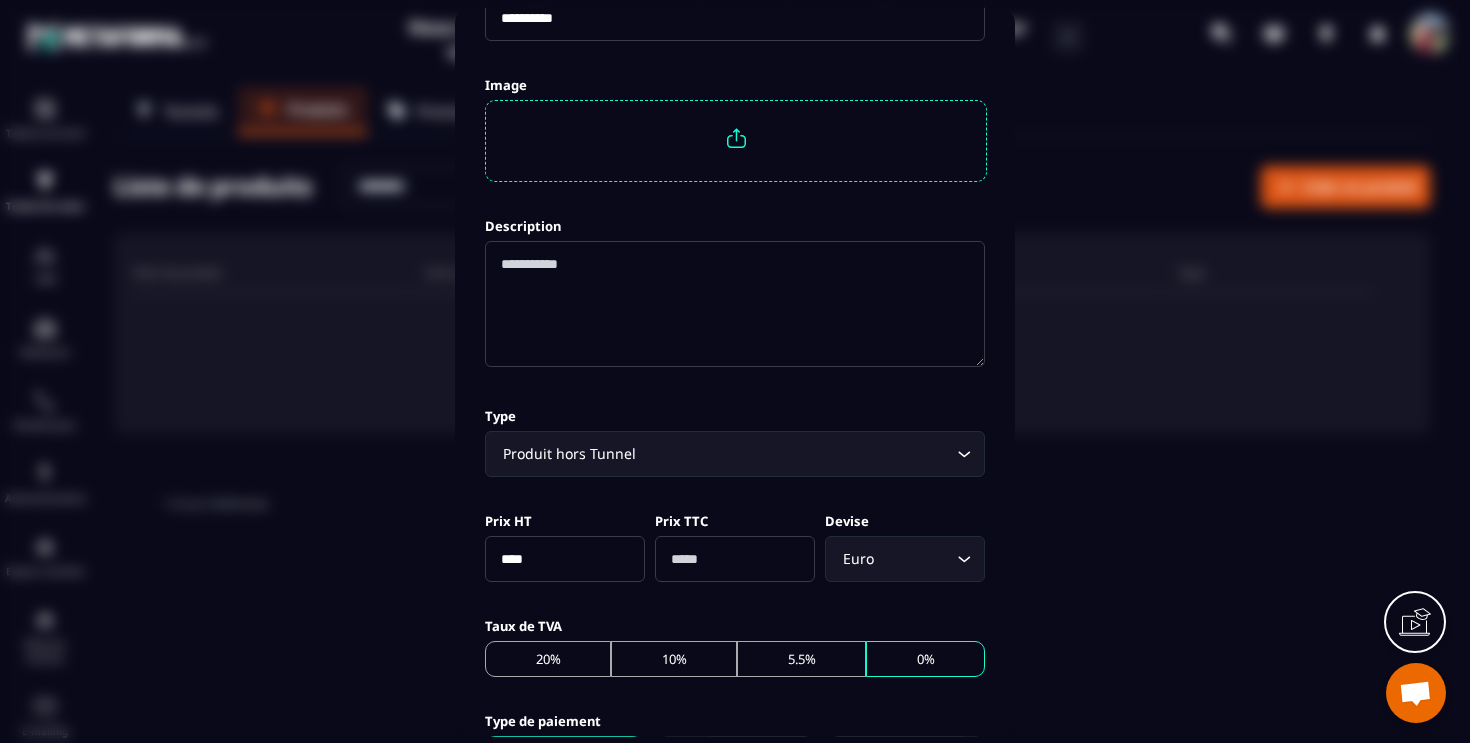 scroll, scrollTop: 200, scrollLeft: 0, axis: vertical 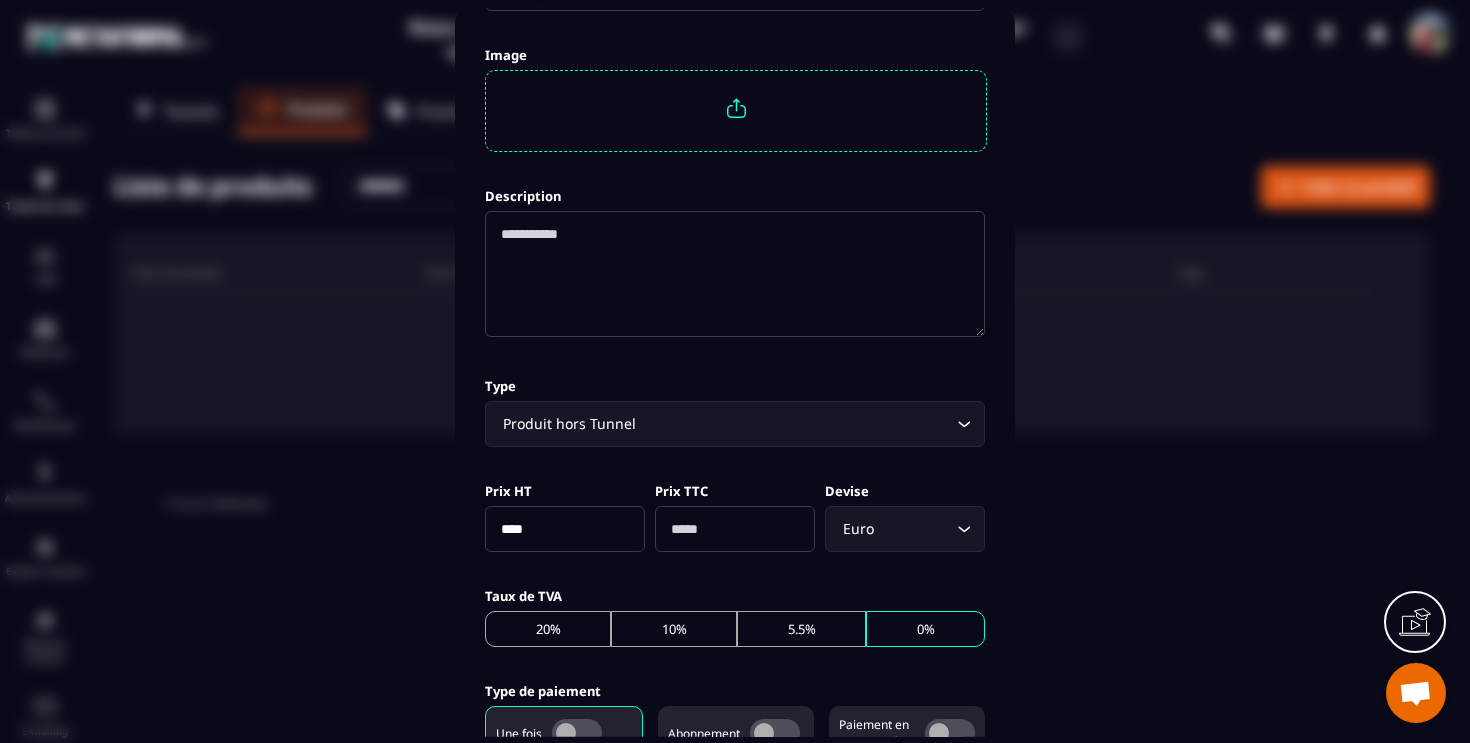 type on "**********" 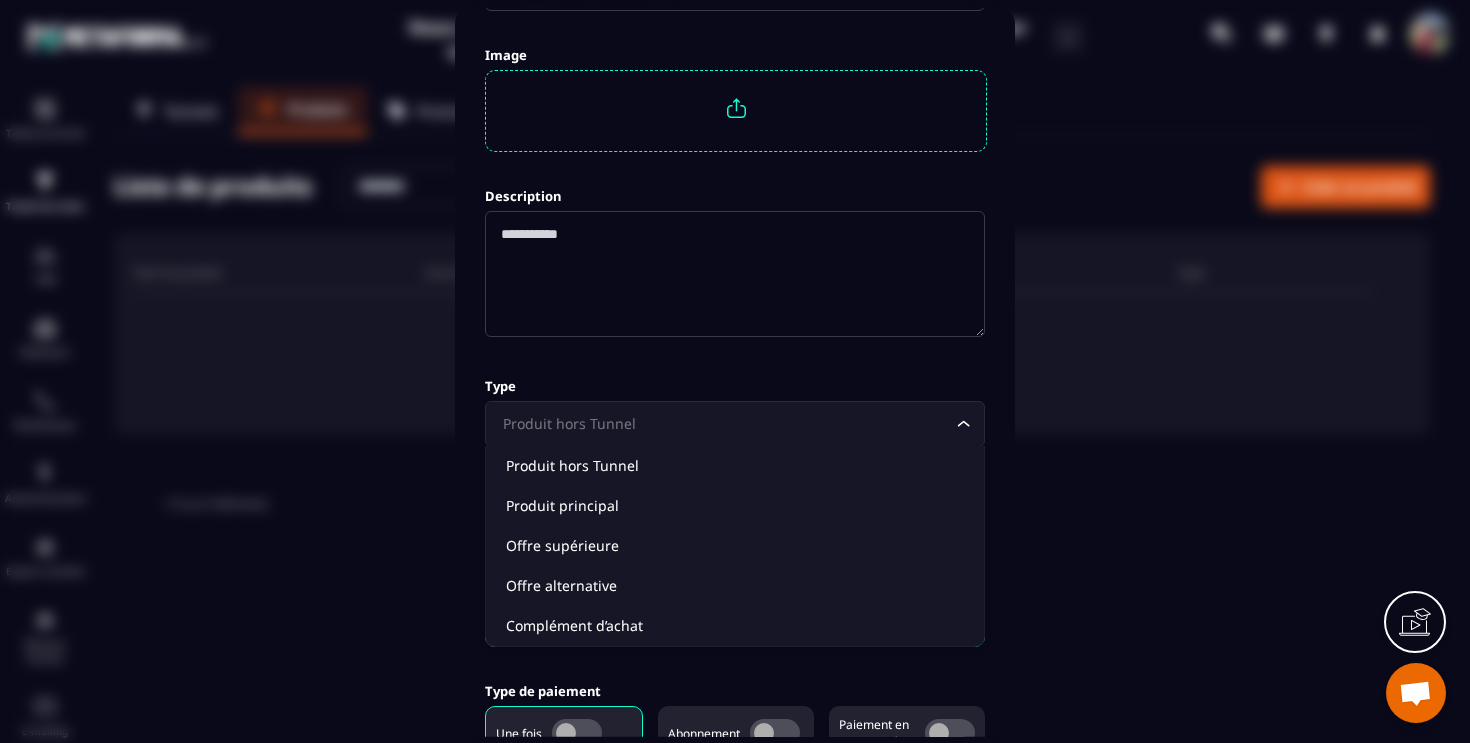 click on "Produit hors Tunnel" at bounding box center [725, 423] 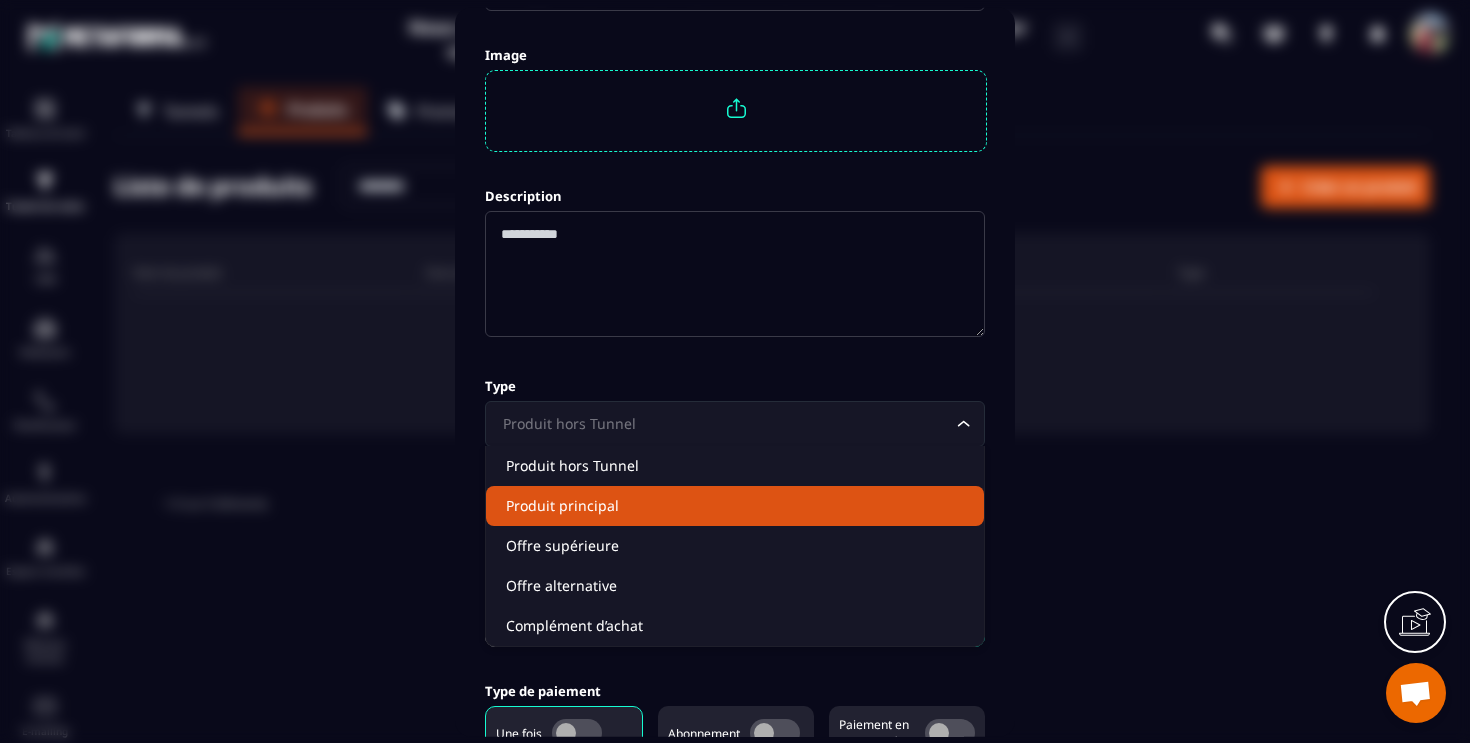 click on "Produit principal" 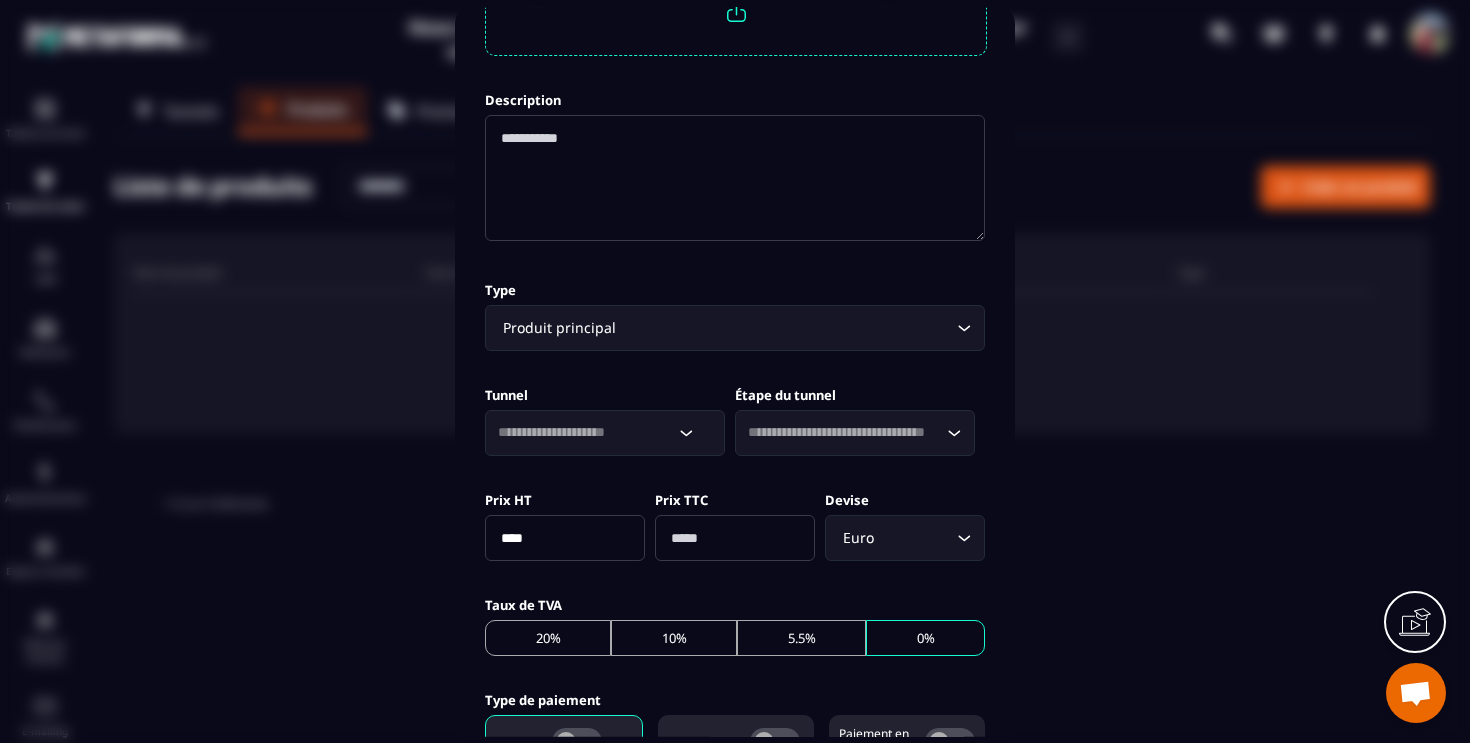 scroll, scrollTop: 304, scrollLeft: 0, axis: vertical 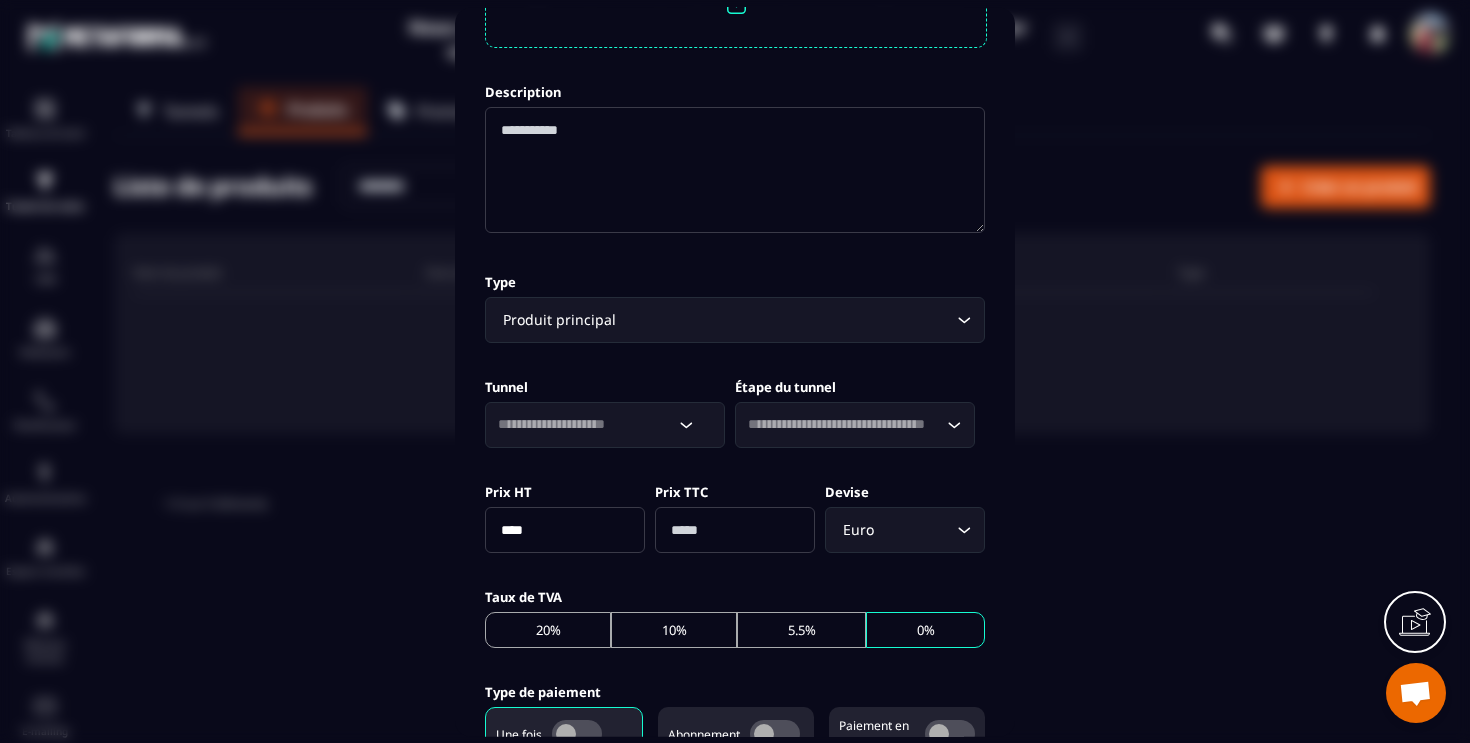 click 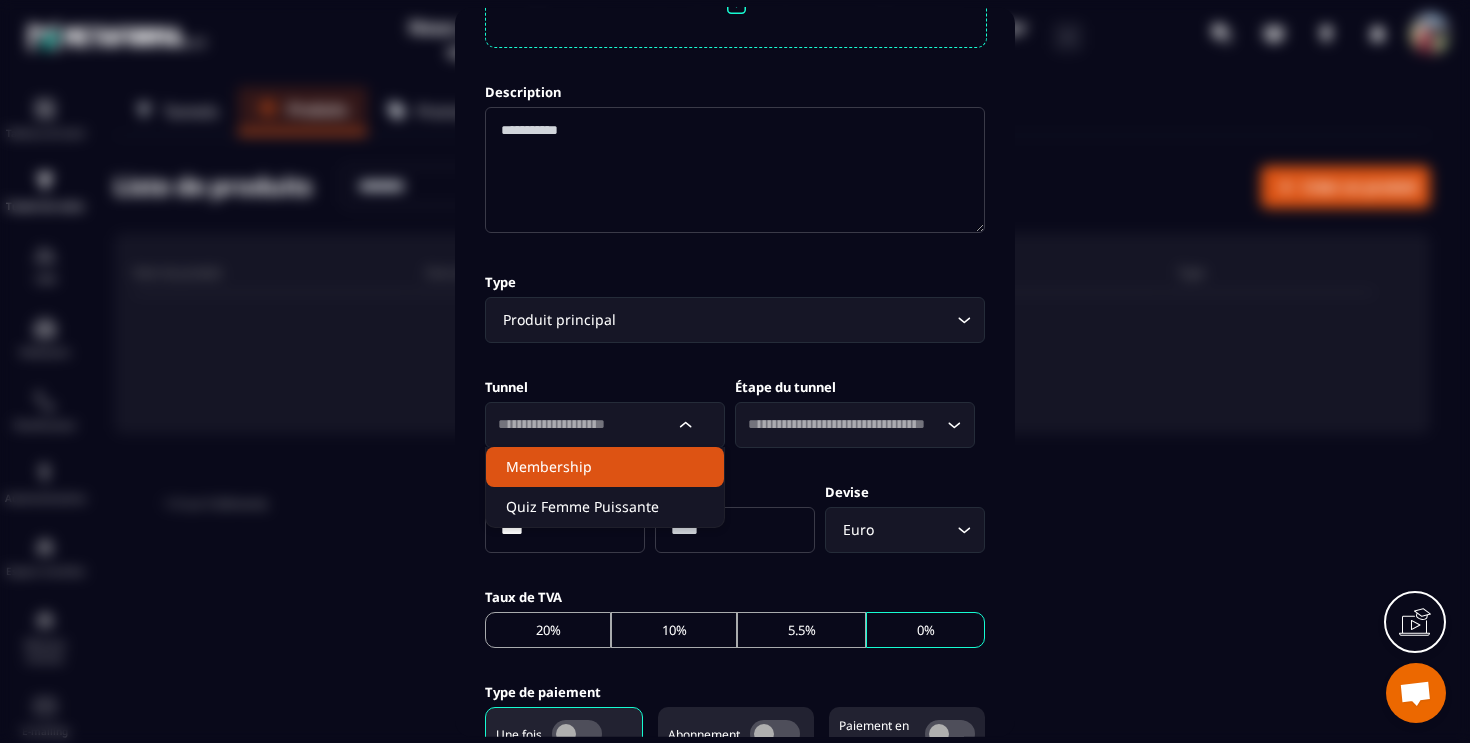 click on "Membership" 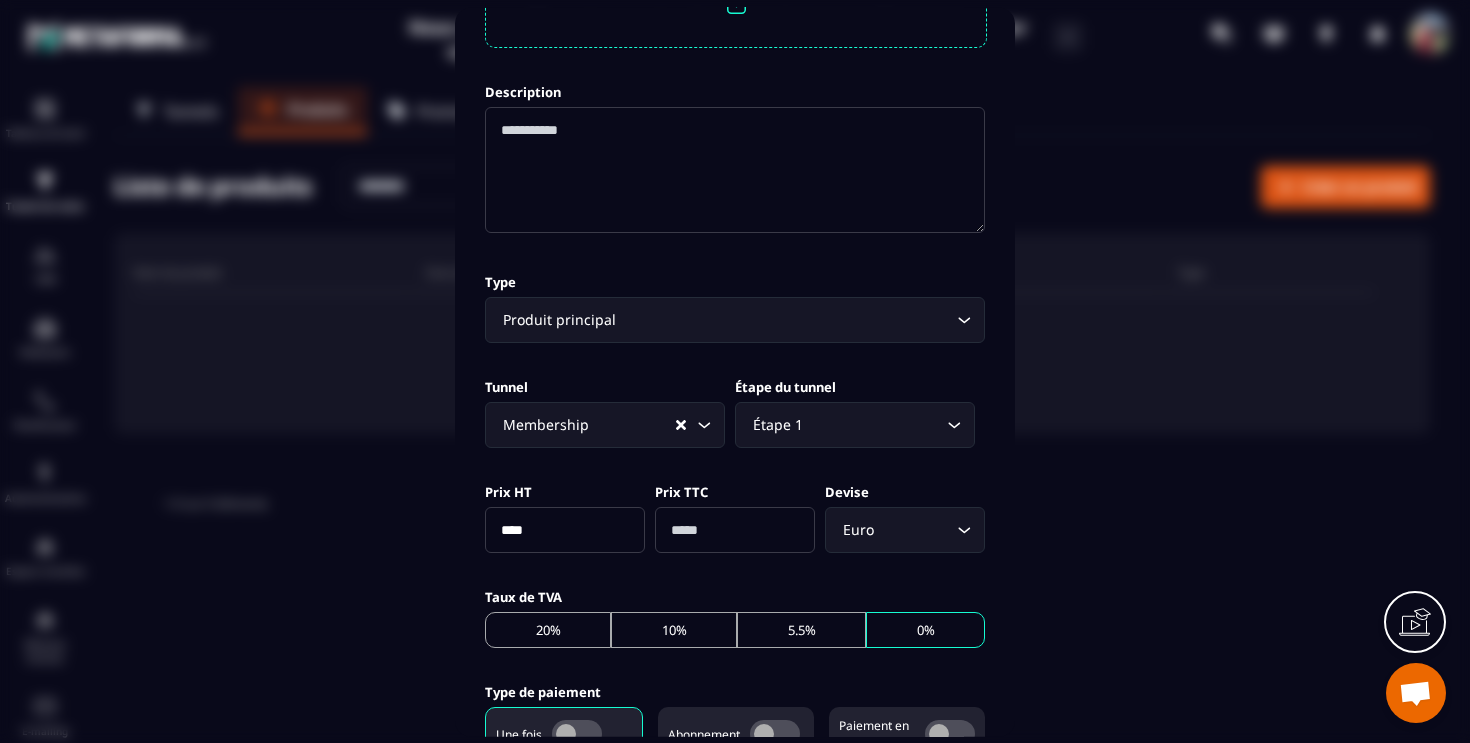 click 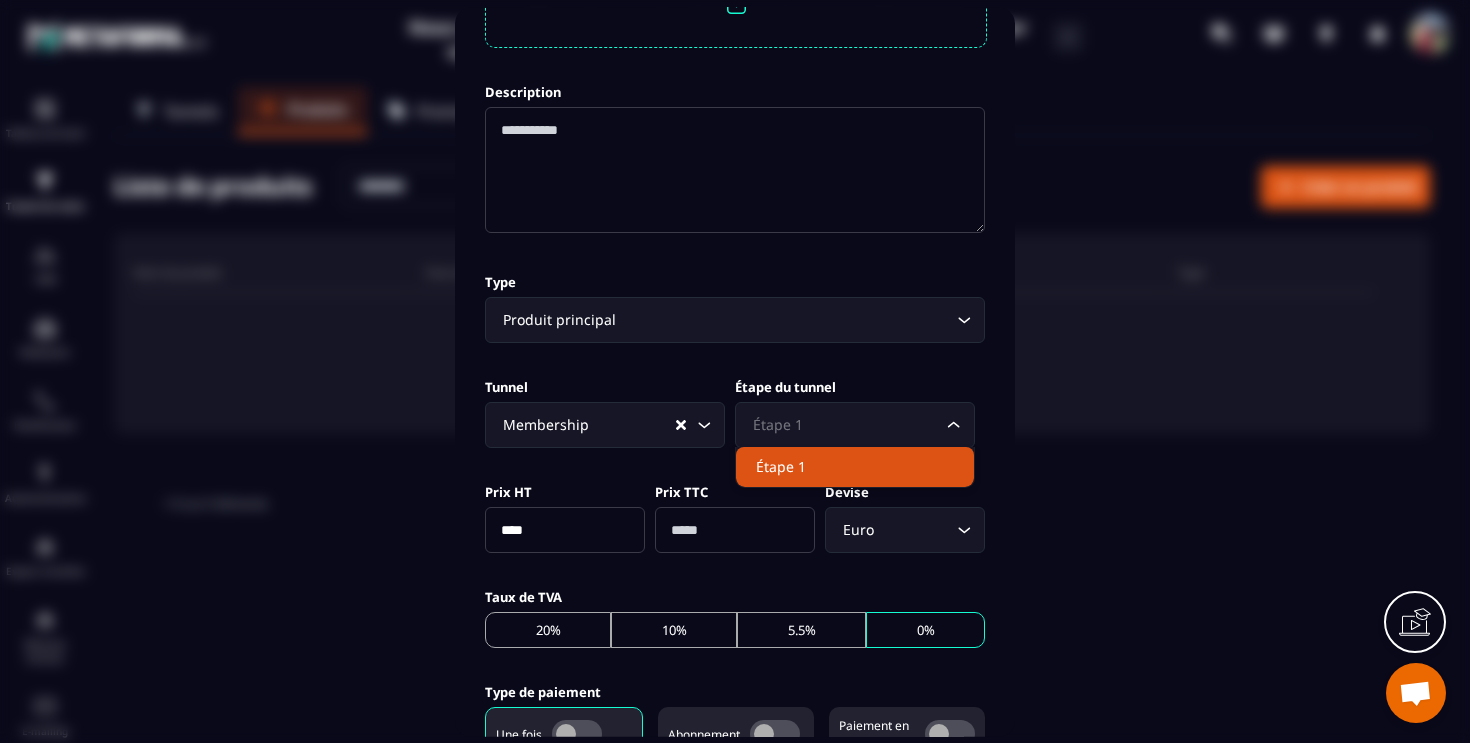 click 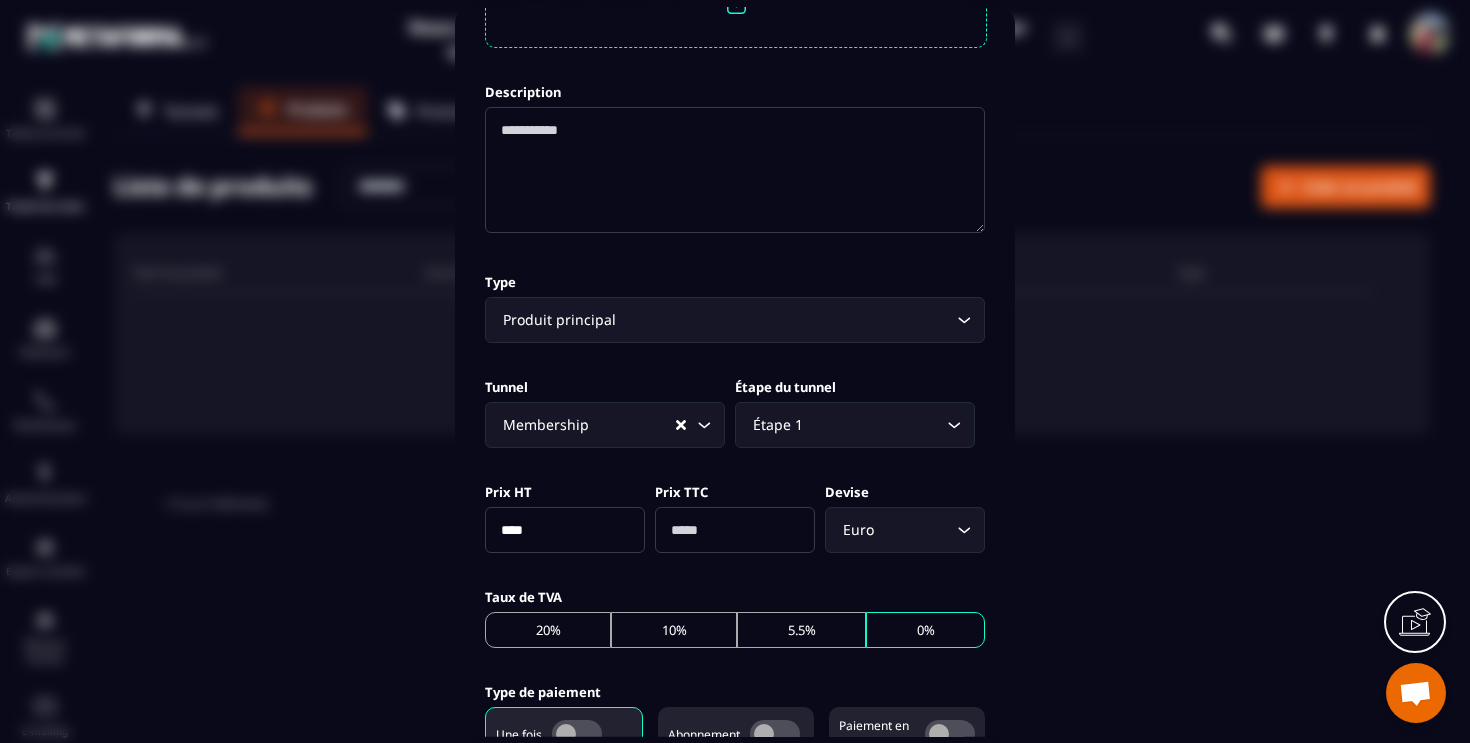 click on "****" at bounding box center [565, 529] 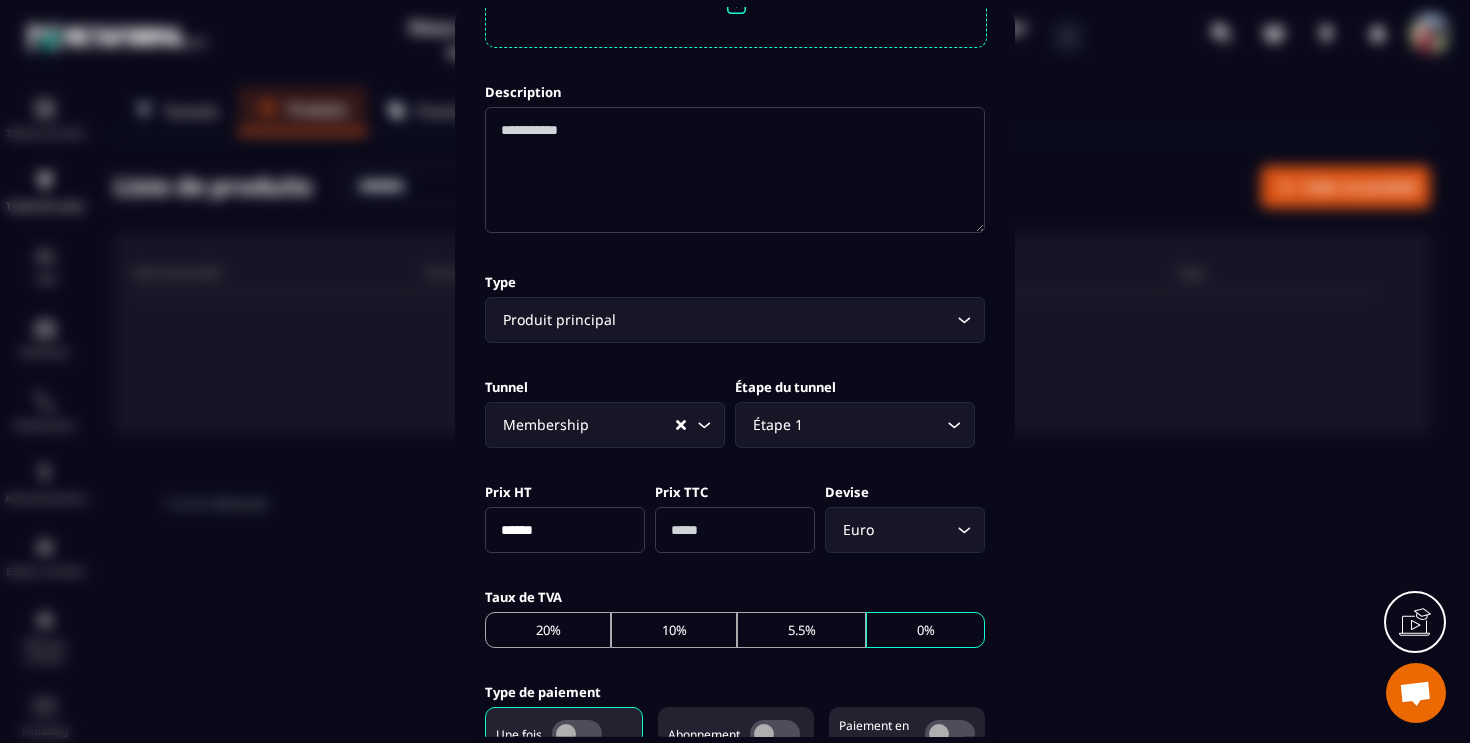 click on "******" at bounding box center [565, 529] 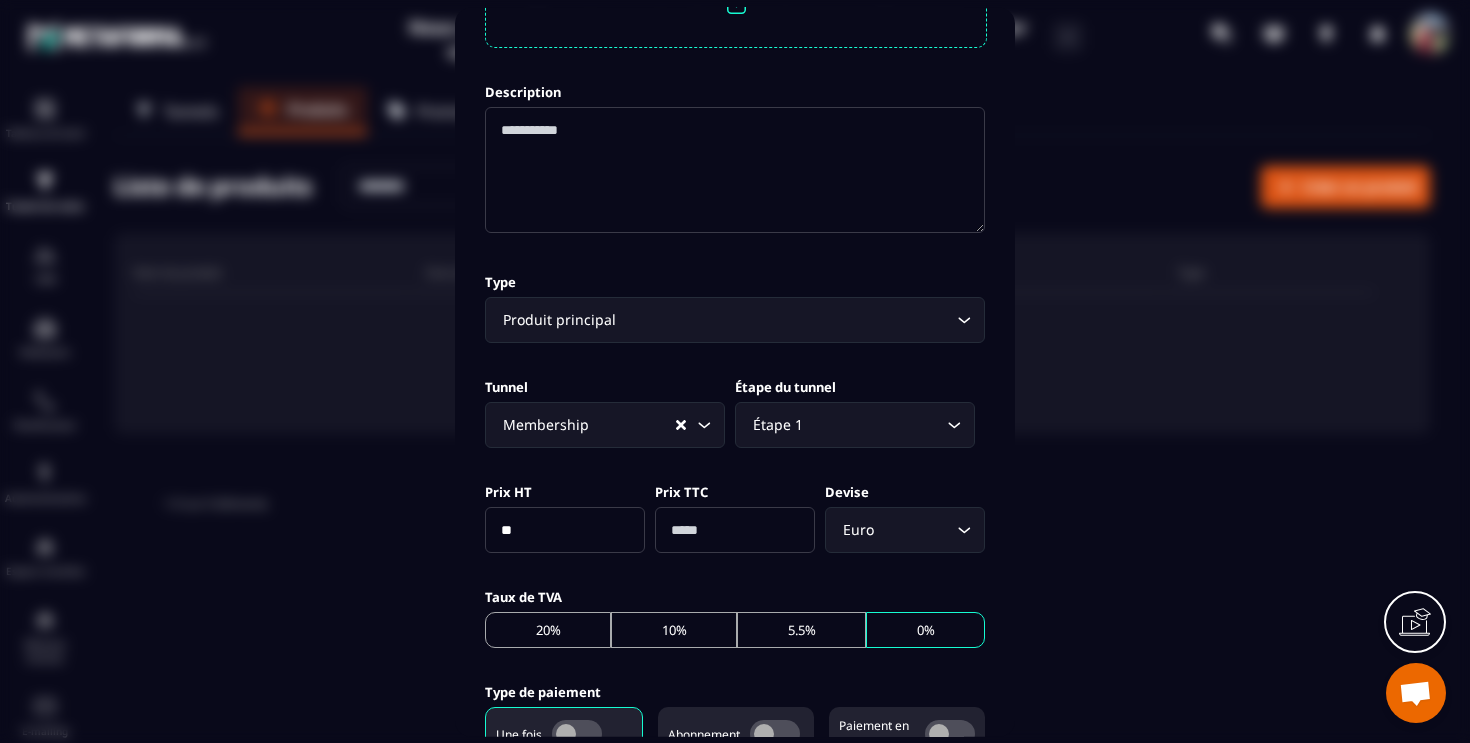 type on "**" 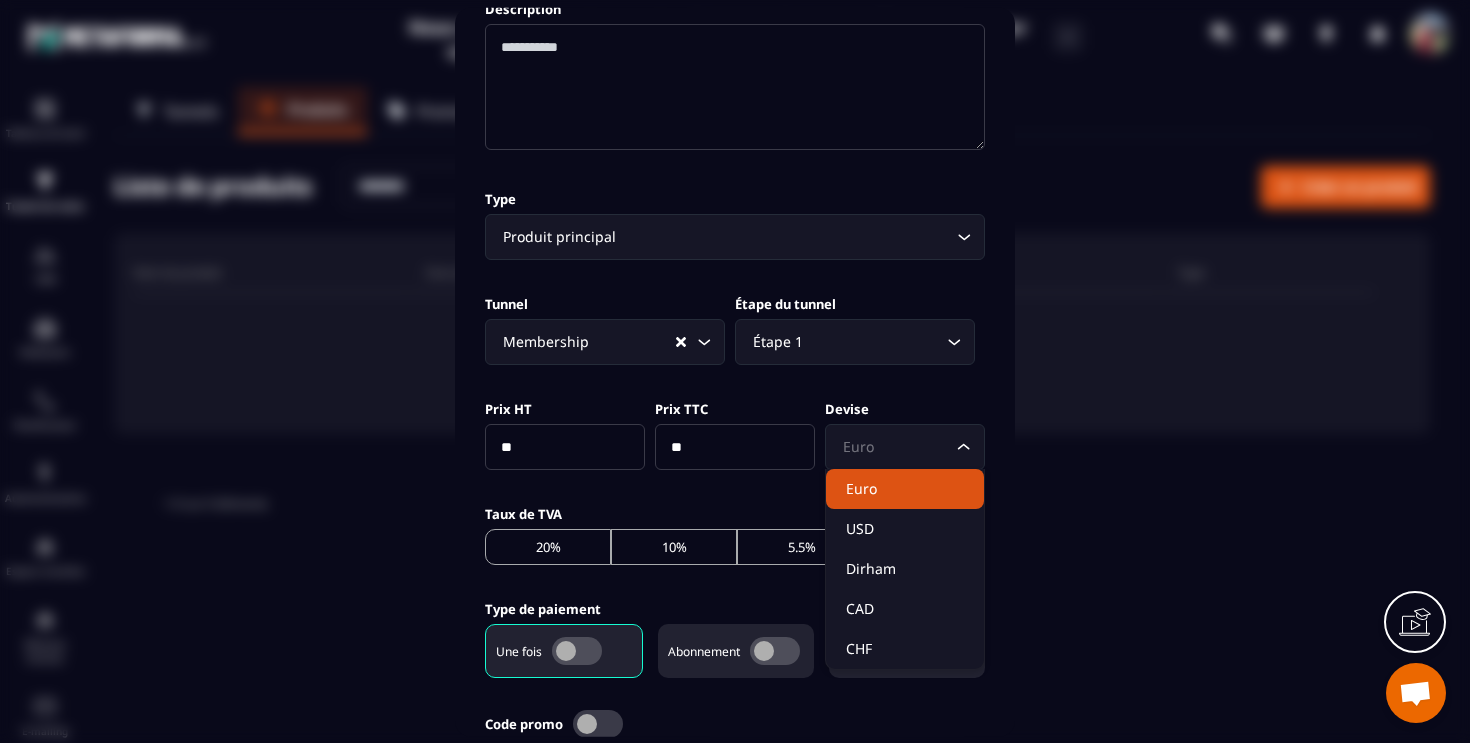 scroll, scrollTop: 389, scrollLeft: 0, axis: vertical 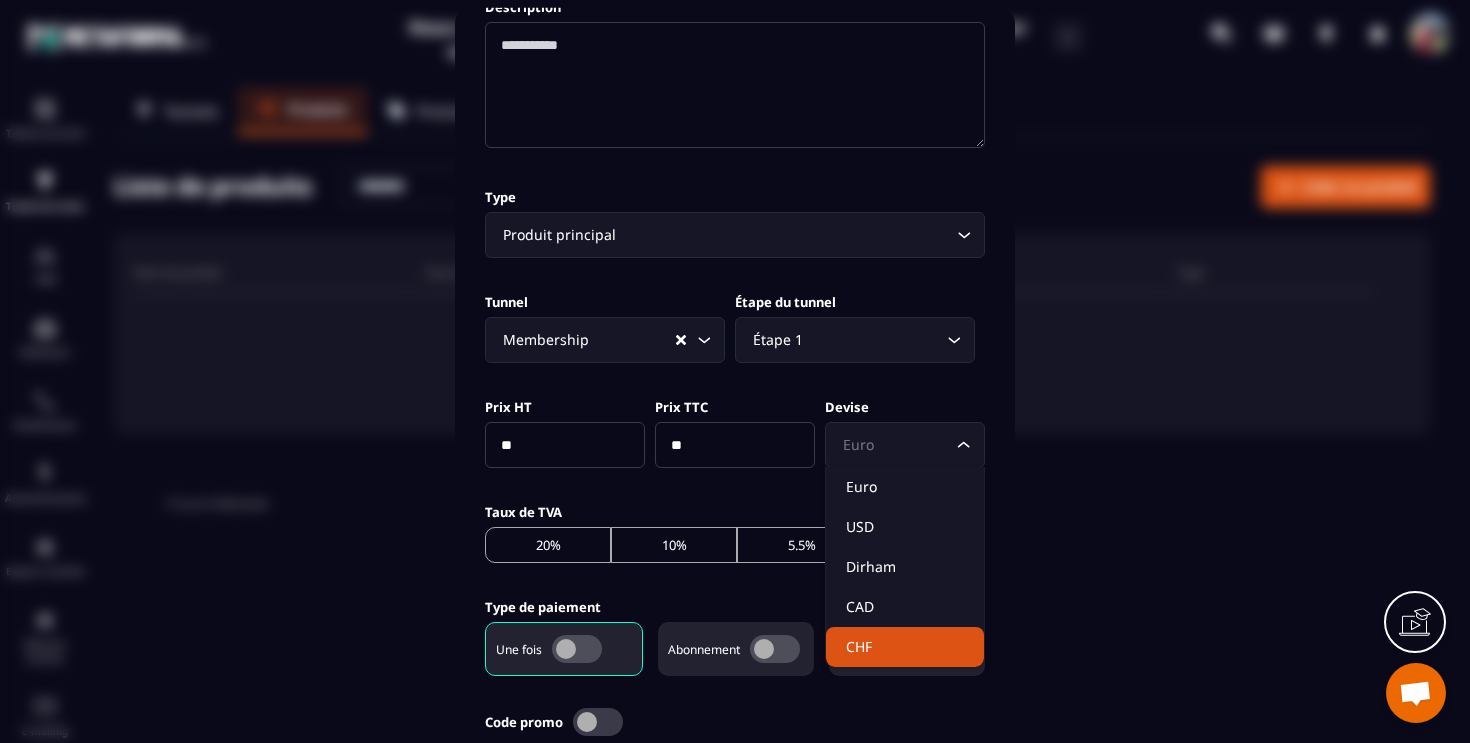 click on "CHF" 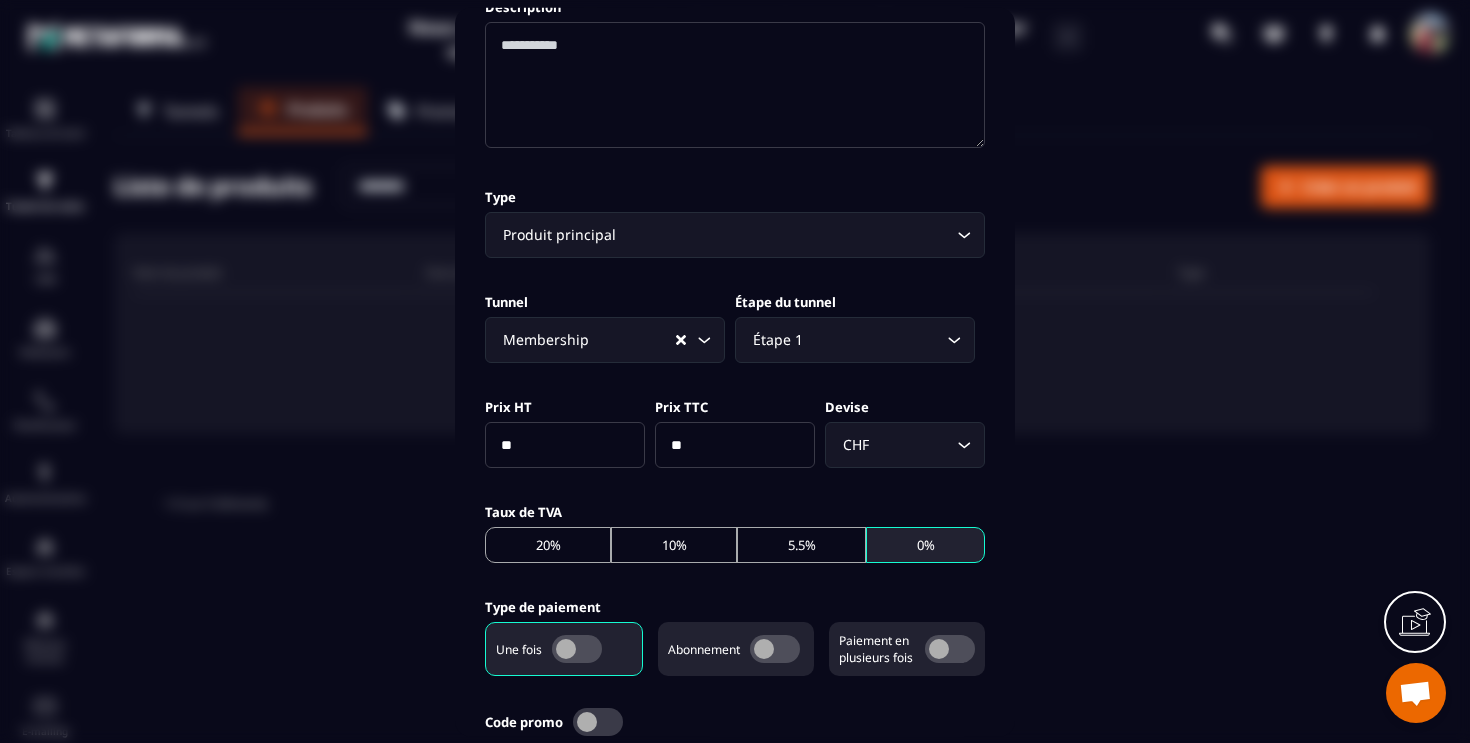 click on "0%" 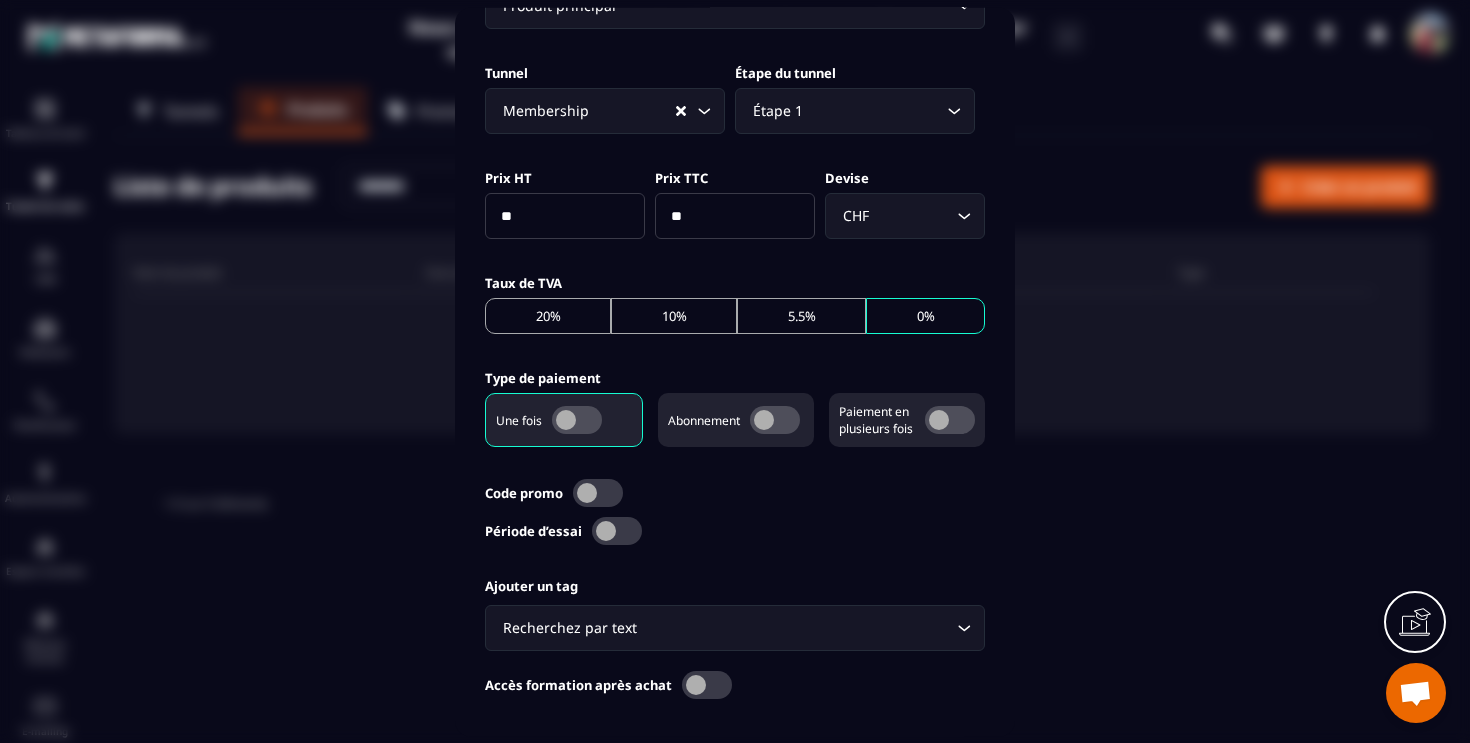 scroll, scrollTop: 625, scrollLeft: 0, axis: vertical 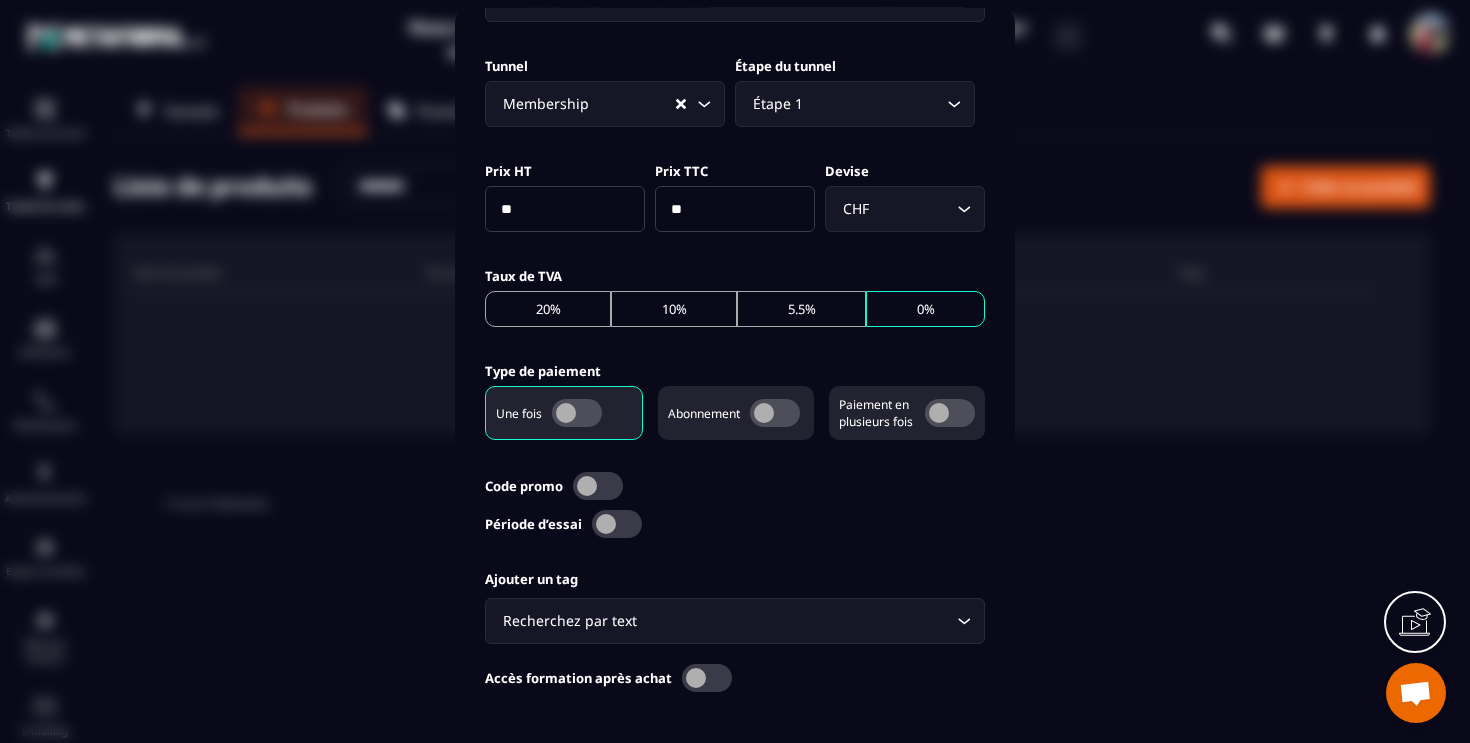 click at bounding box center [577, 412] 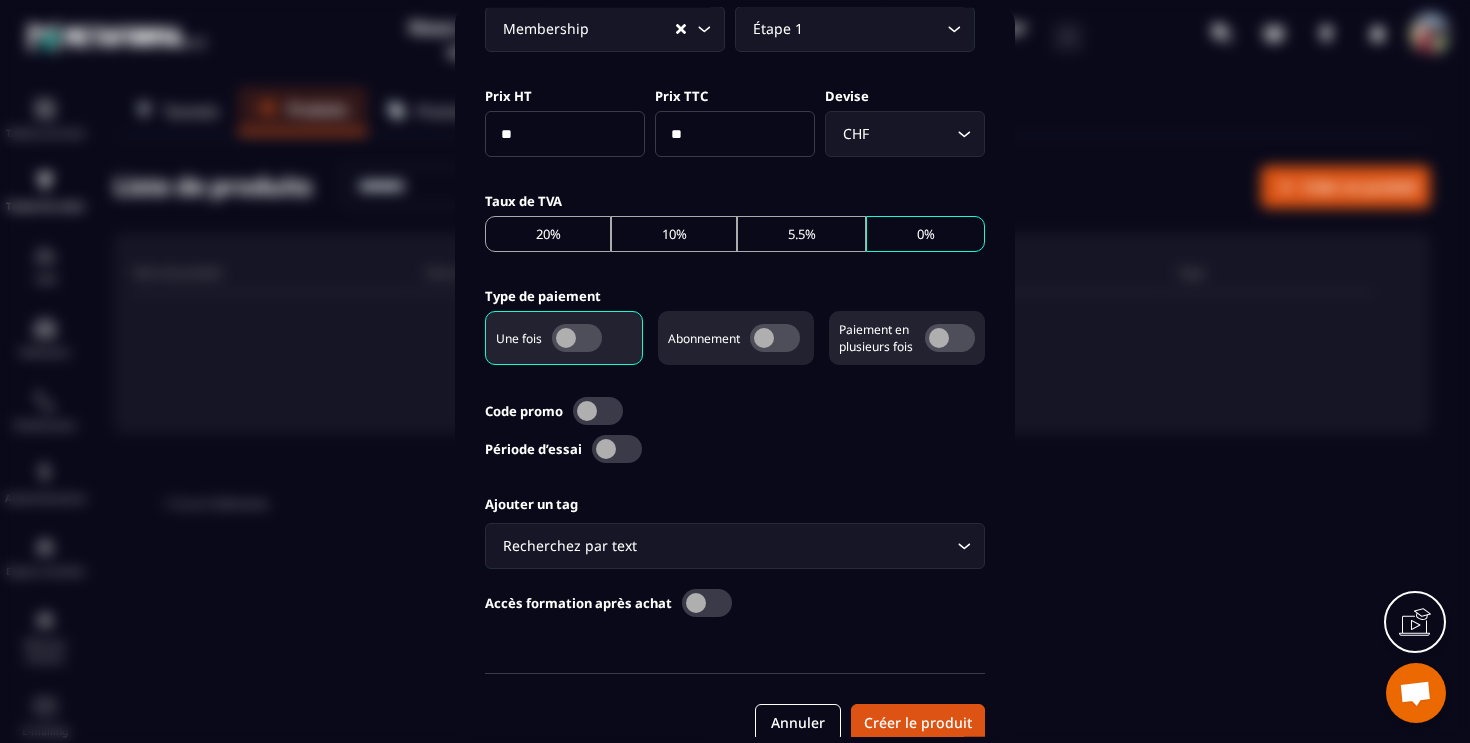 scroll, scrollTop: 729, scrollLeft: 0, axis: vertical 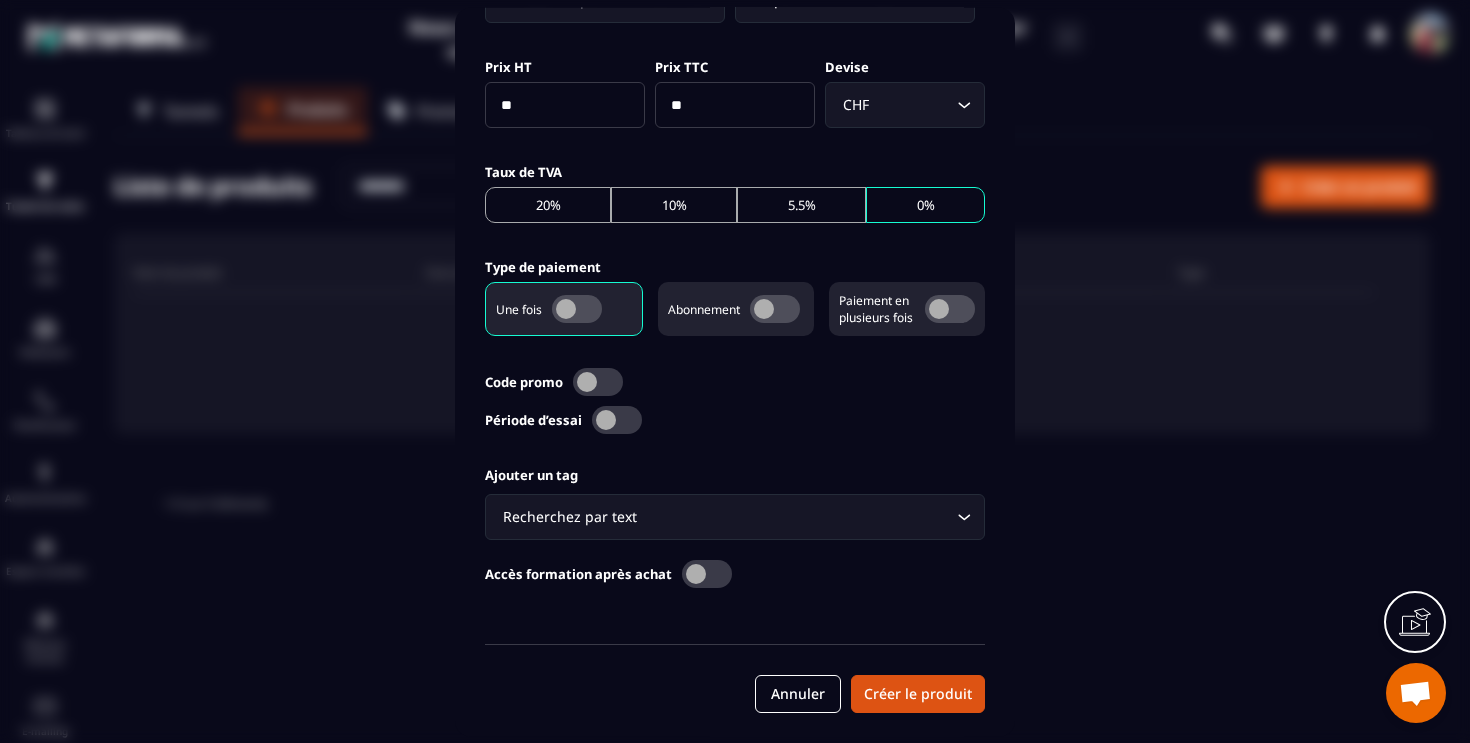 click at bounding box center [707, 573] 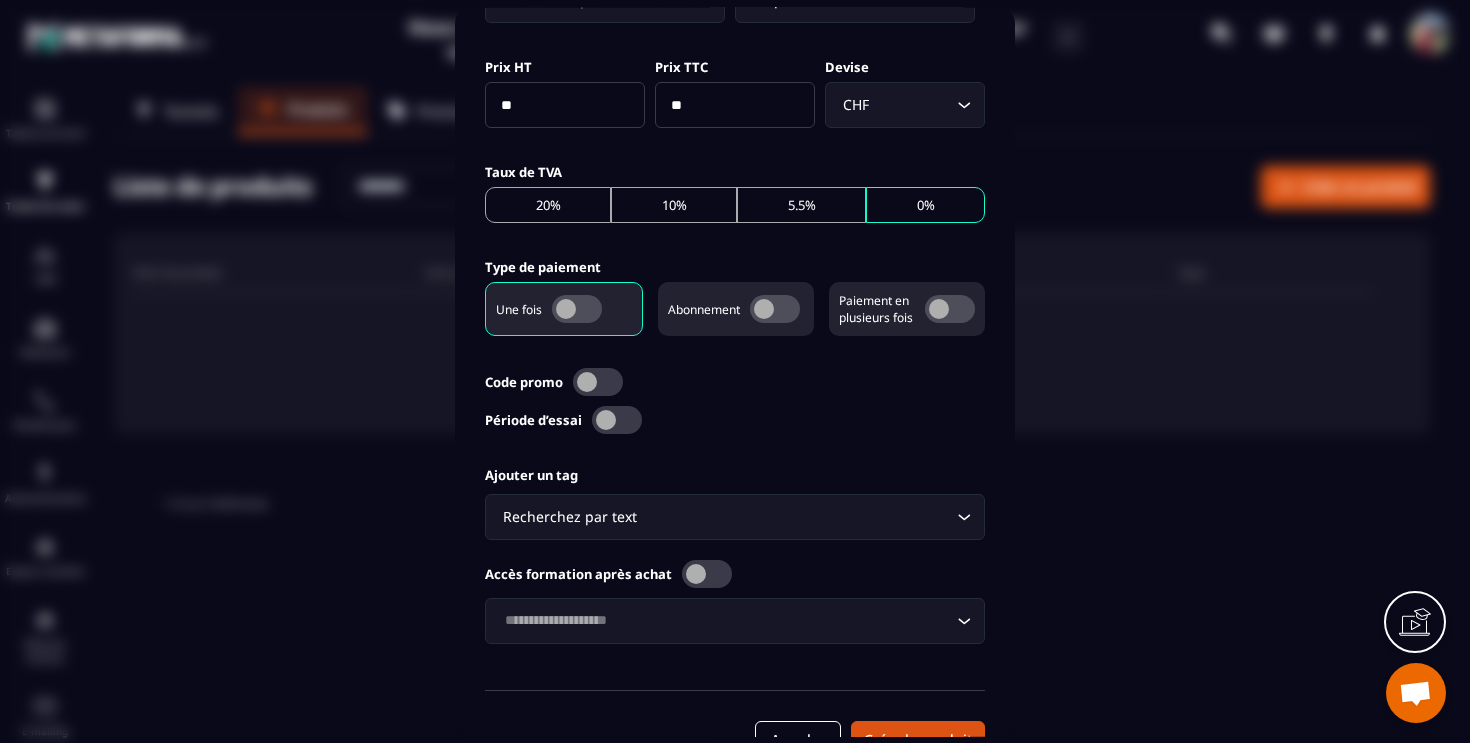 scroll, scrollTop: 775, scrollLeft: 0, axis: vertical 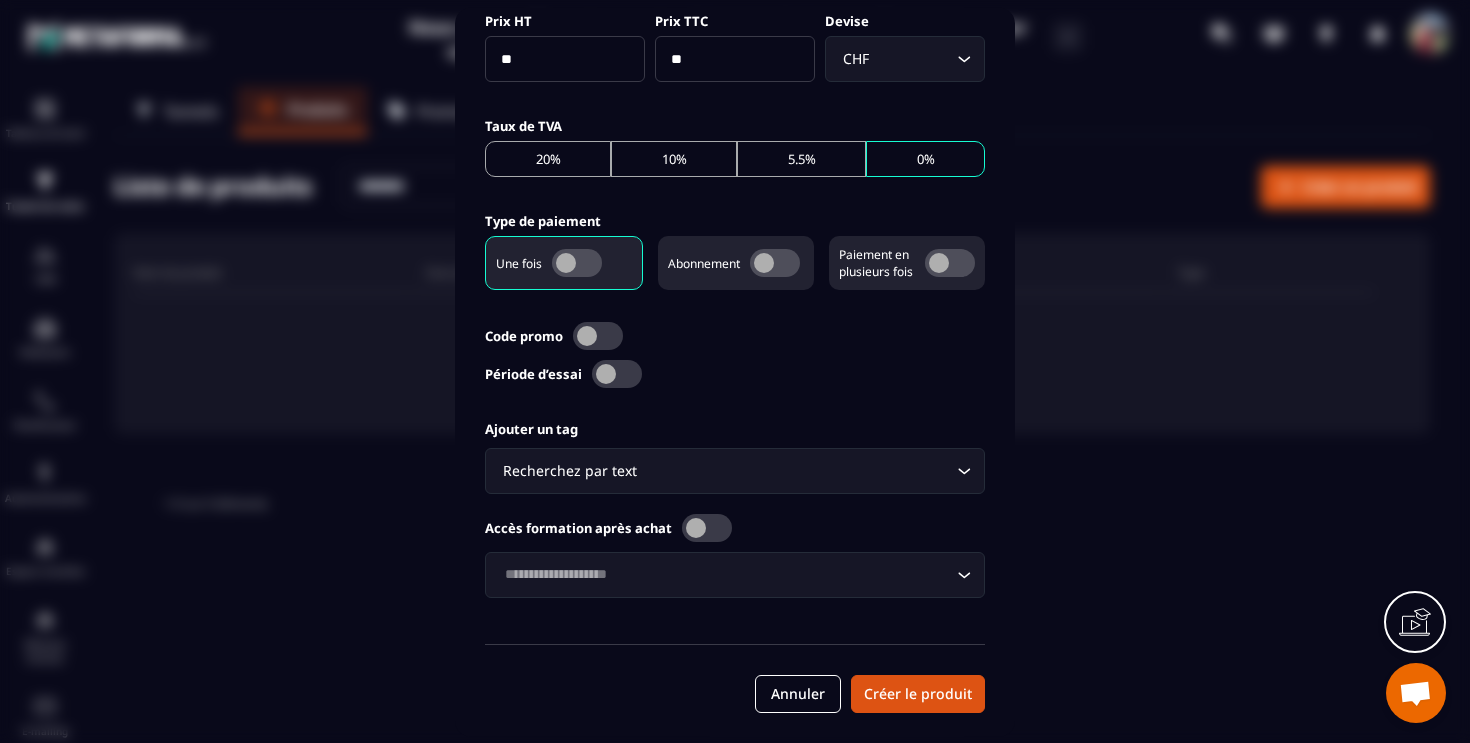 click 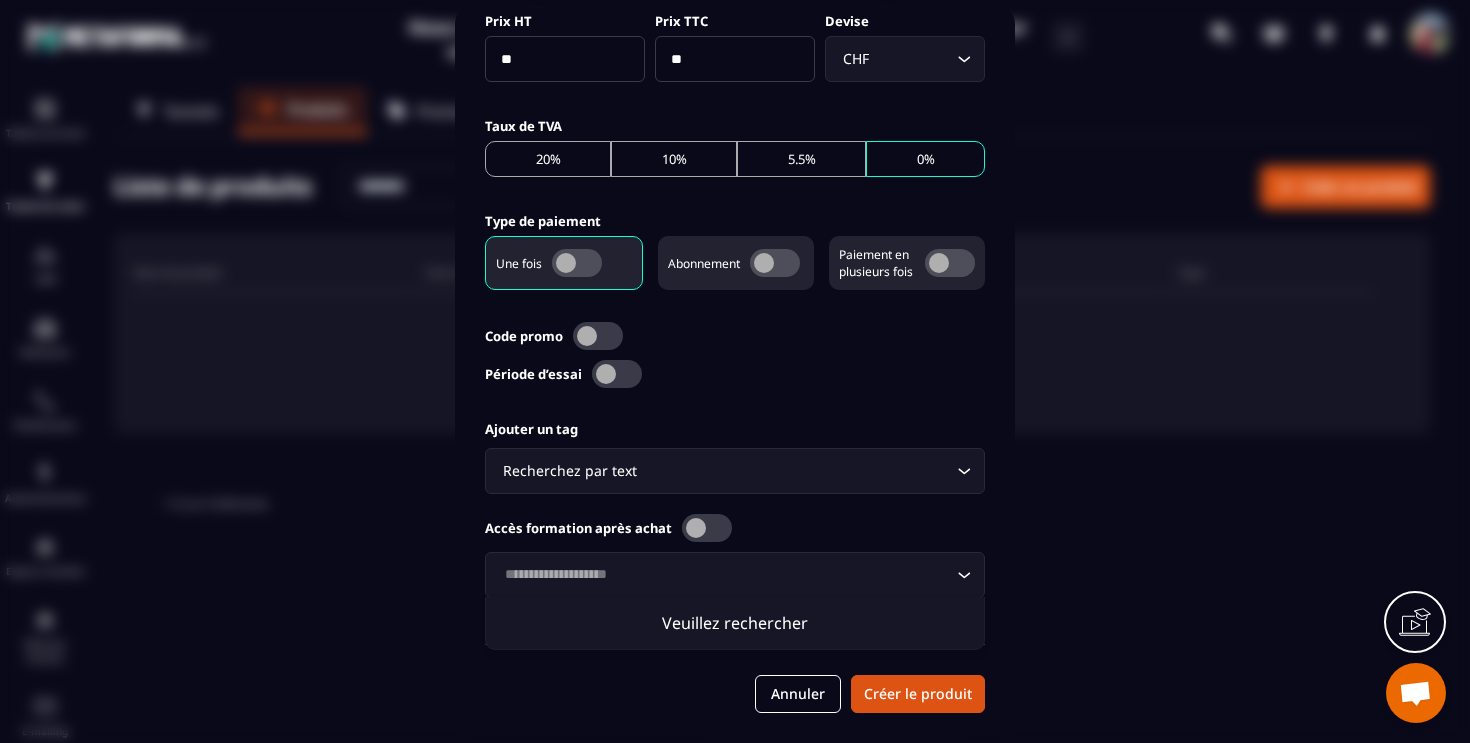 click on "Accès formation après achat" 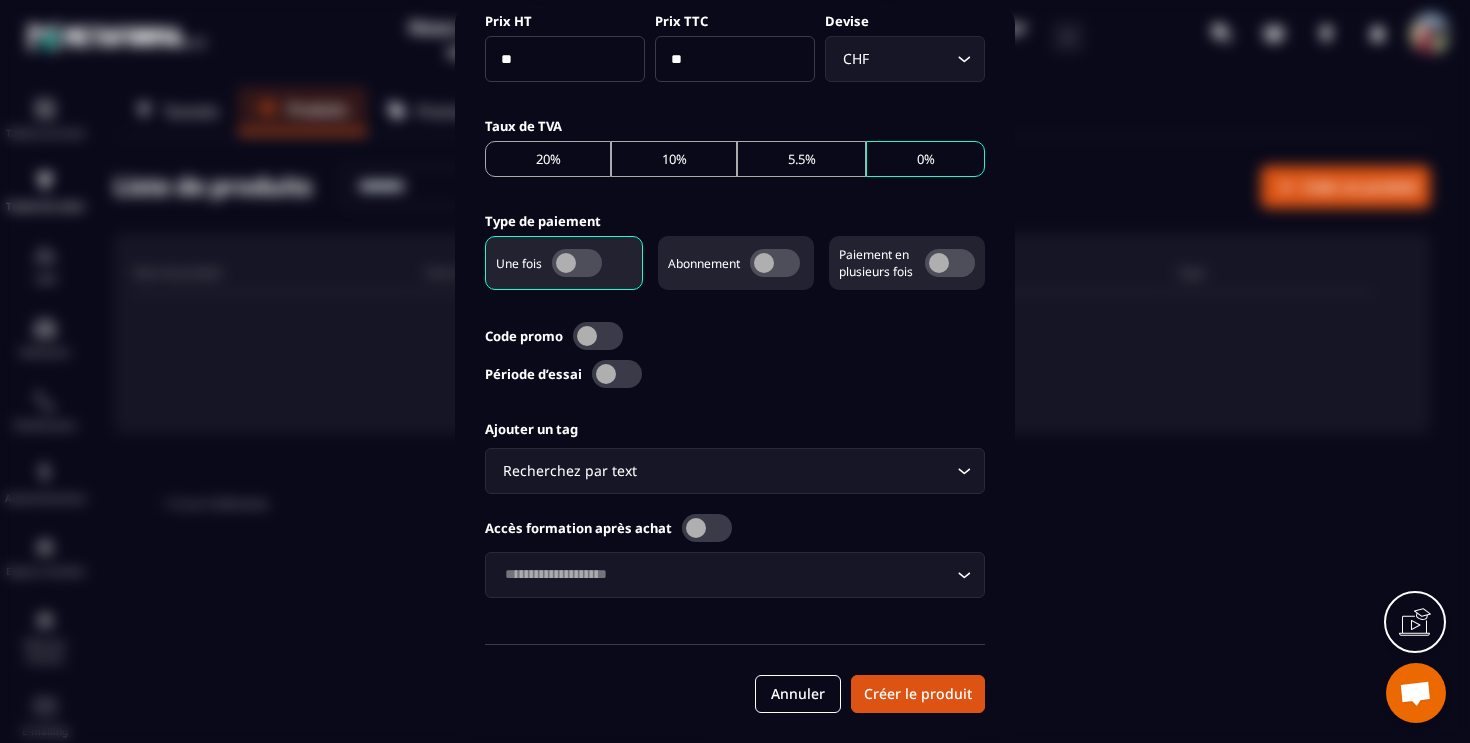 click 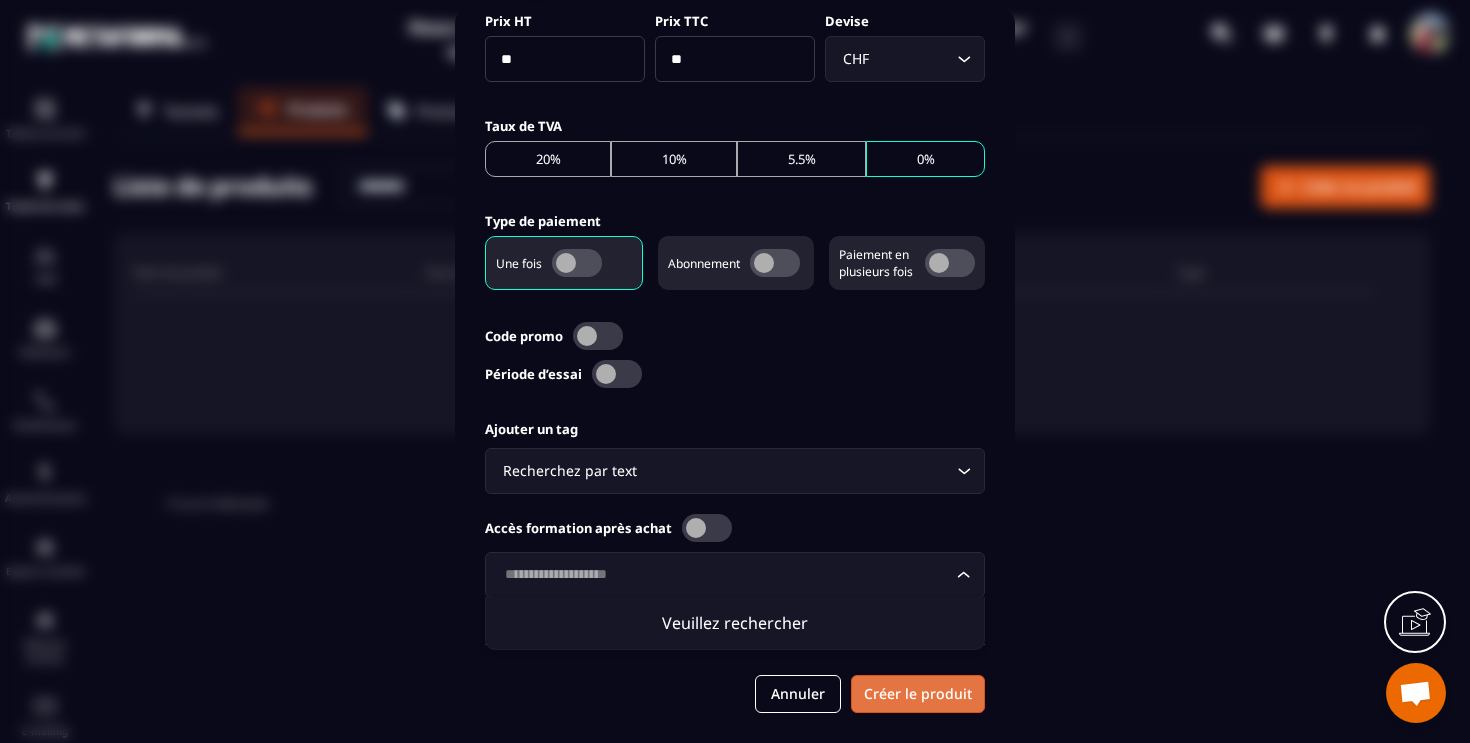 click on "Créer le produit" at bounding box center (918, 693) 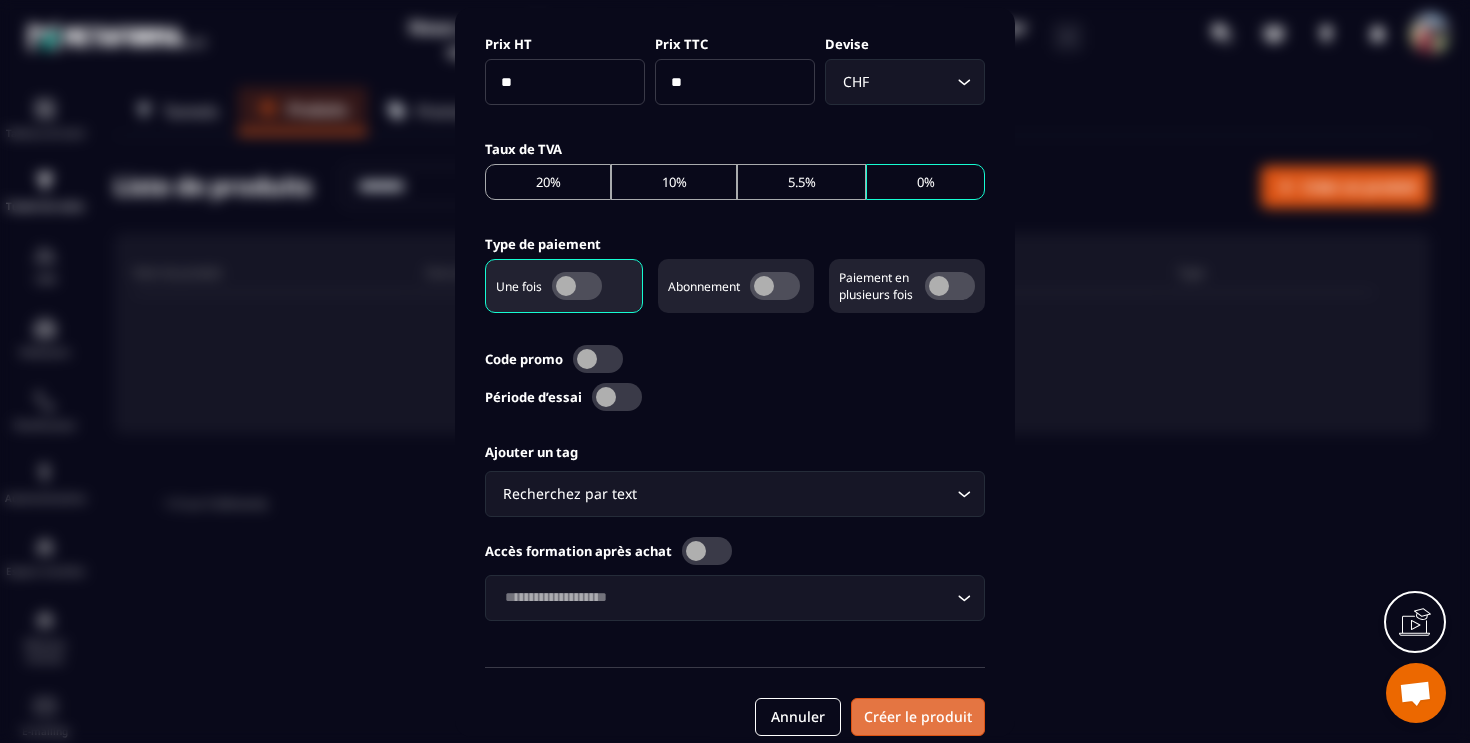 scroll, scrollTop: 798, scrollLeft: 0, axis: vertical 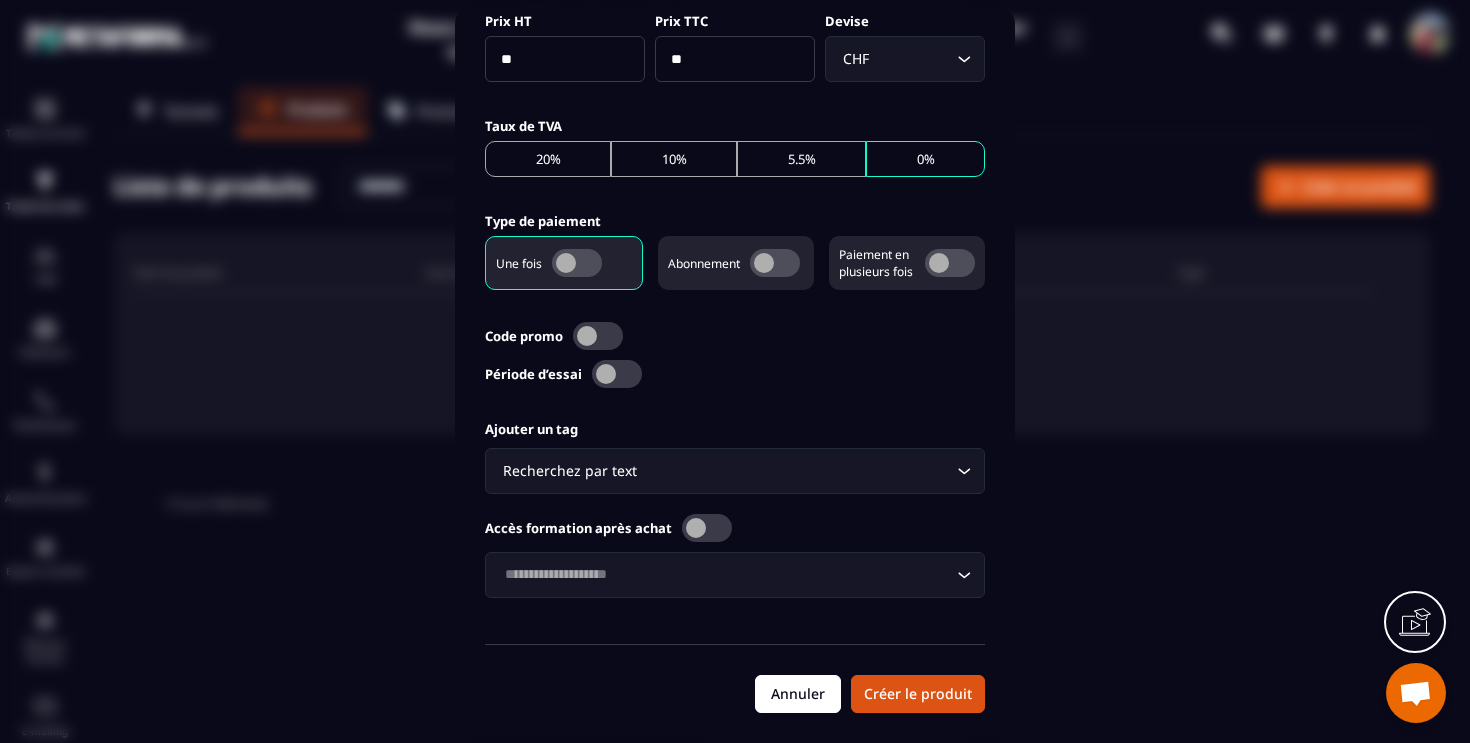 click on "Annuler" at bounding box center (798, 693) 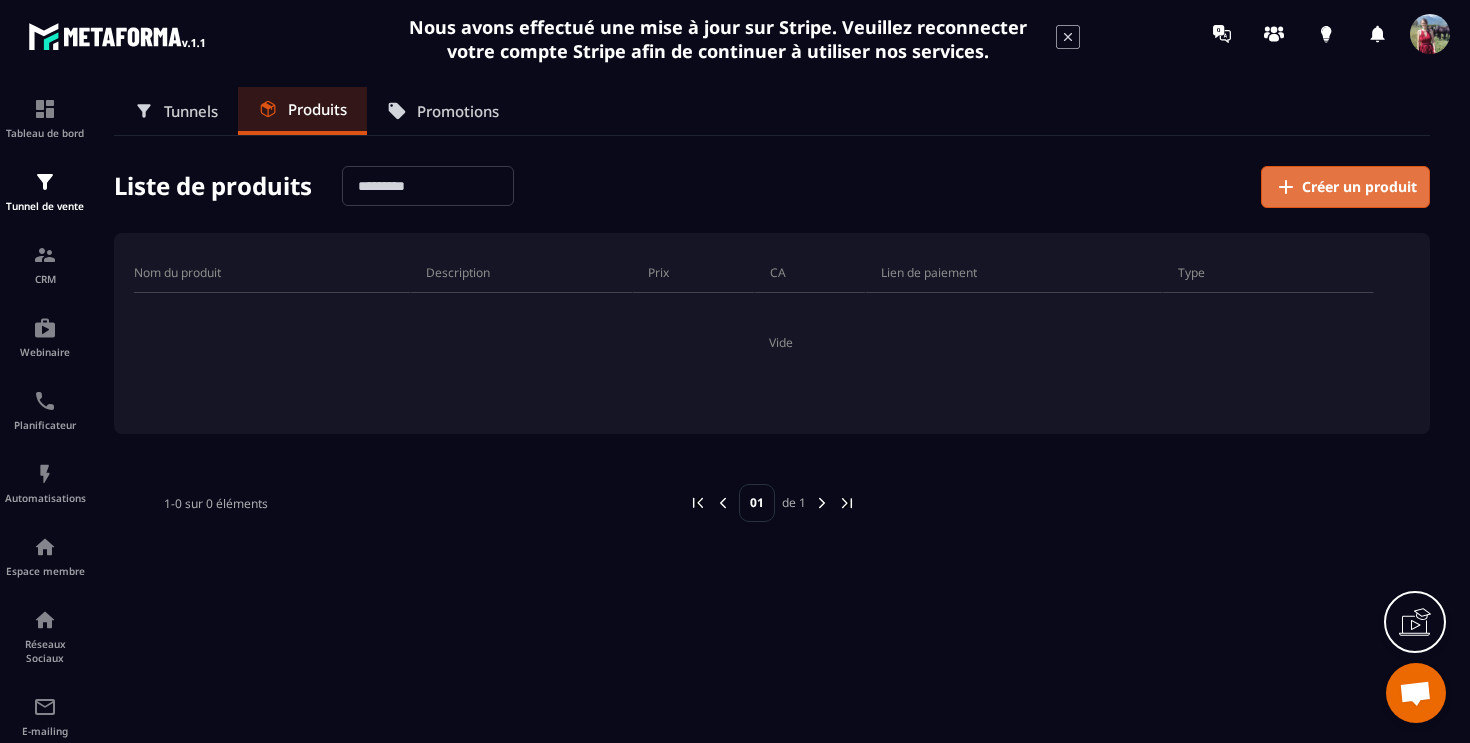 click on "Créer un produit" at bounding box center (1359, 187) 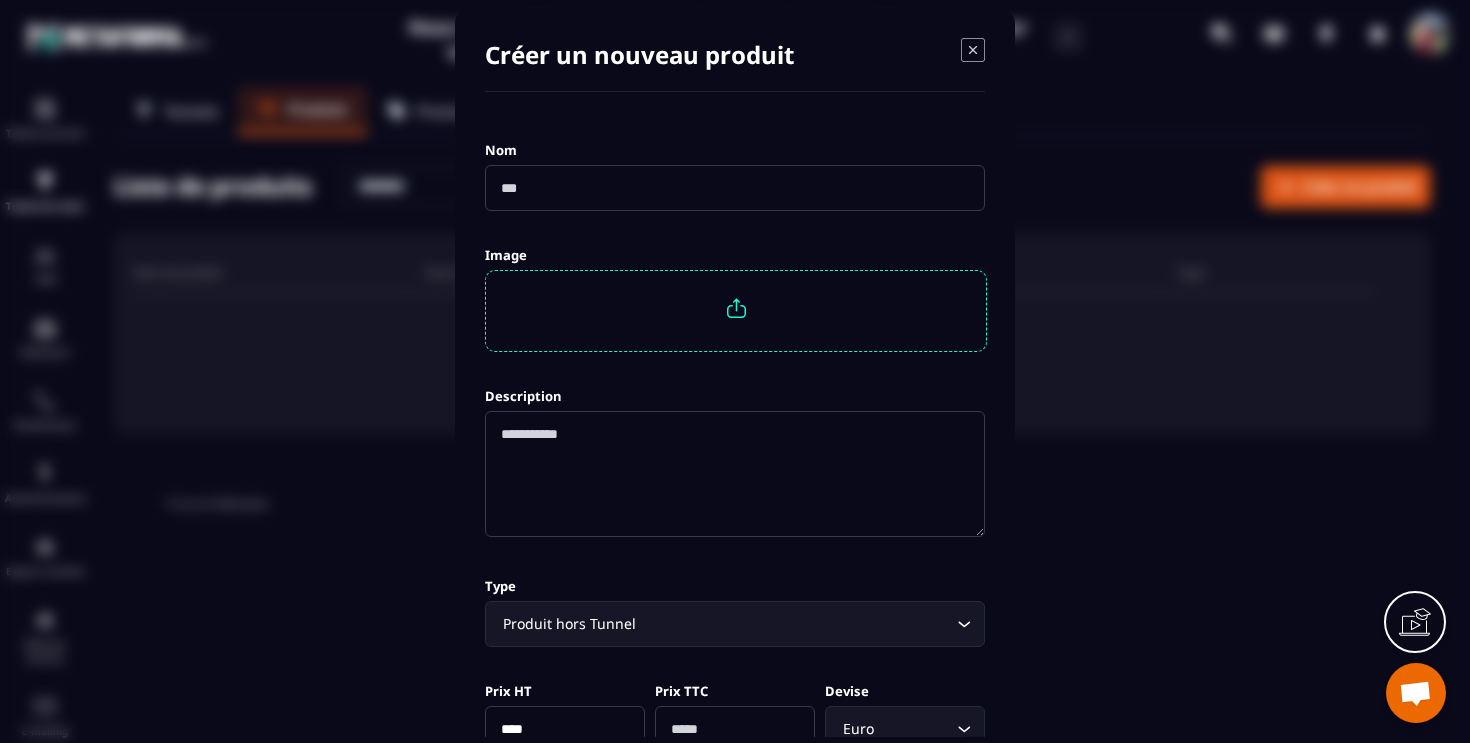 click at bounding box center [735, 187] 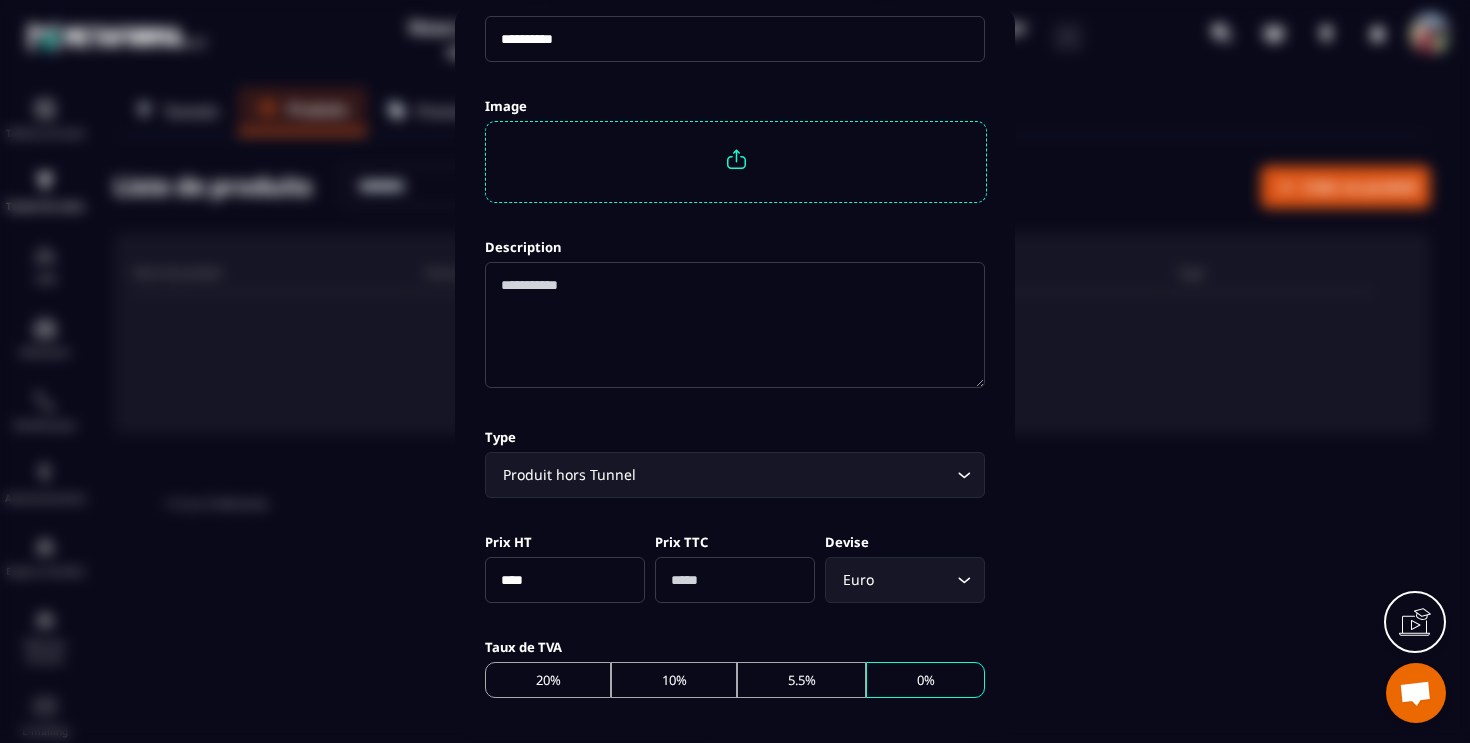 scroll, scrollTop: 170, scrollLeft: 0, axis: vertical 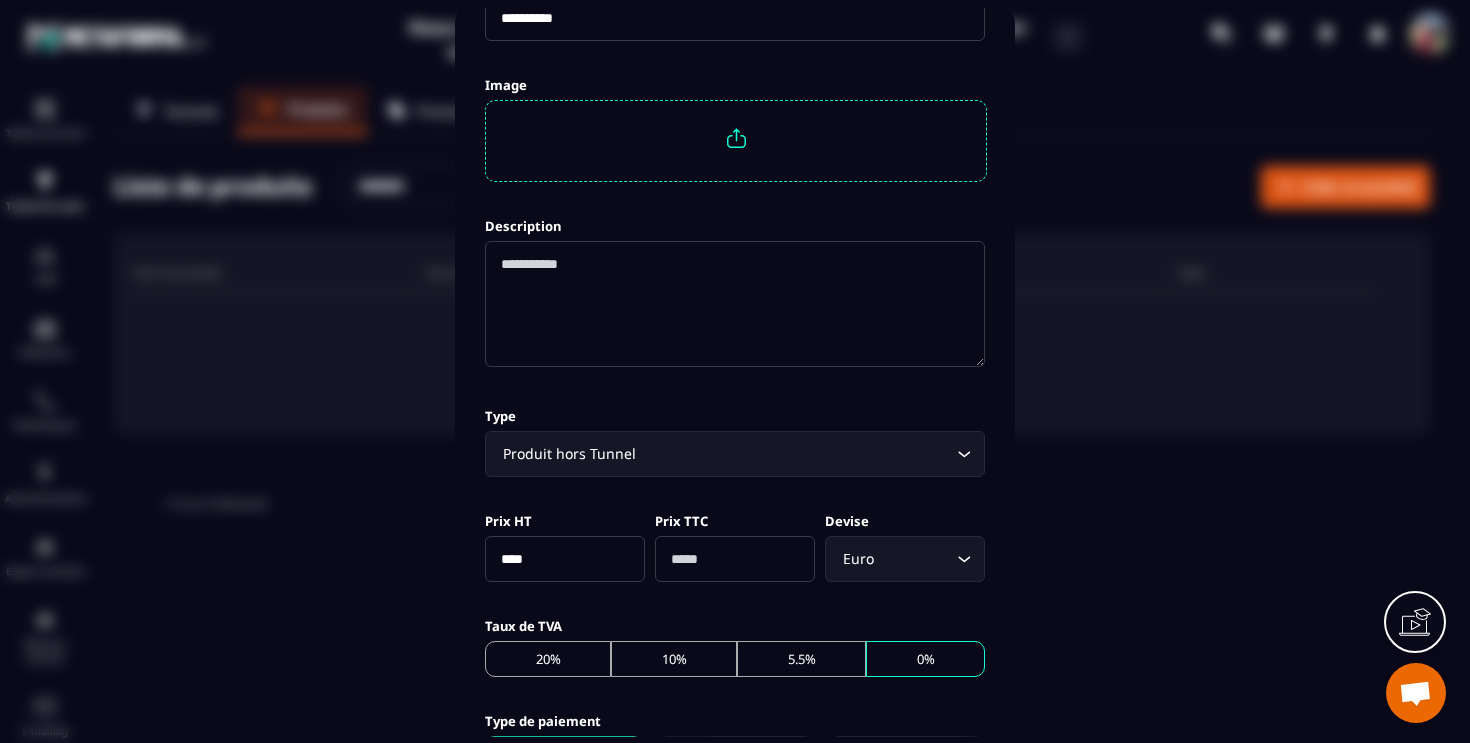 type on "**********" 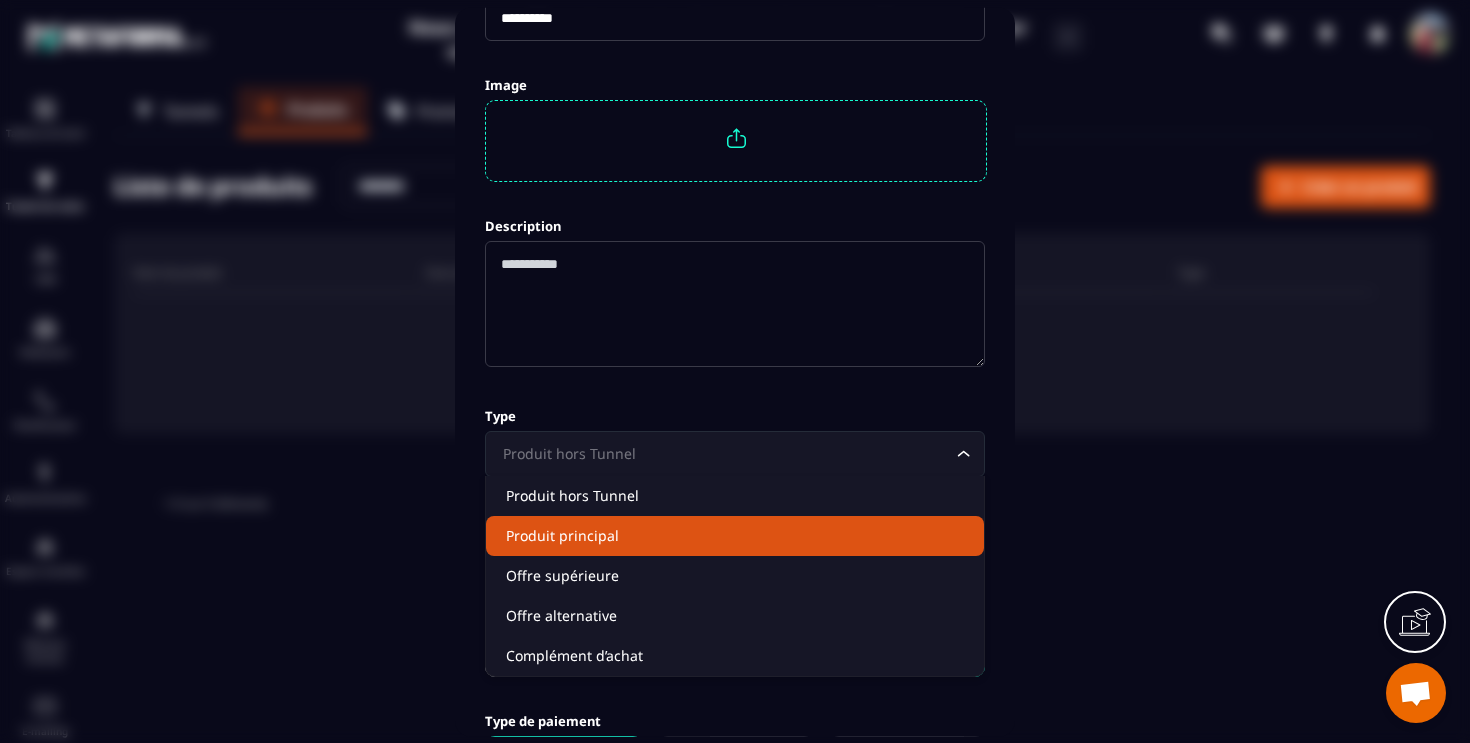 click on "Produit principal" 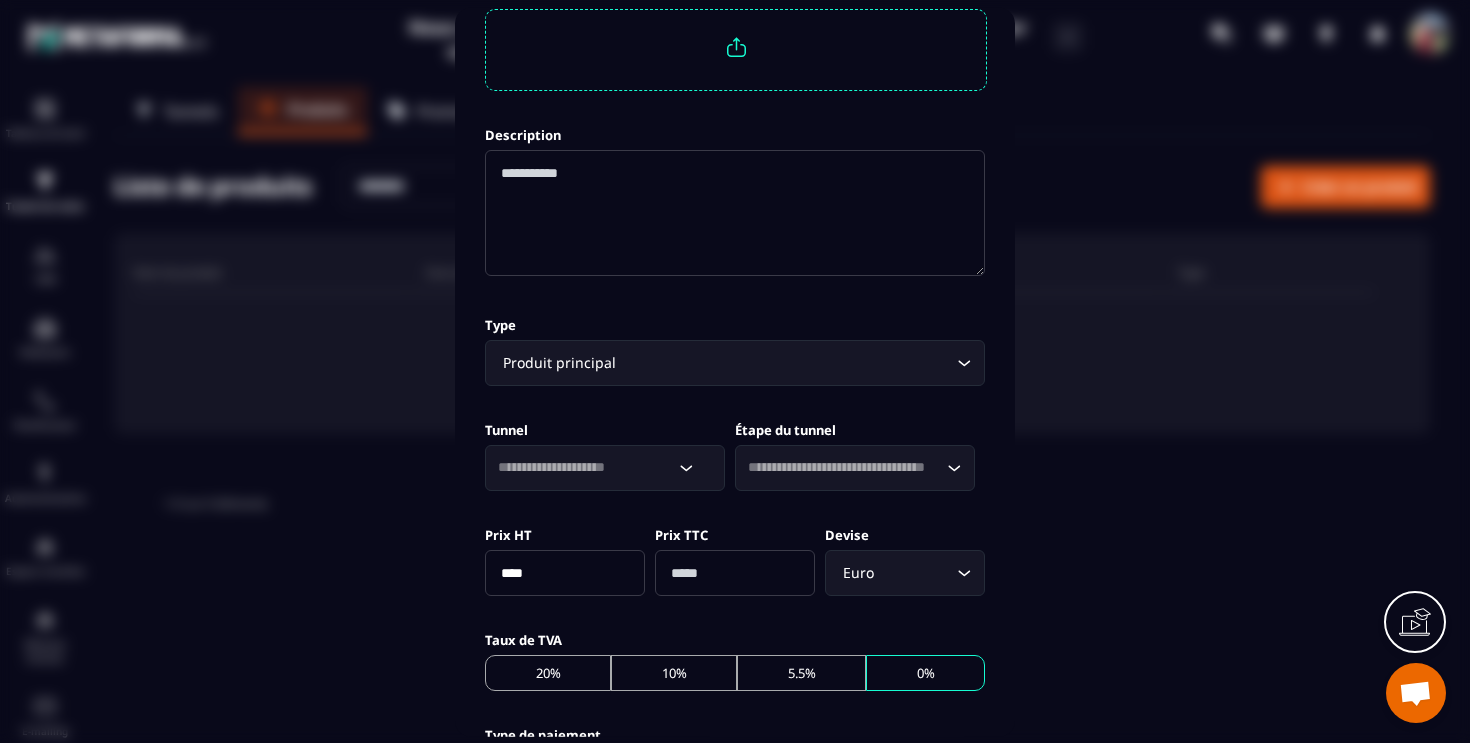 scroll, scrollTop: 292, scrollLeft: 0, axis: vertical 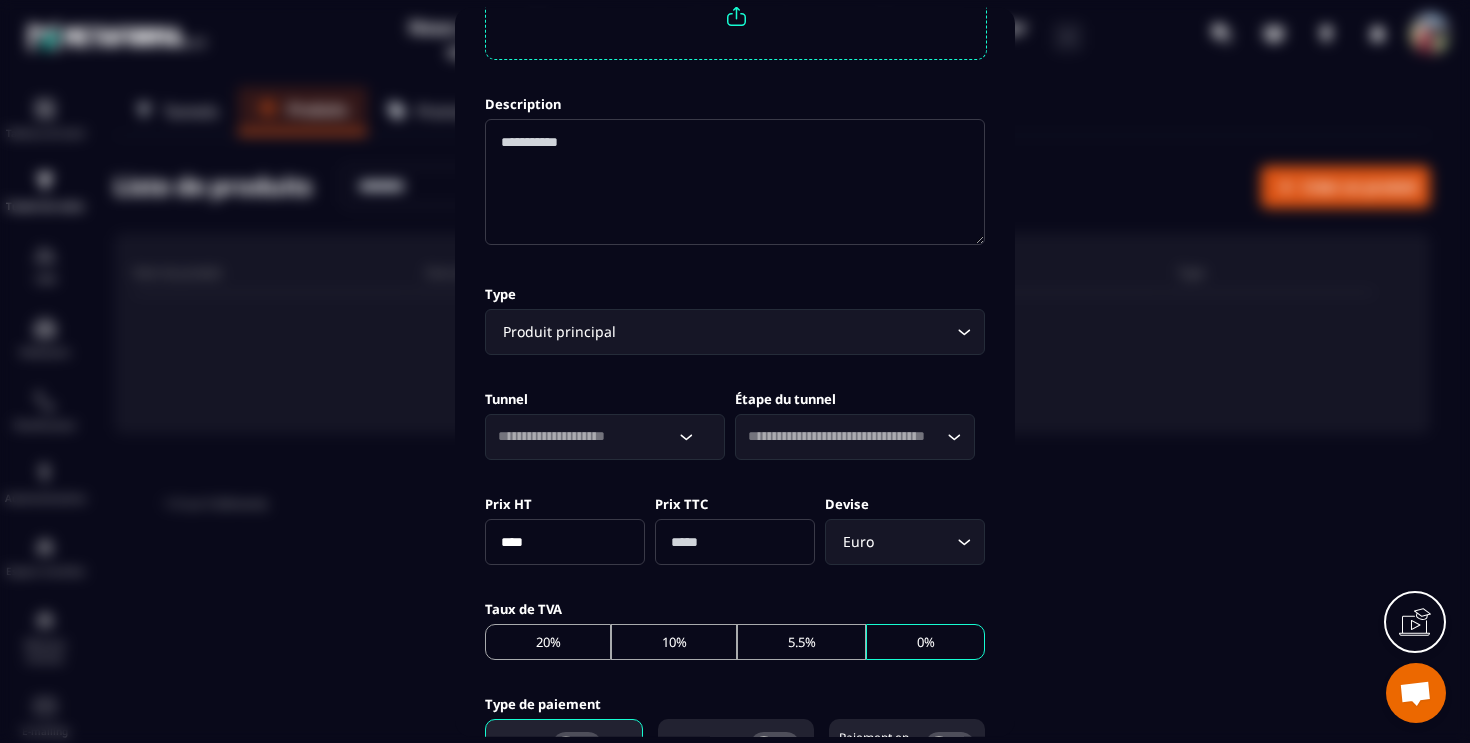 click on "Loading..." 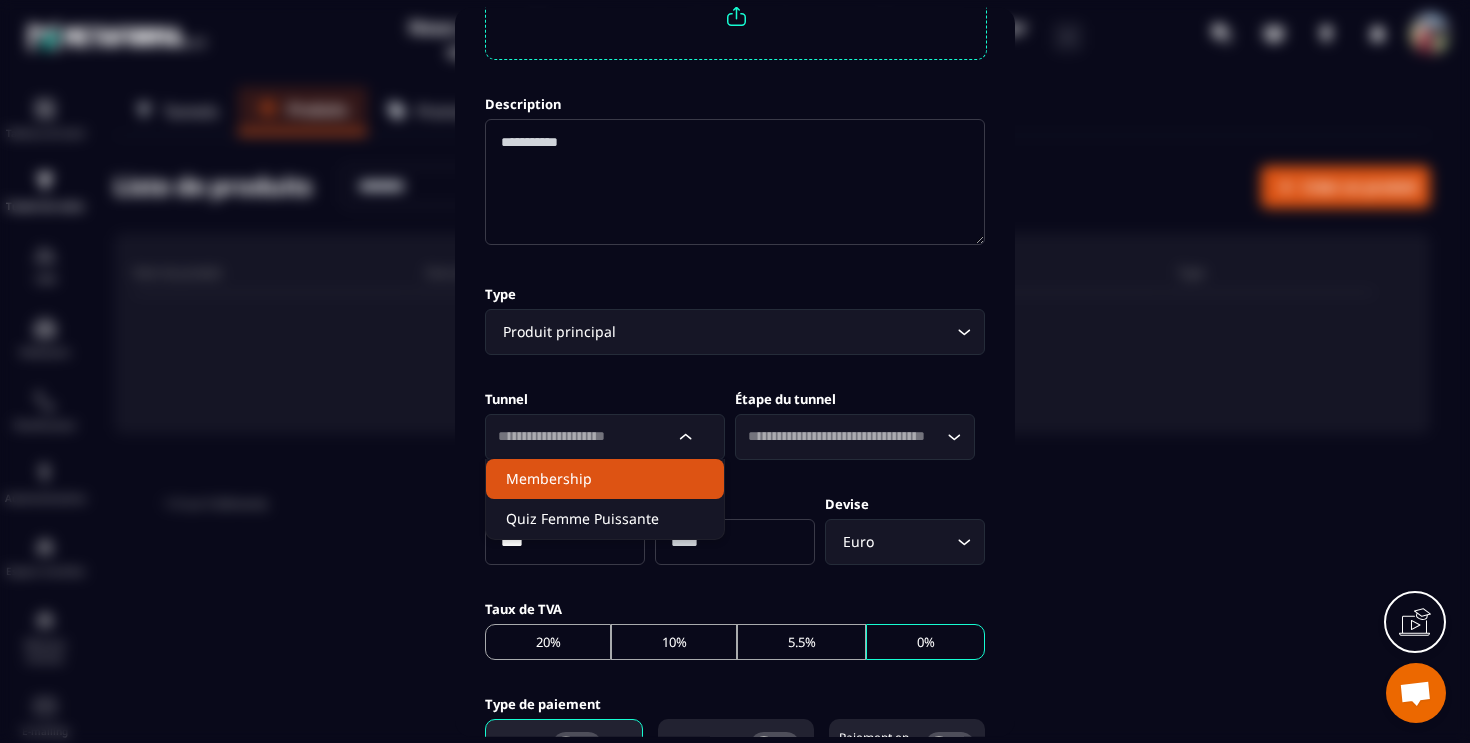 click on "Membership" 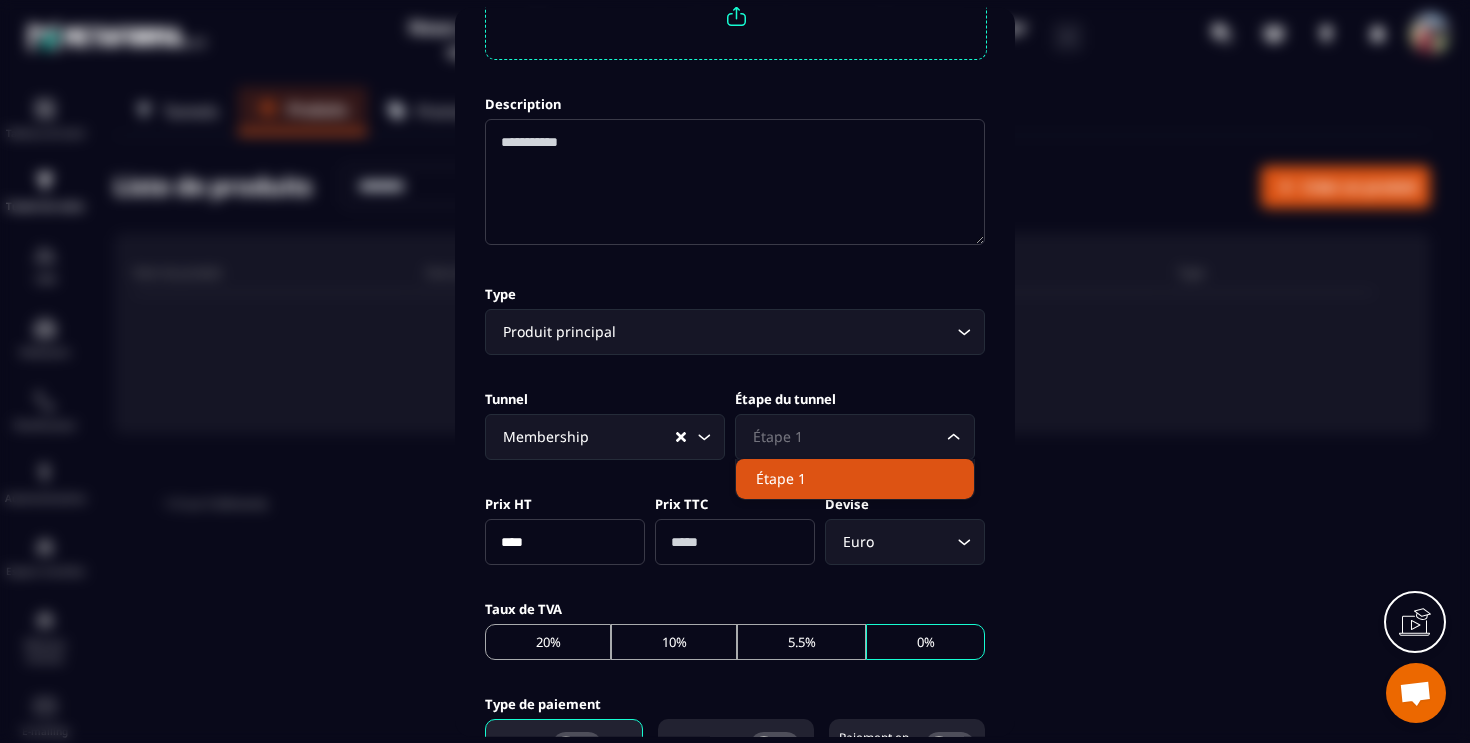 click on "Étape 1" at bounding box center (845, 436) 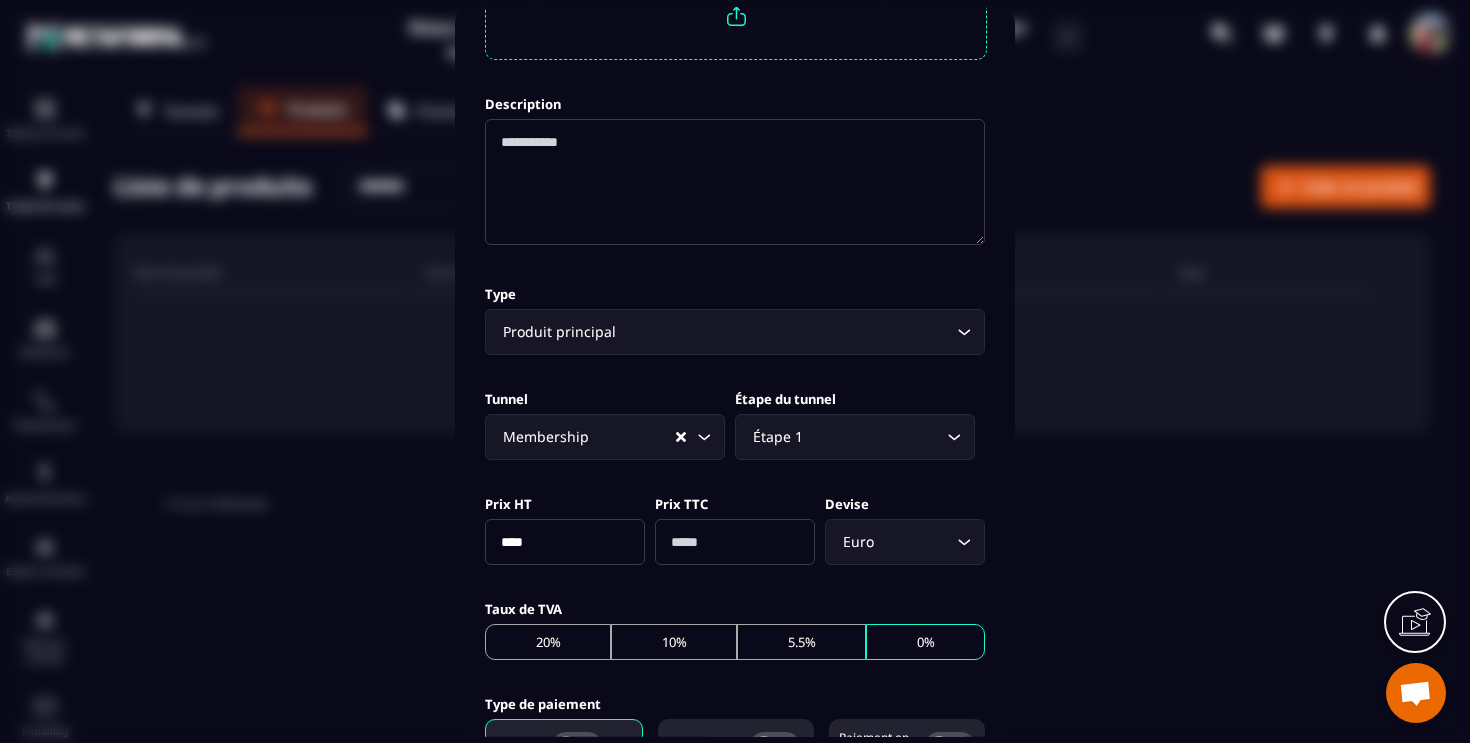 click on "****" at bounding box center [565, 541] 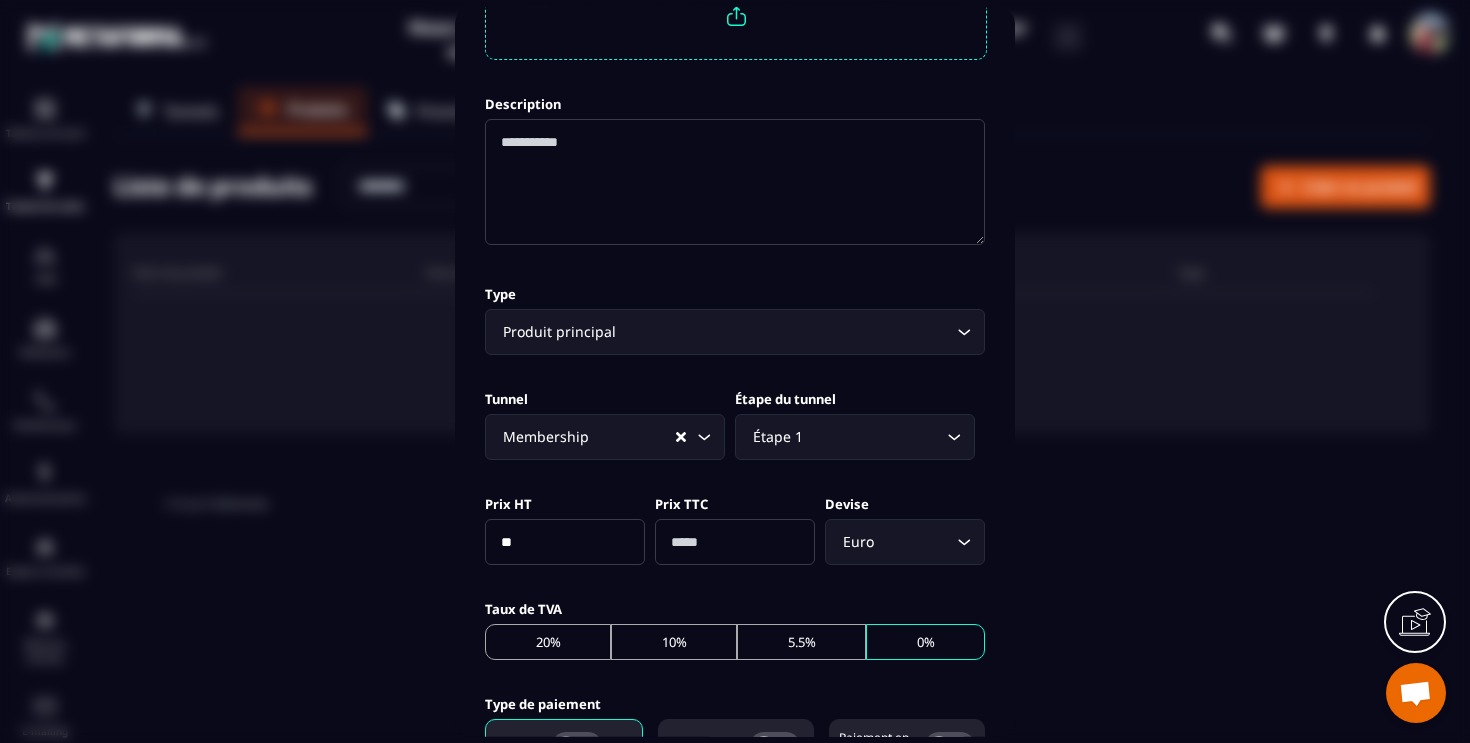 type on "**" 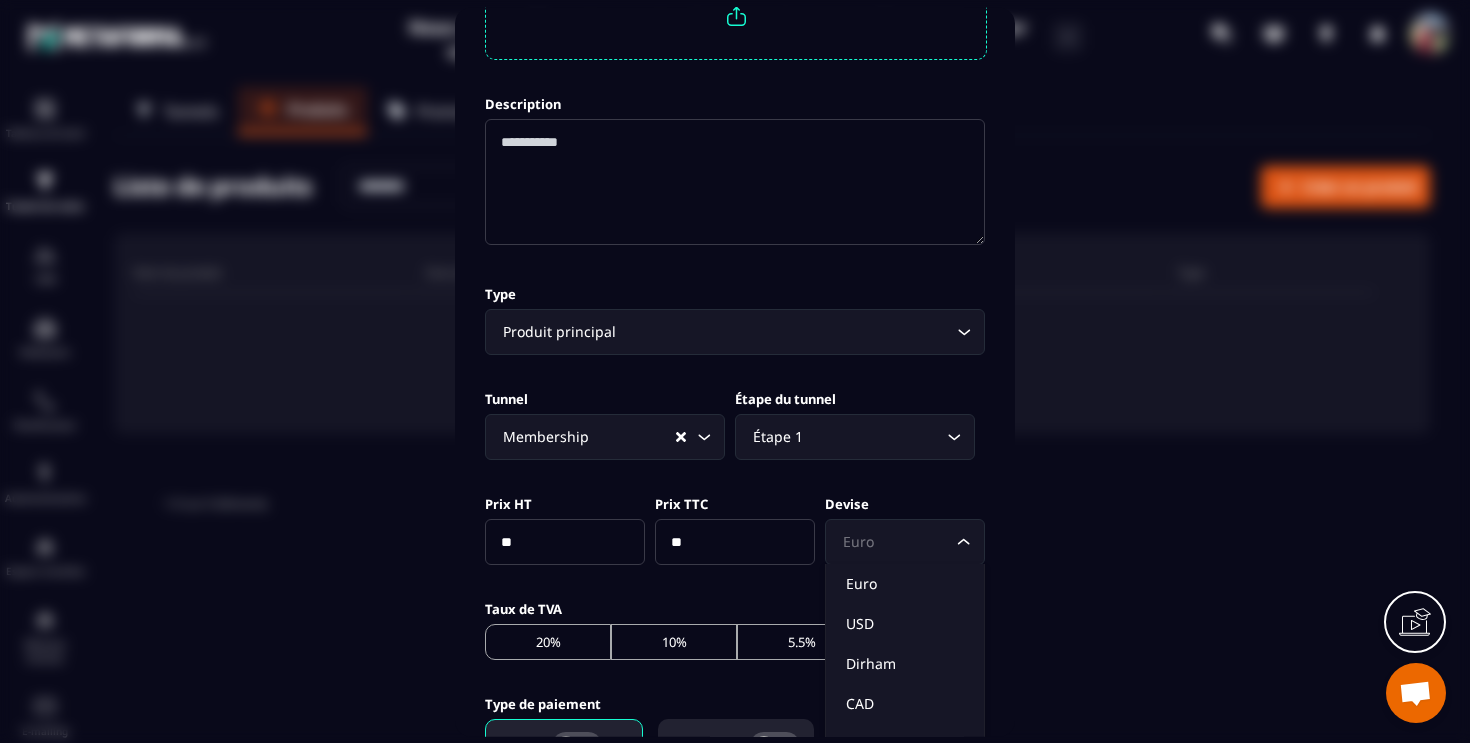 click on "[CURRENCY] Loading..." 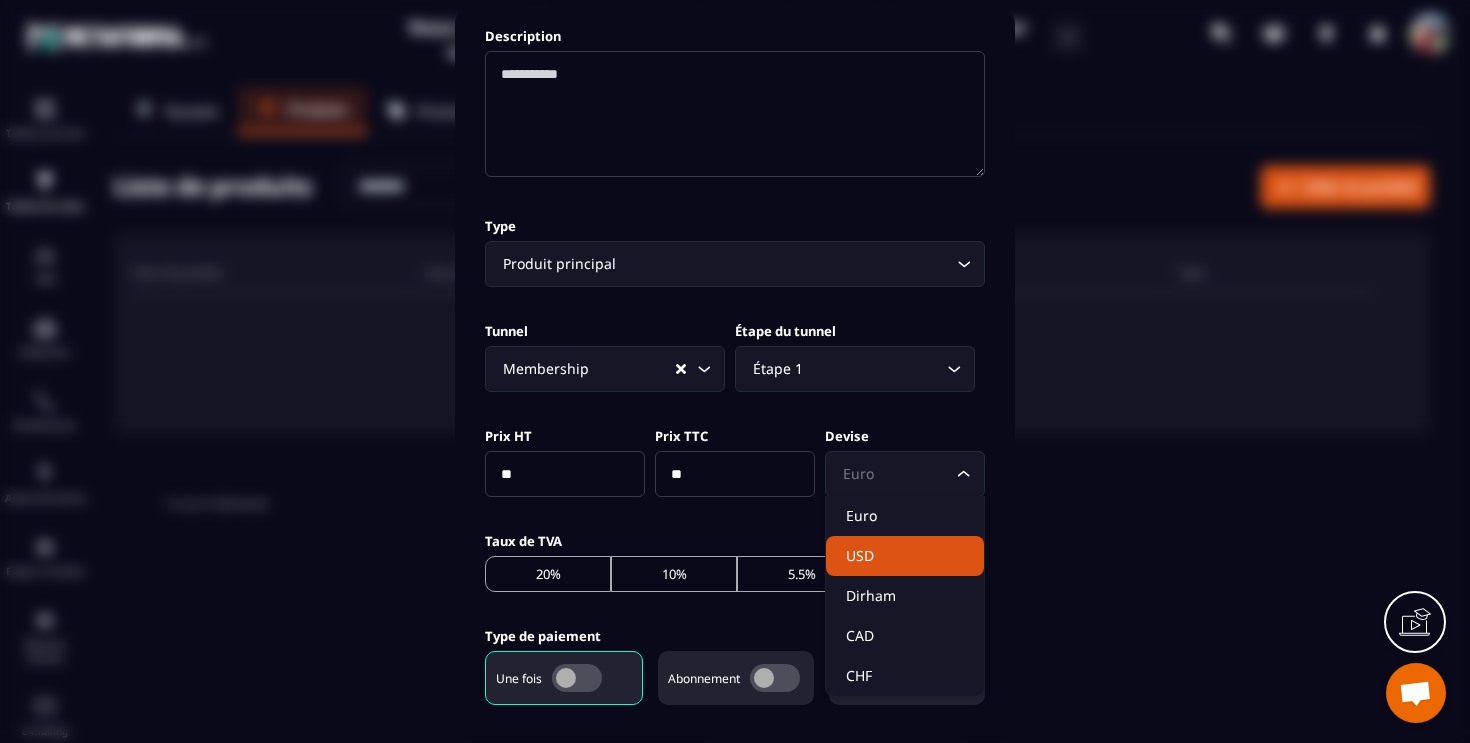 scroll, scrollTop: 401, scrollLeft: 0, axis: vertical 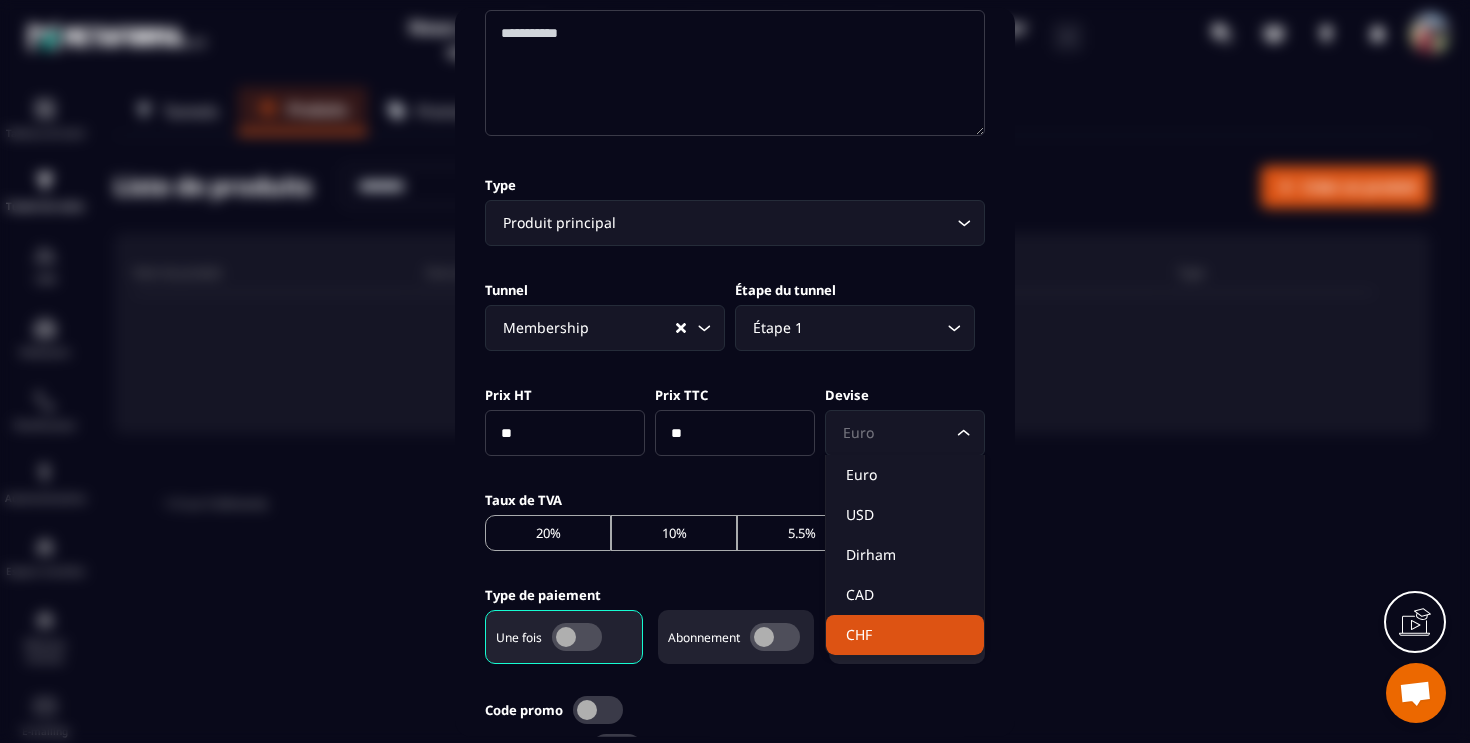 click on "CHF" 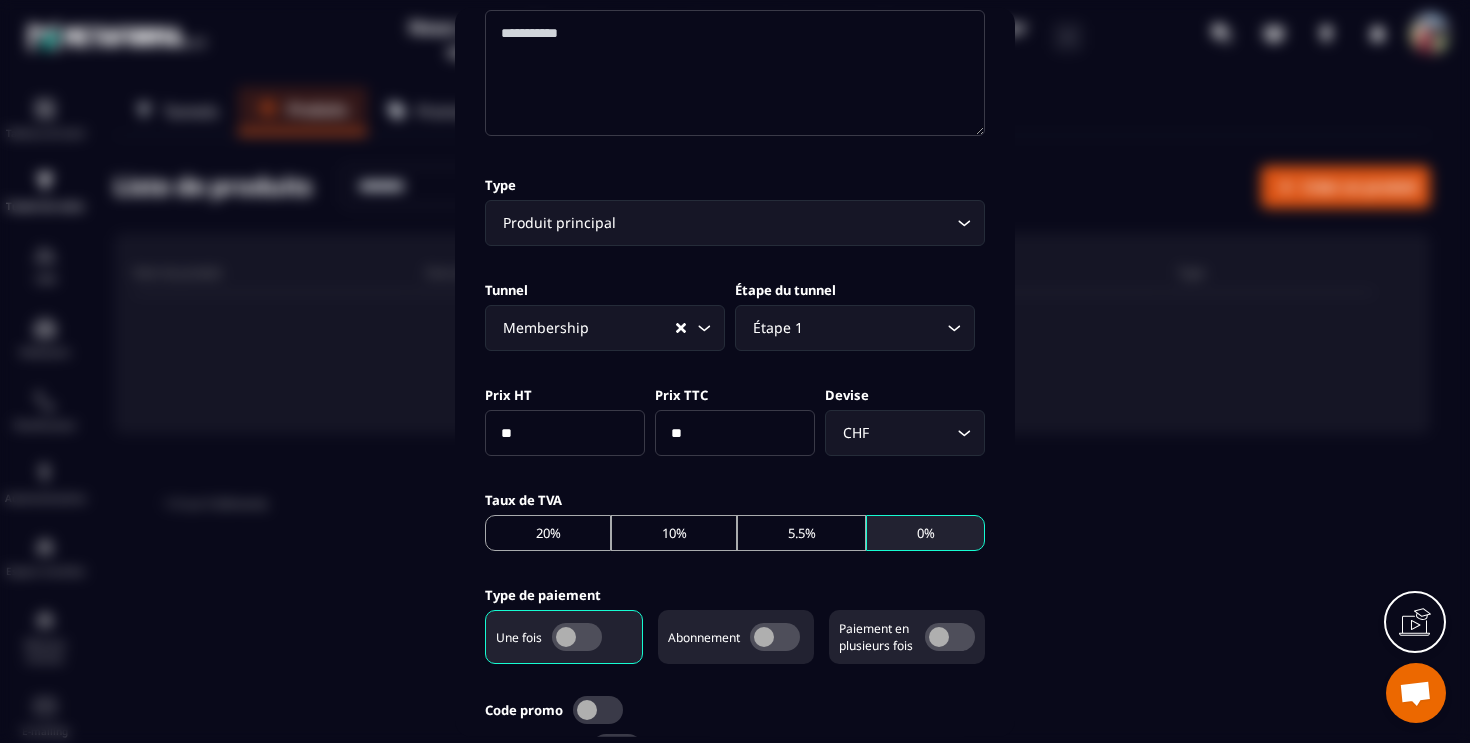 click on "0%" at bounding box center (925, 532) 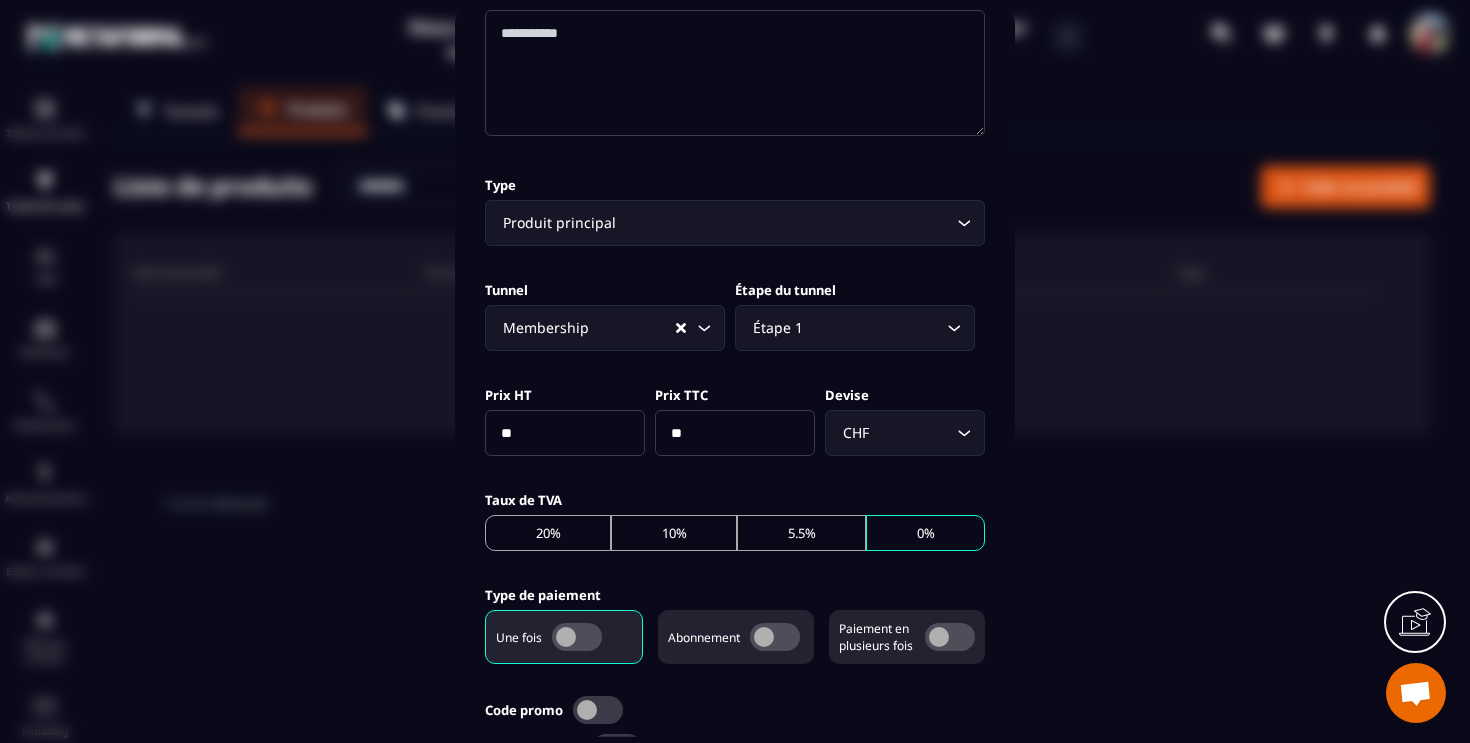 click at bounding box center (775, 636) 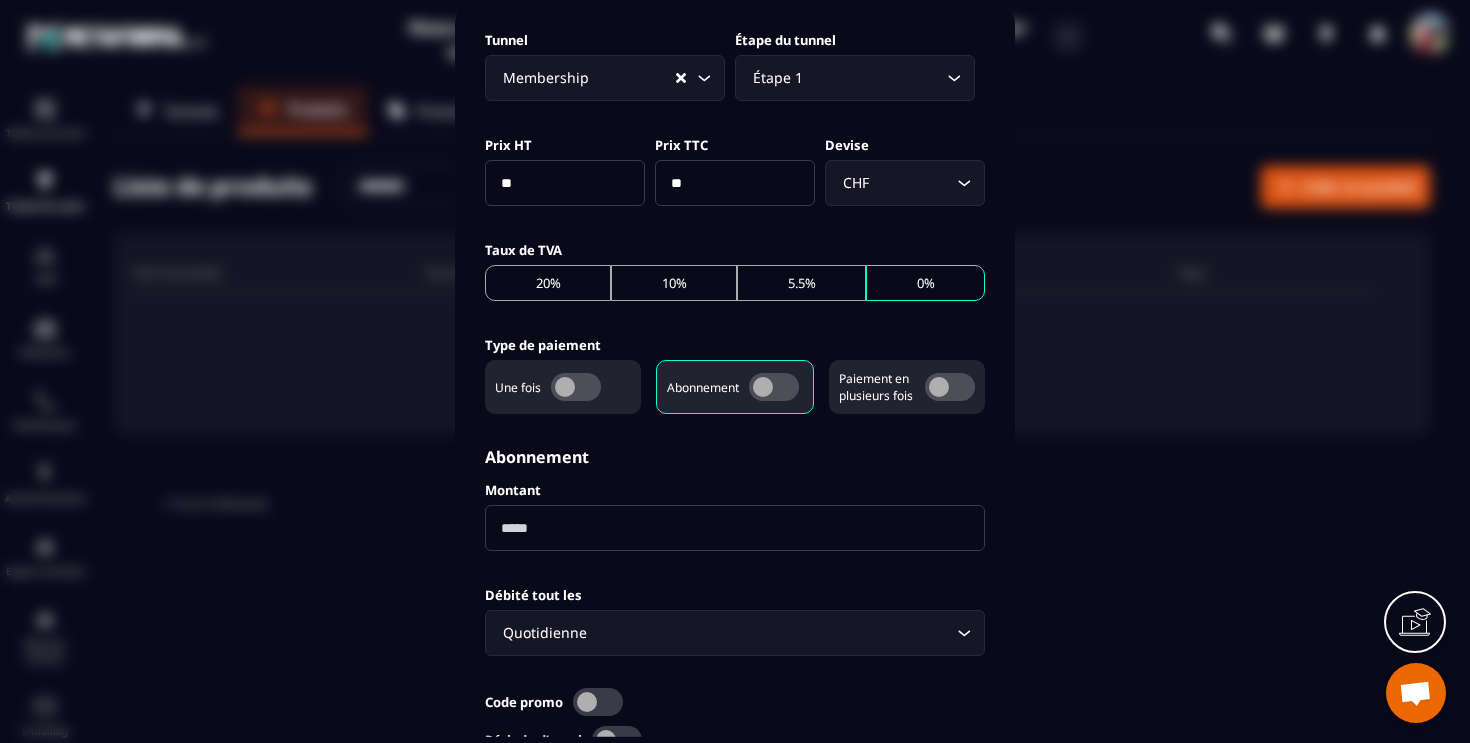 scroll, scrollTop: 655, scrollLeft: 0, axis: vertical 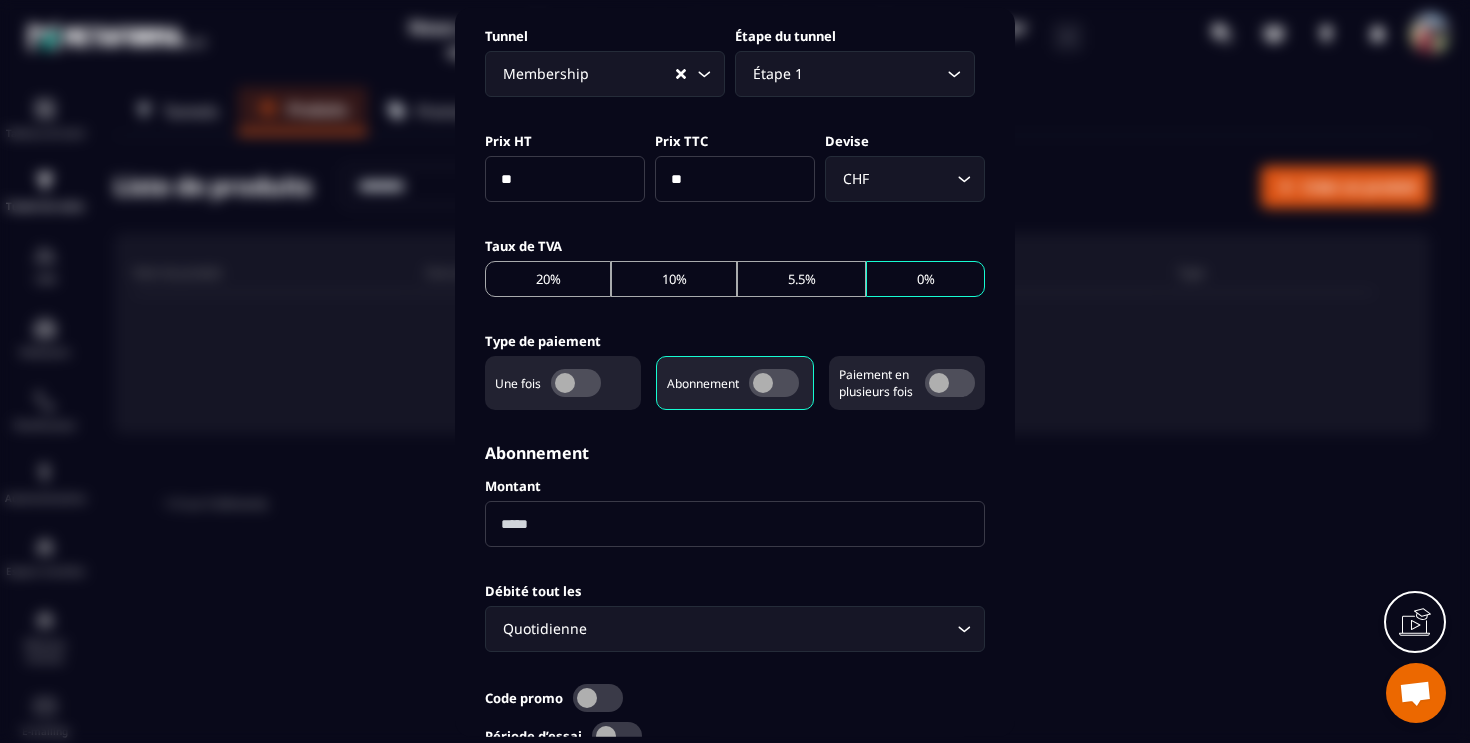 click at bounding box center [735, 523] 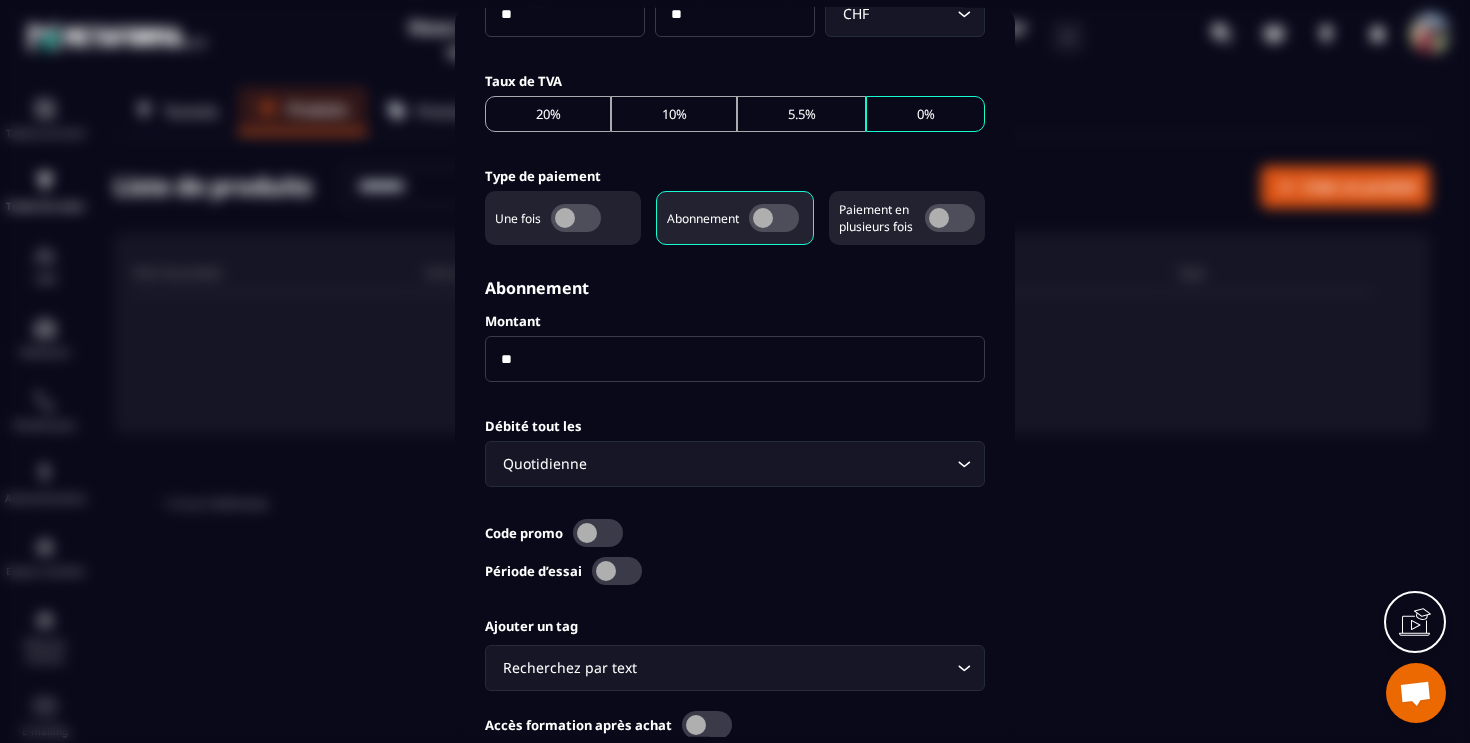 scroll, scrollTop: 831, scrollLeft: 0, axis: vertical 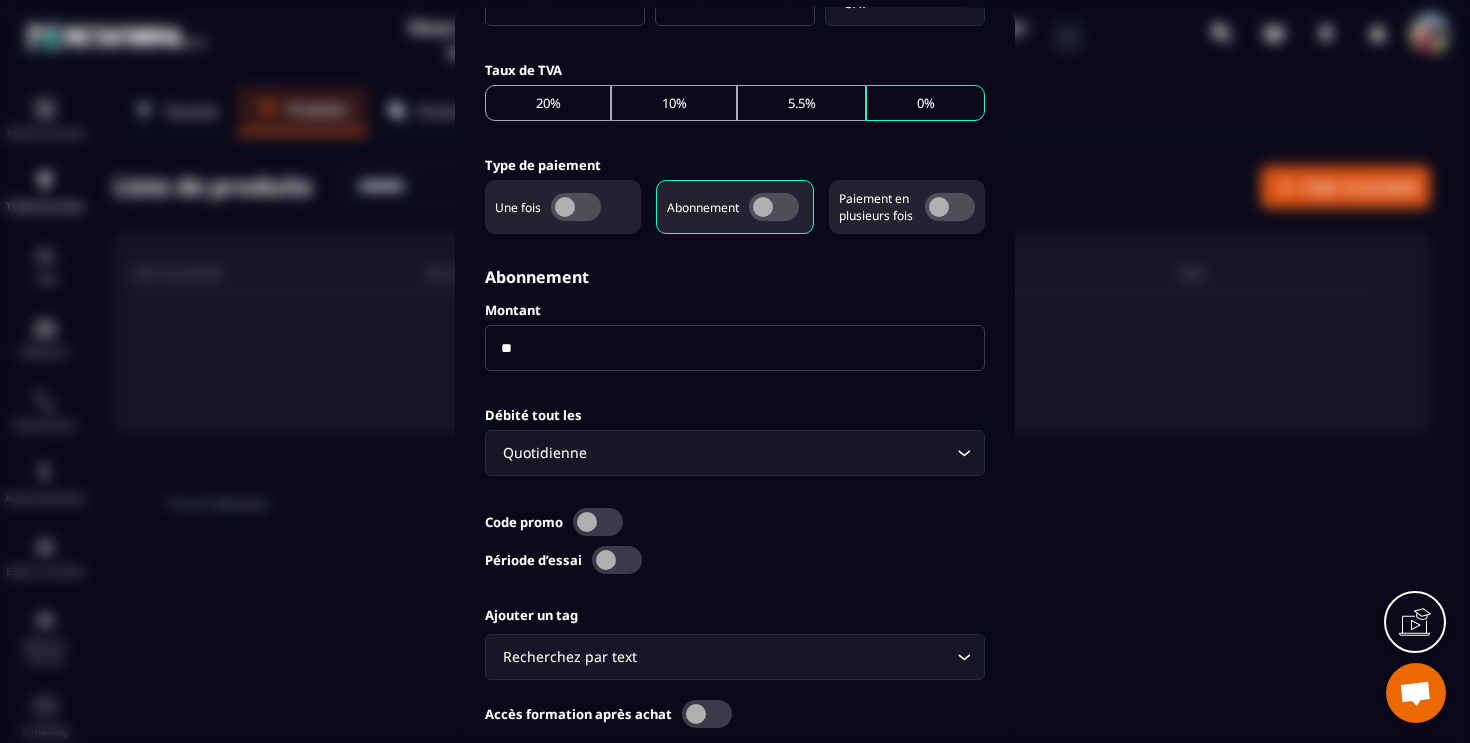 type on "**" 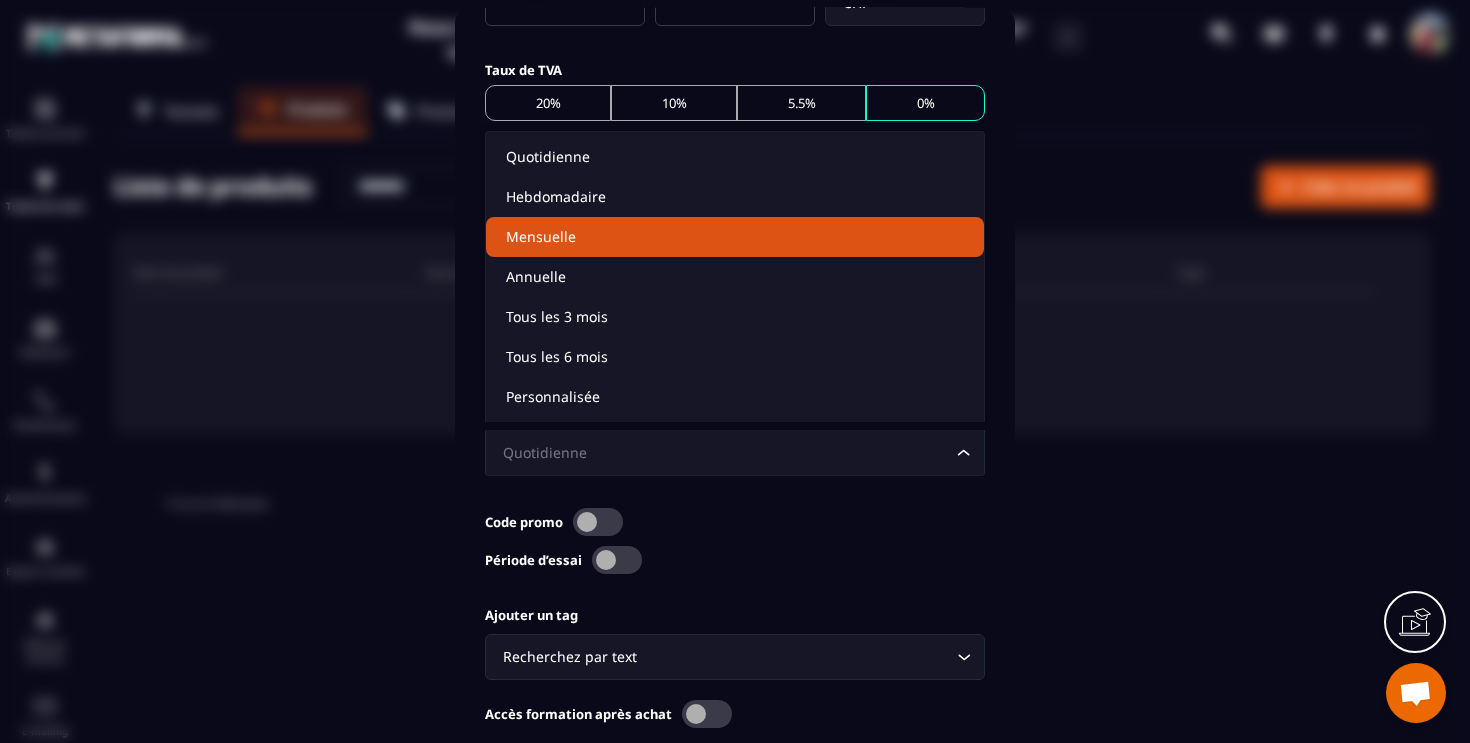 click on "Mensuelle" 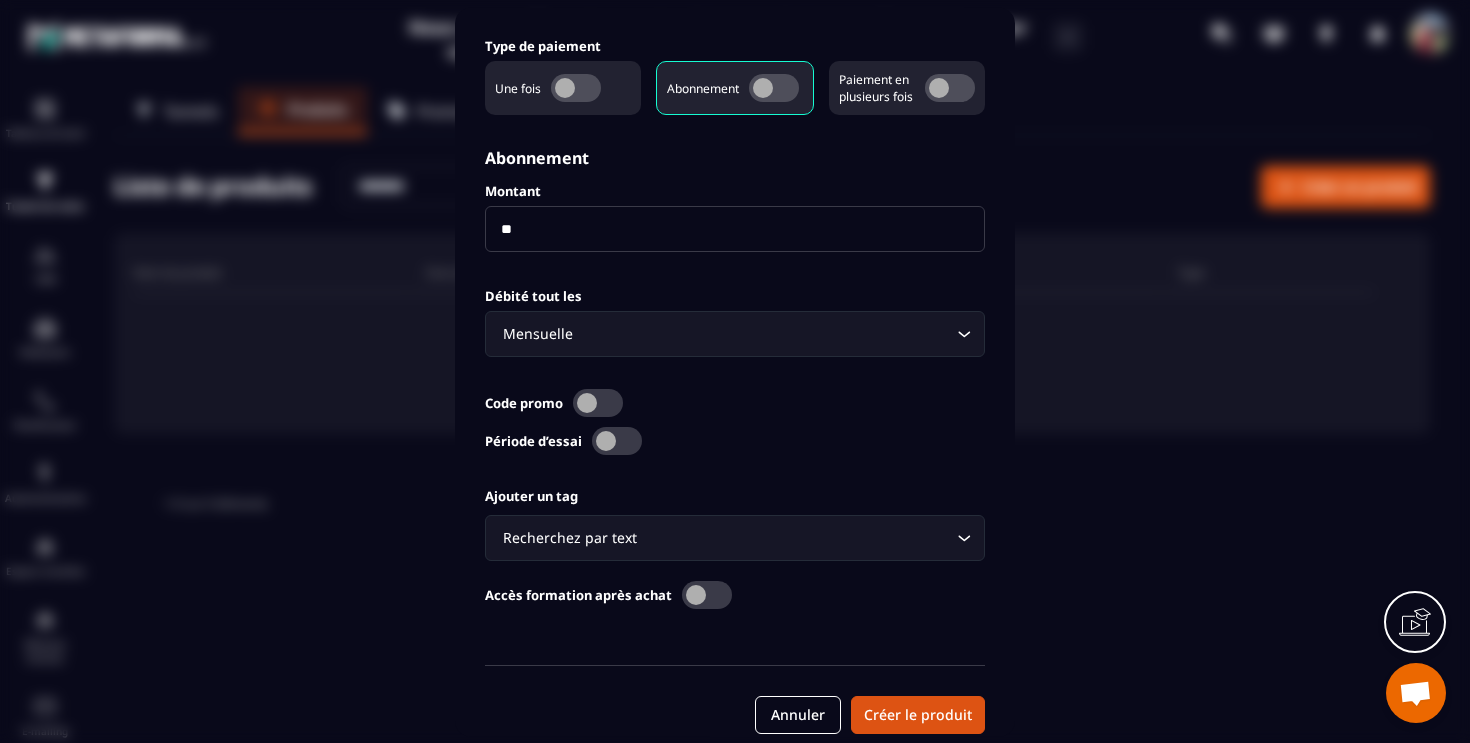 scroll, scrollTop: 969, scrollLeft: 0, axis: vertical 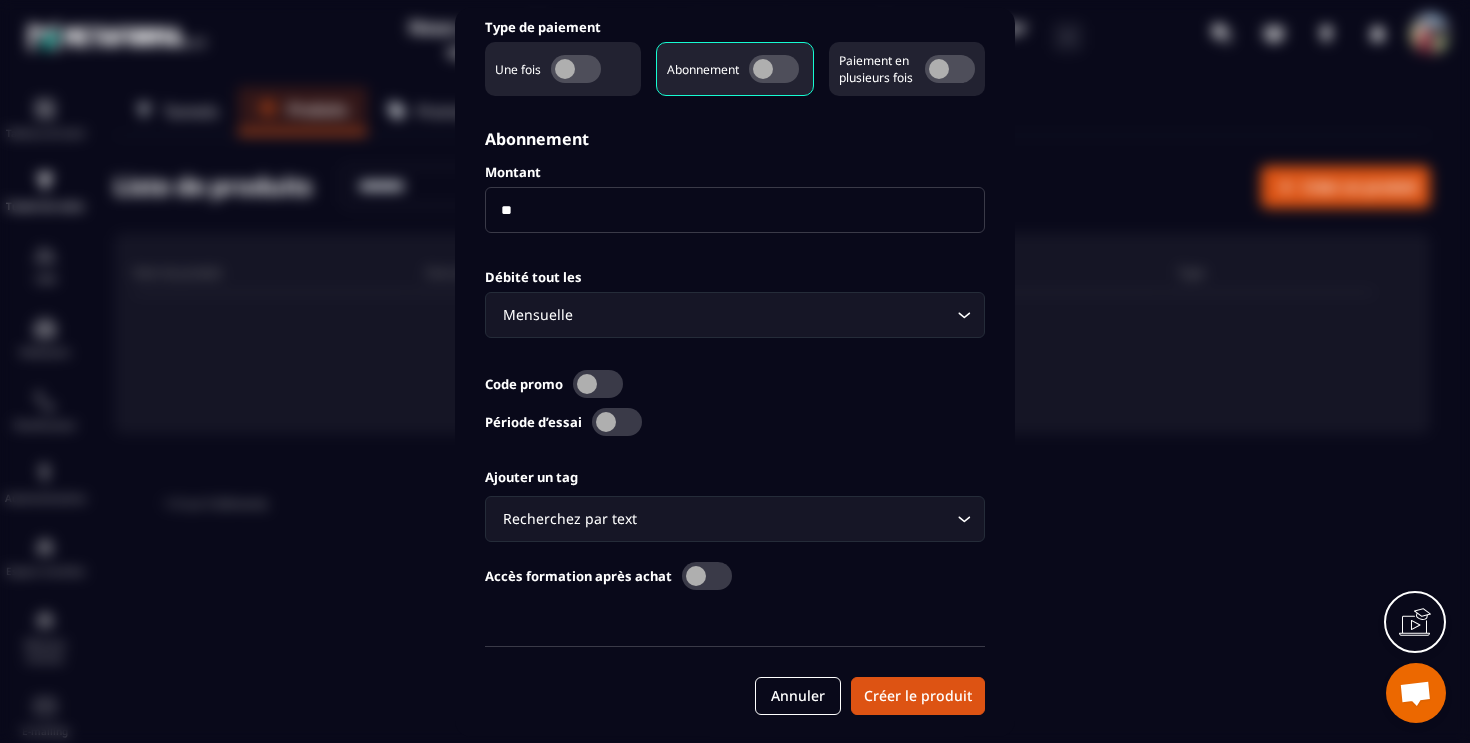 click at bounding box center [707, 575] 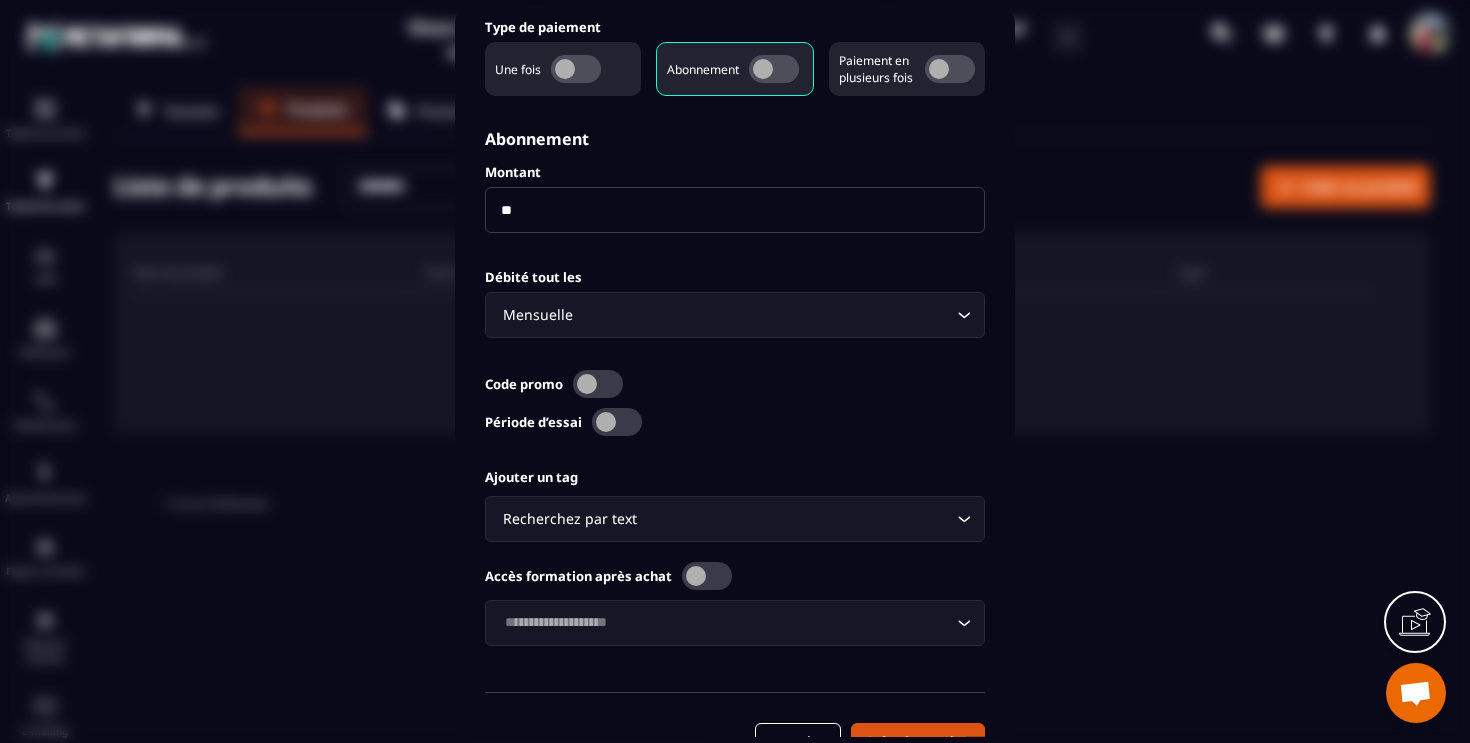 scroll, scrollTop: 1015, scrollLeft: 0, axis: vertical 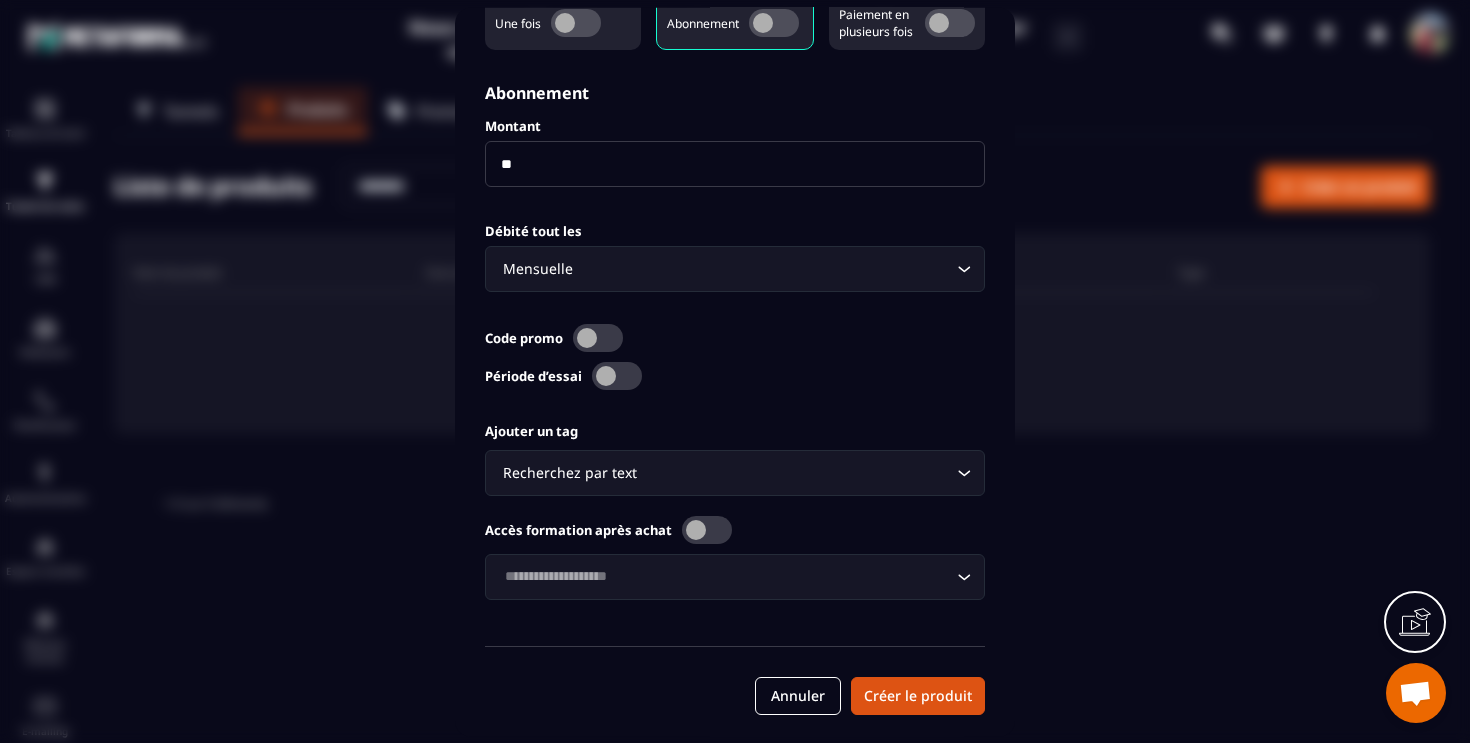 click 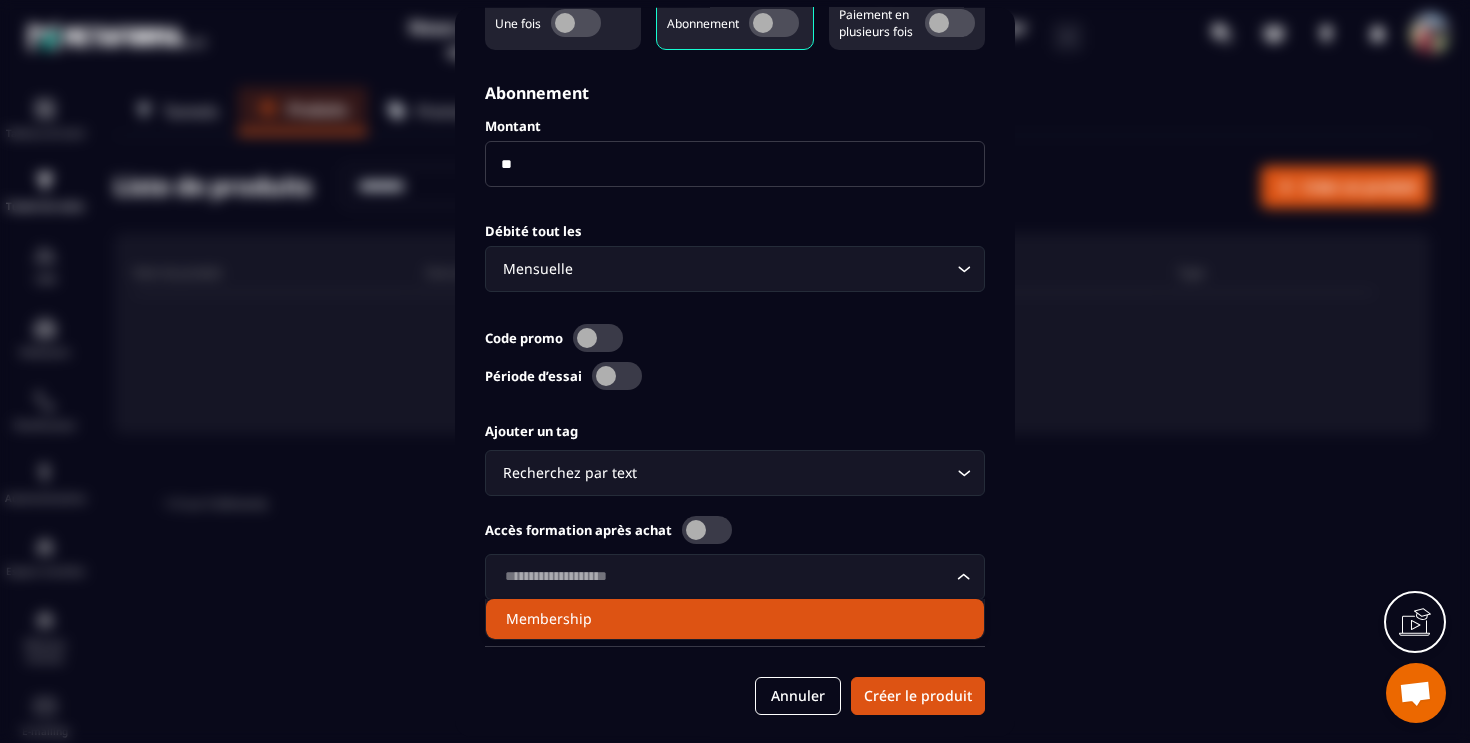 click on "Membership" 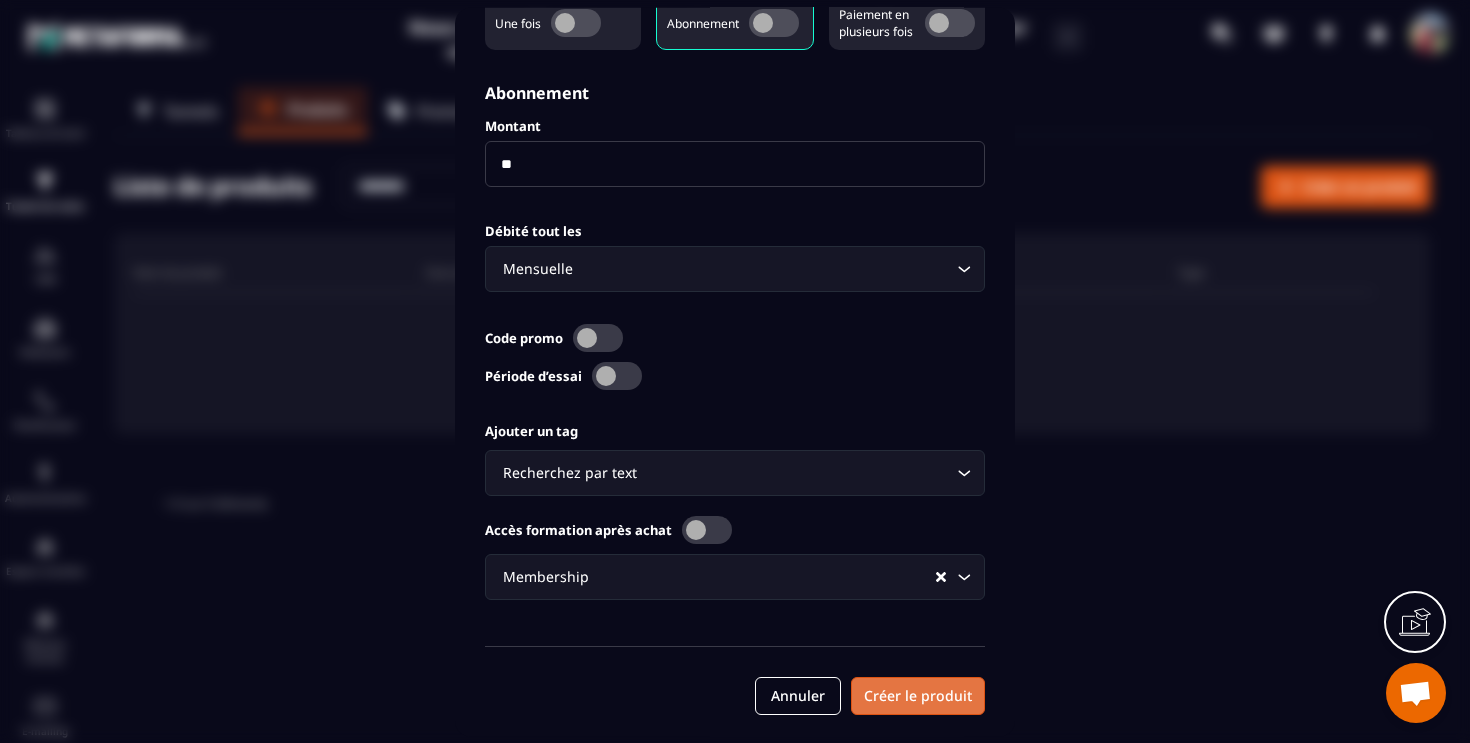 click on "Créer le produit" at bounding box center (918, 695) 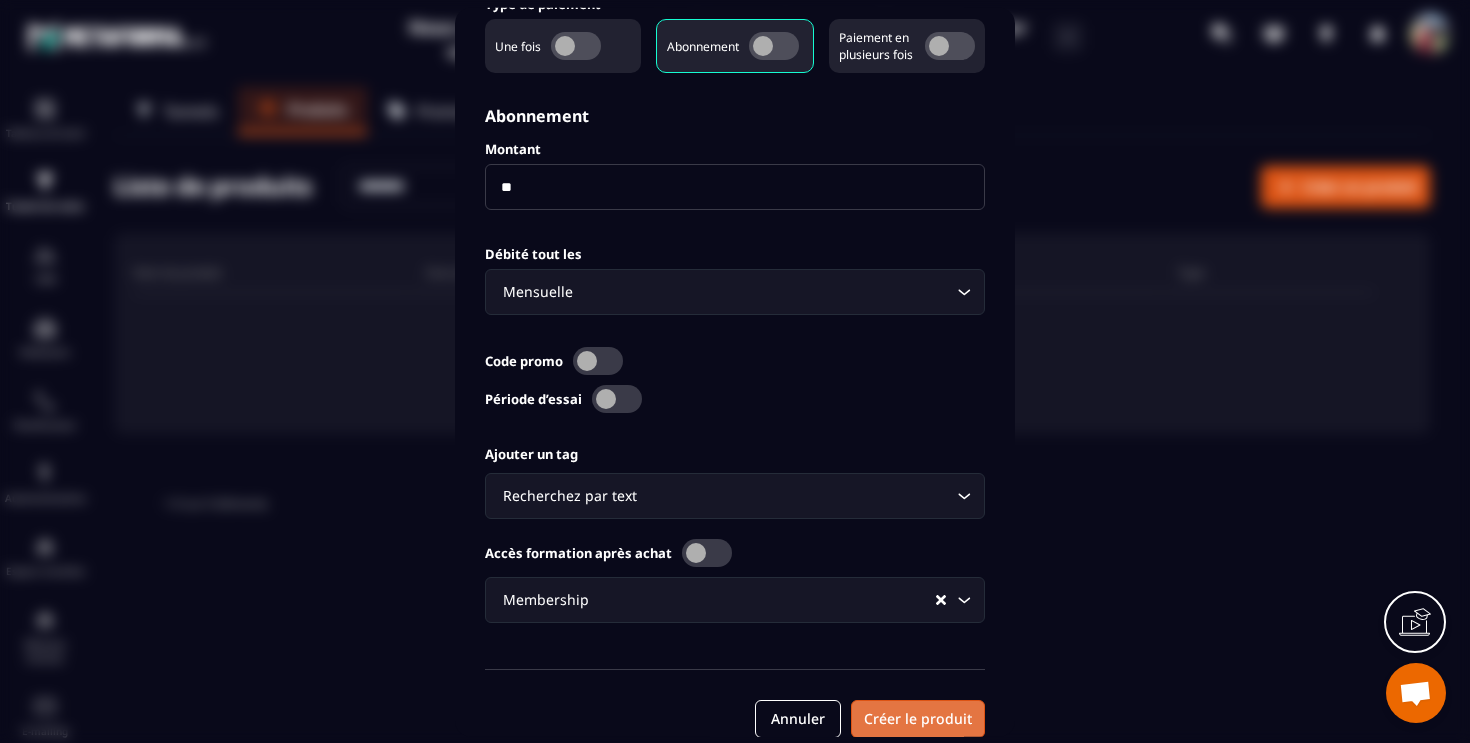 scroll, scrollTop: 1038, scrollLeft: 0, axis: vertical 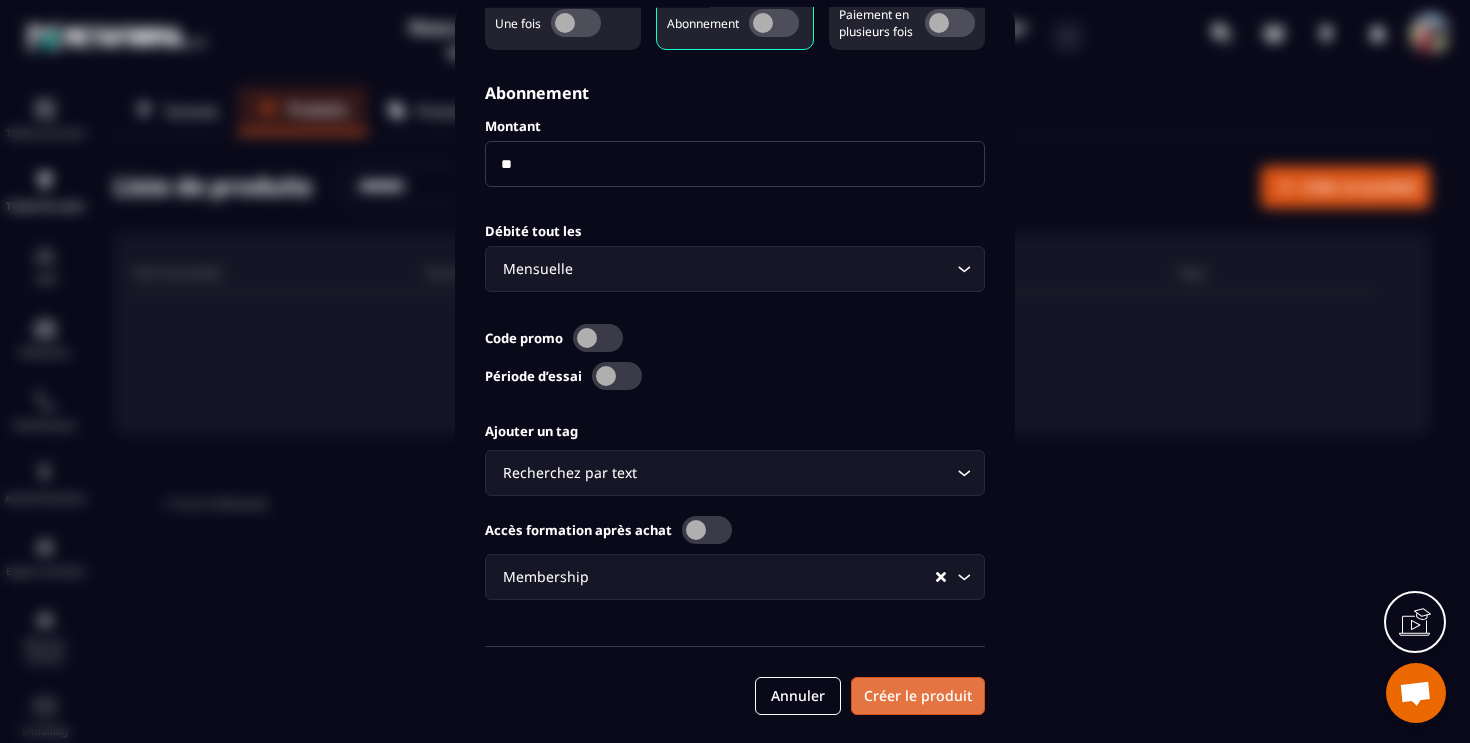 click on "Créer le produit" at bounding box center (918, 695) 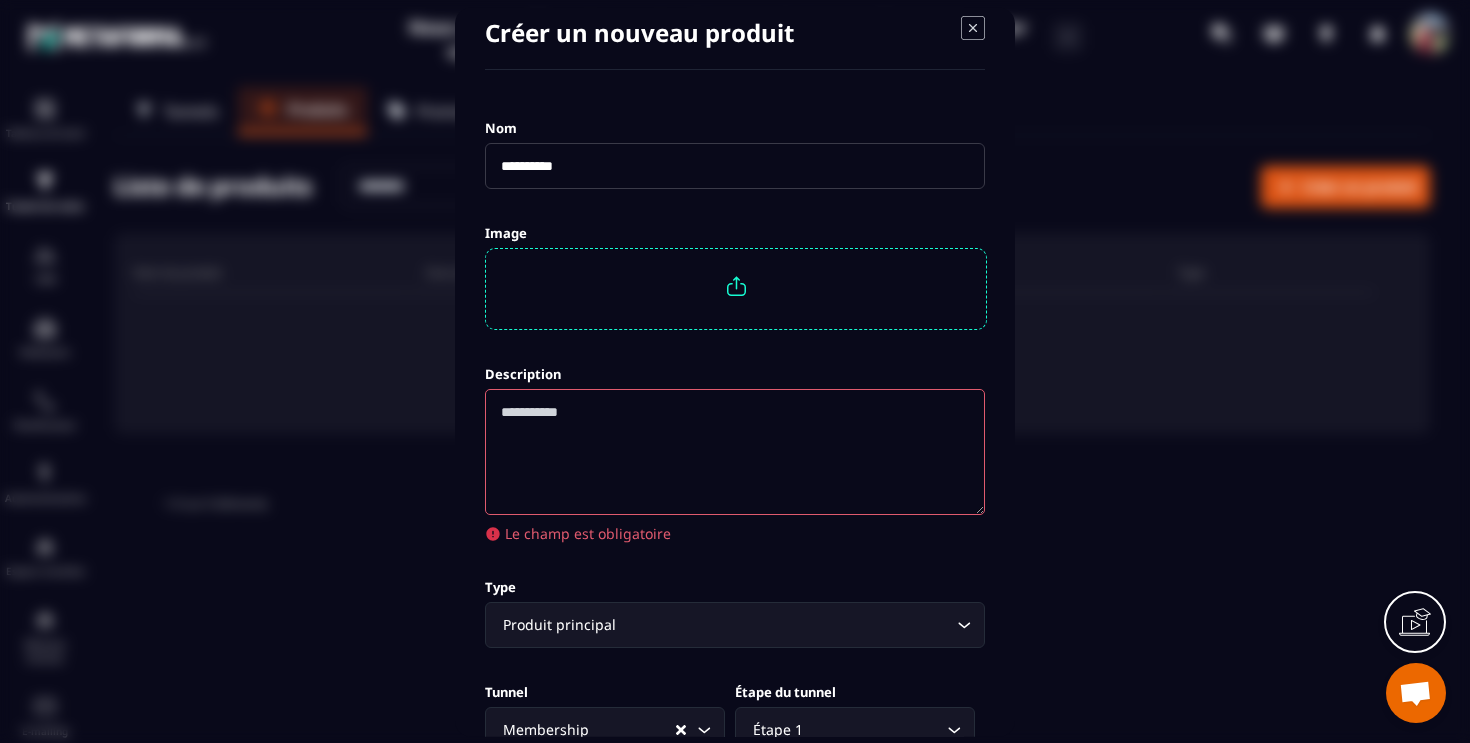 scroll, scrollTop: 19, scrollLeft: 0, axis: vertical 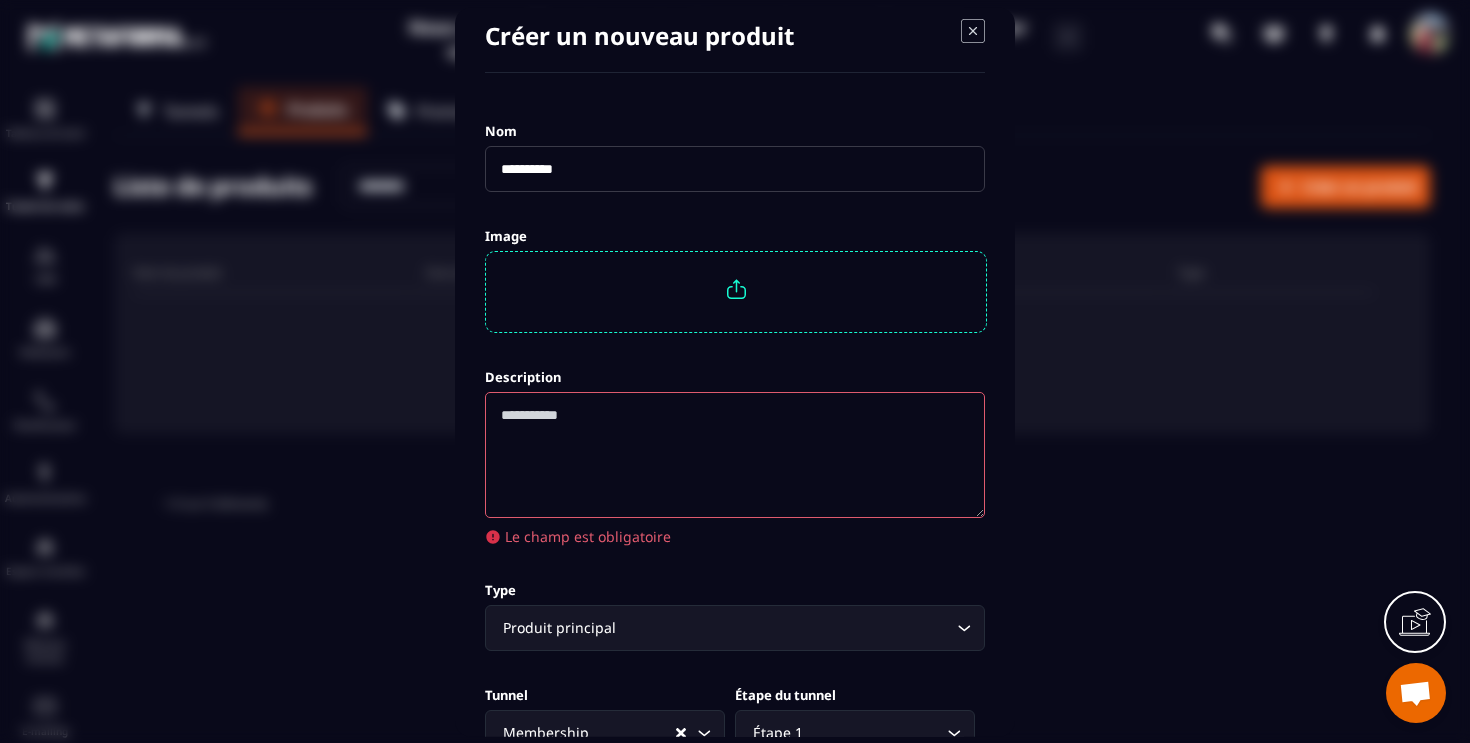 click 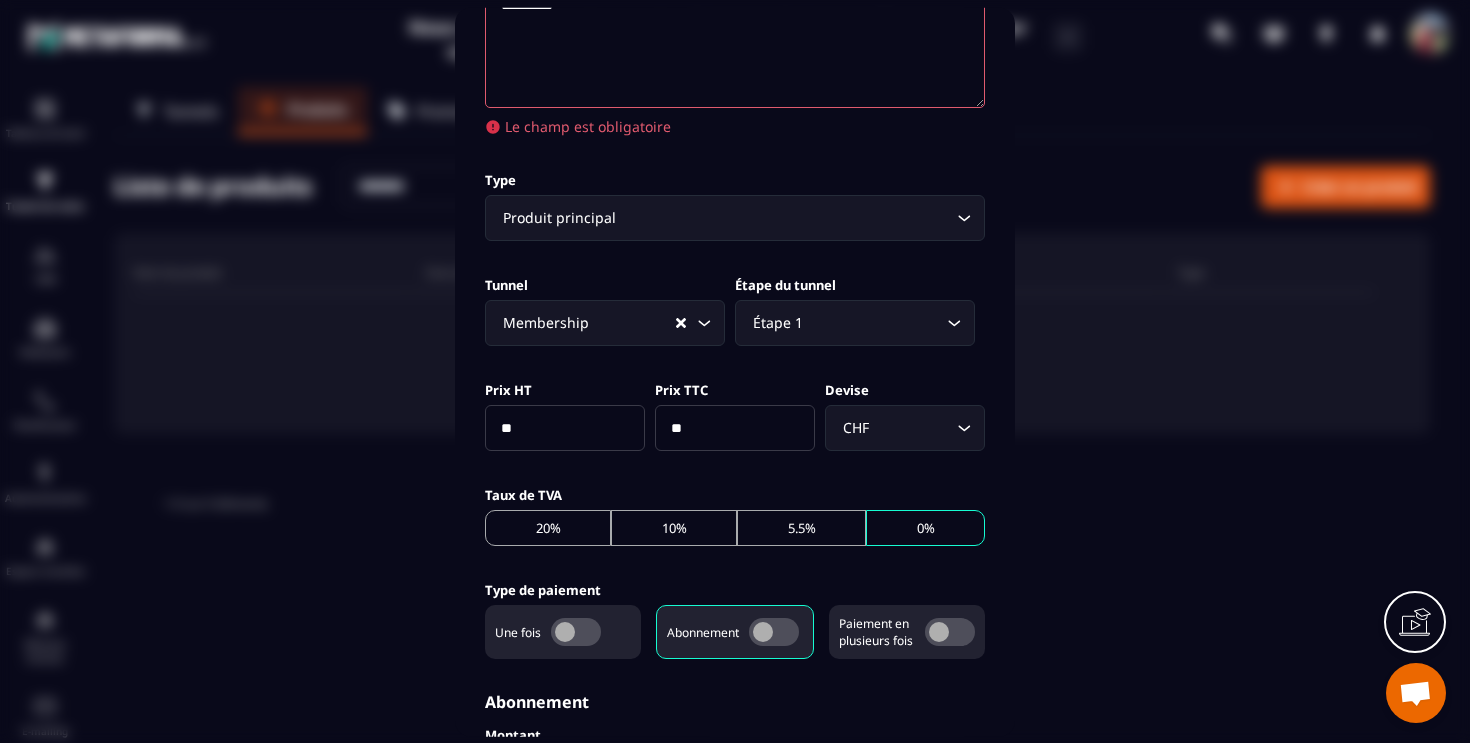 scroll, scrollTop: 1038, scrollLeft: 0, axis: vertical 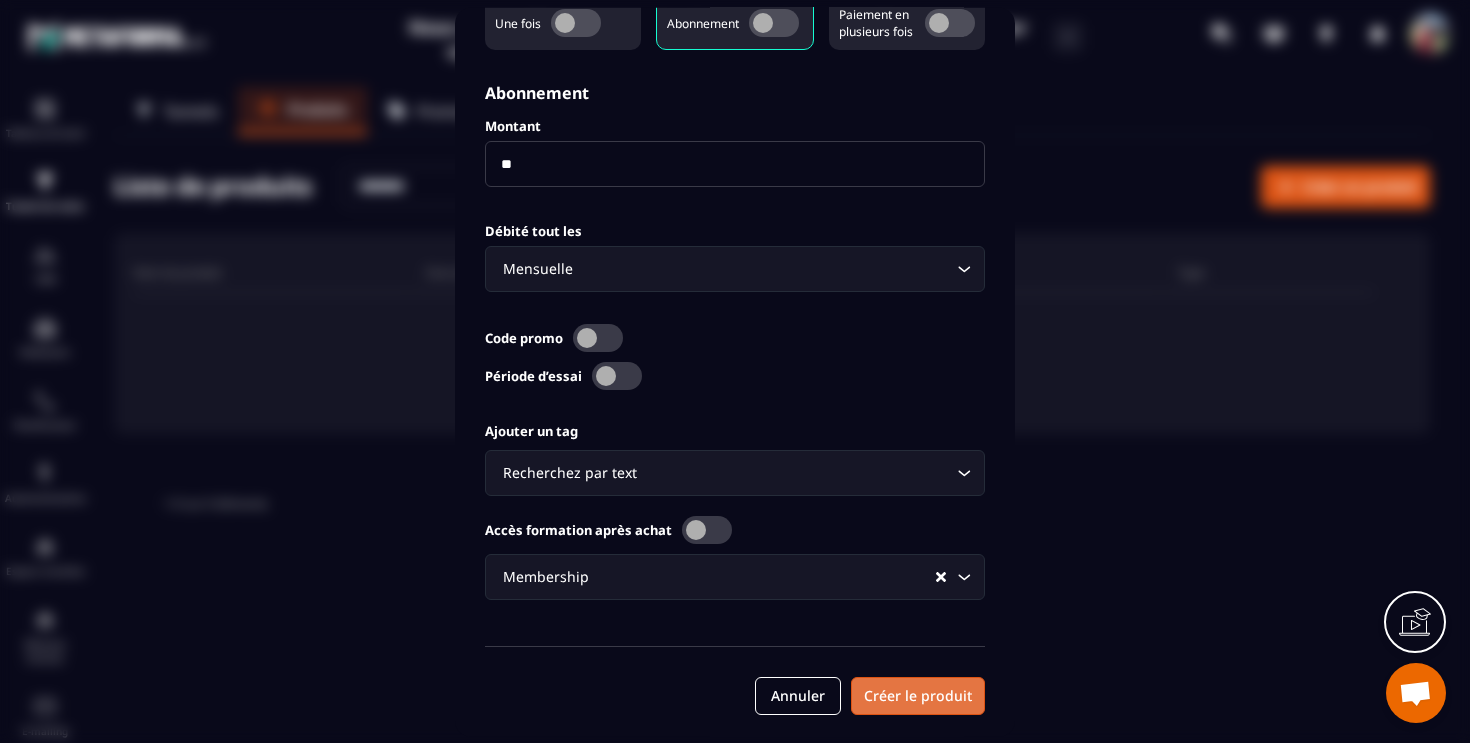 type on "**********" 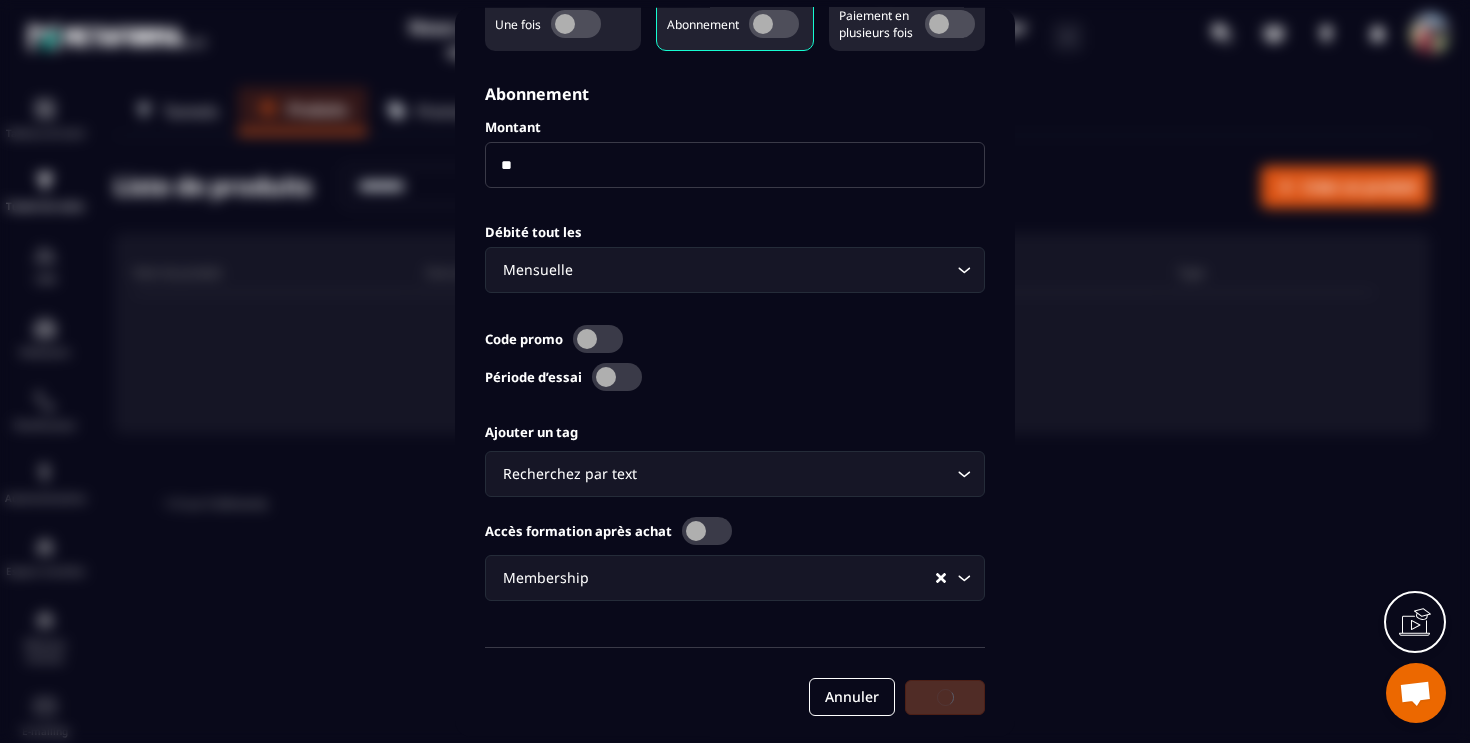 scroll, scrollTop: 1015, scrollLeft: 0, axis: vertical 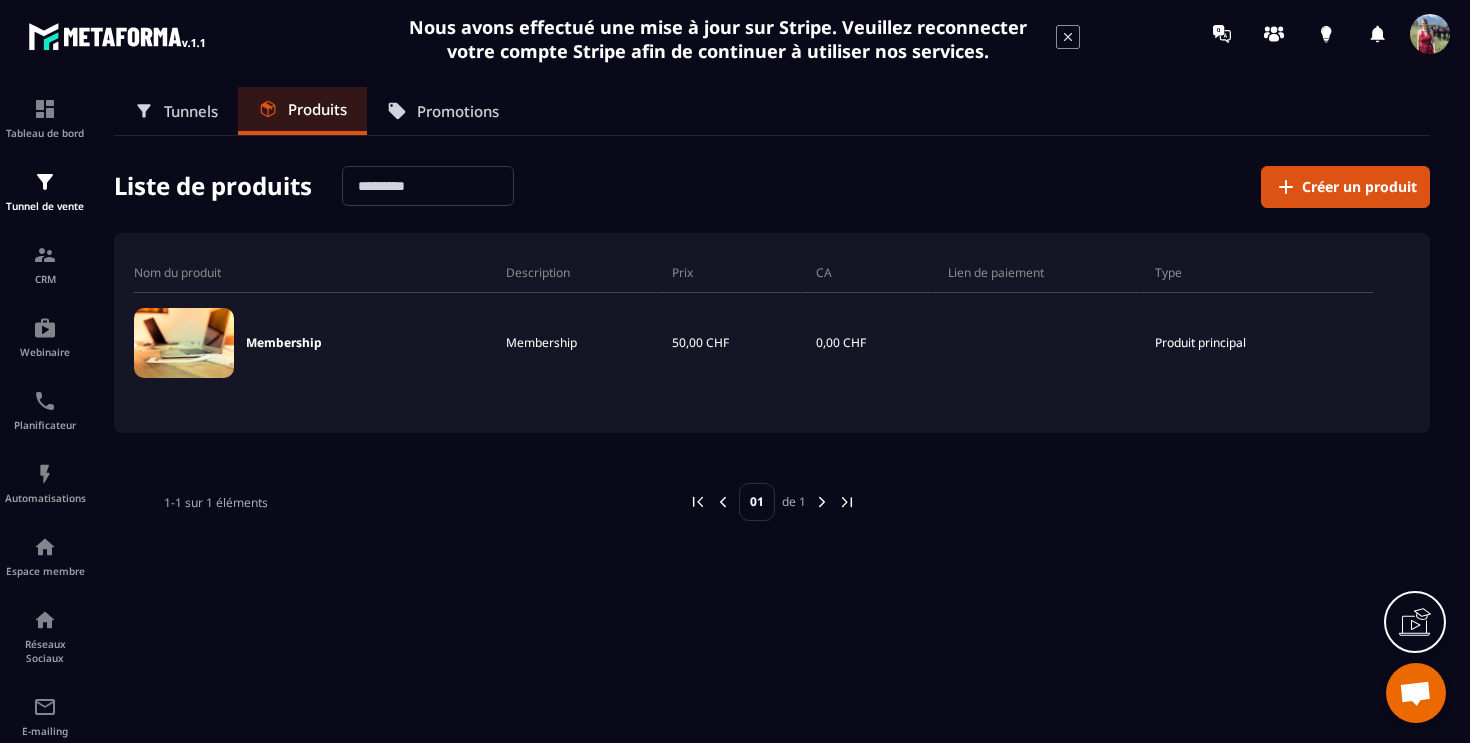 click 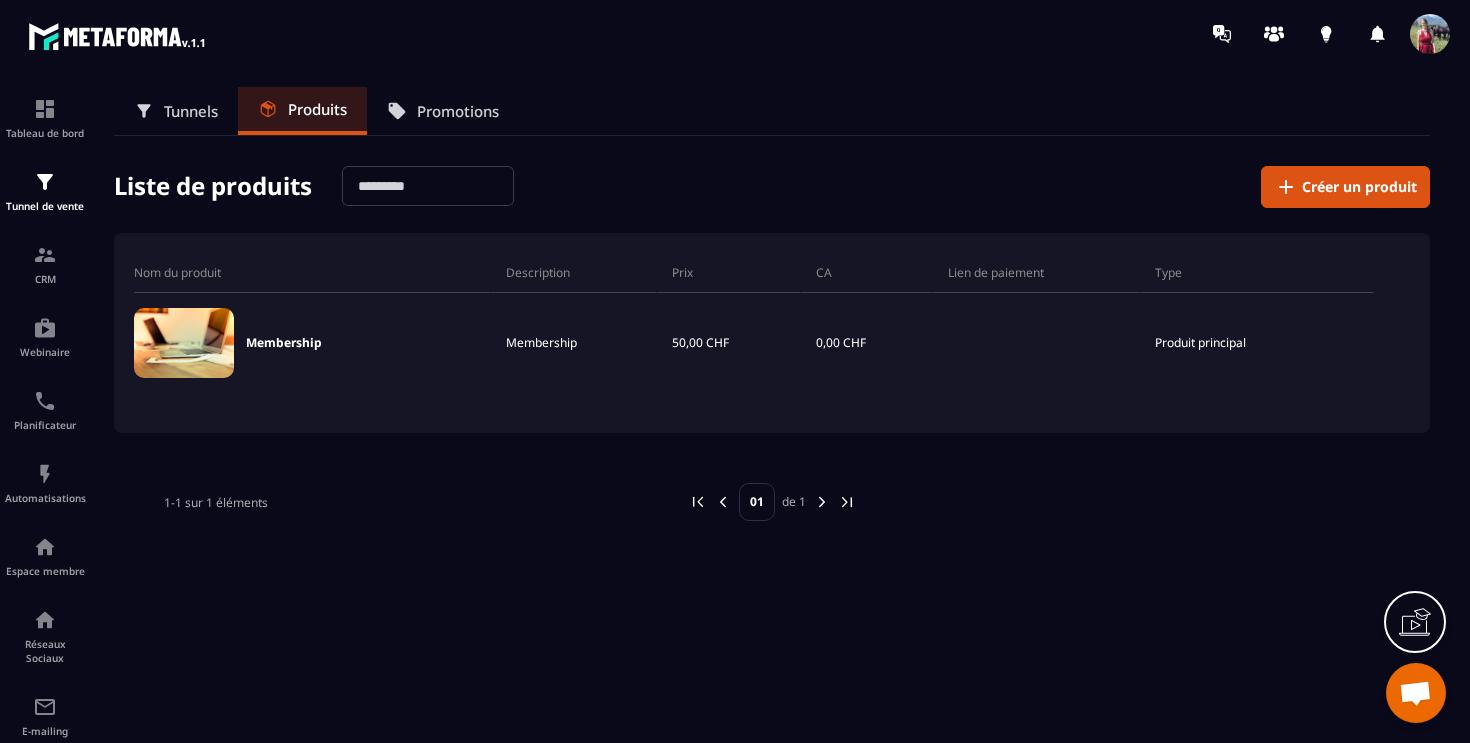 click on "Tunnels Produits Promotions Liste de produits Créer un produit Nom du produit Description Prix CA Lien de paiement Type Membership Membership 50,00 CHF 0,00 CHF Produit principal 1-1 sur 1 éléments 01 de 1" 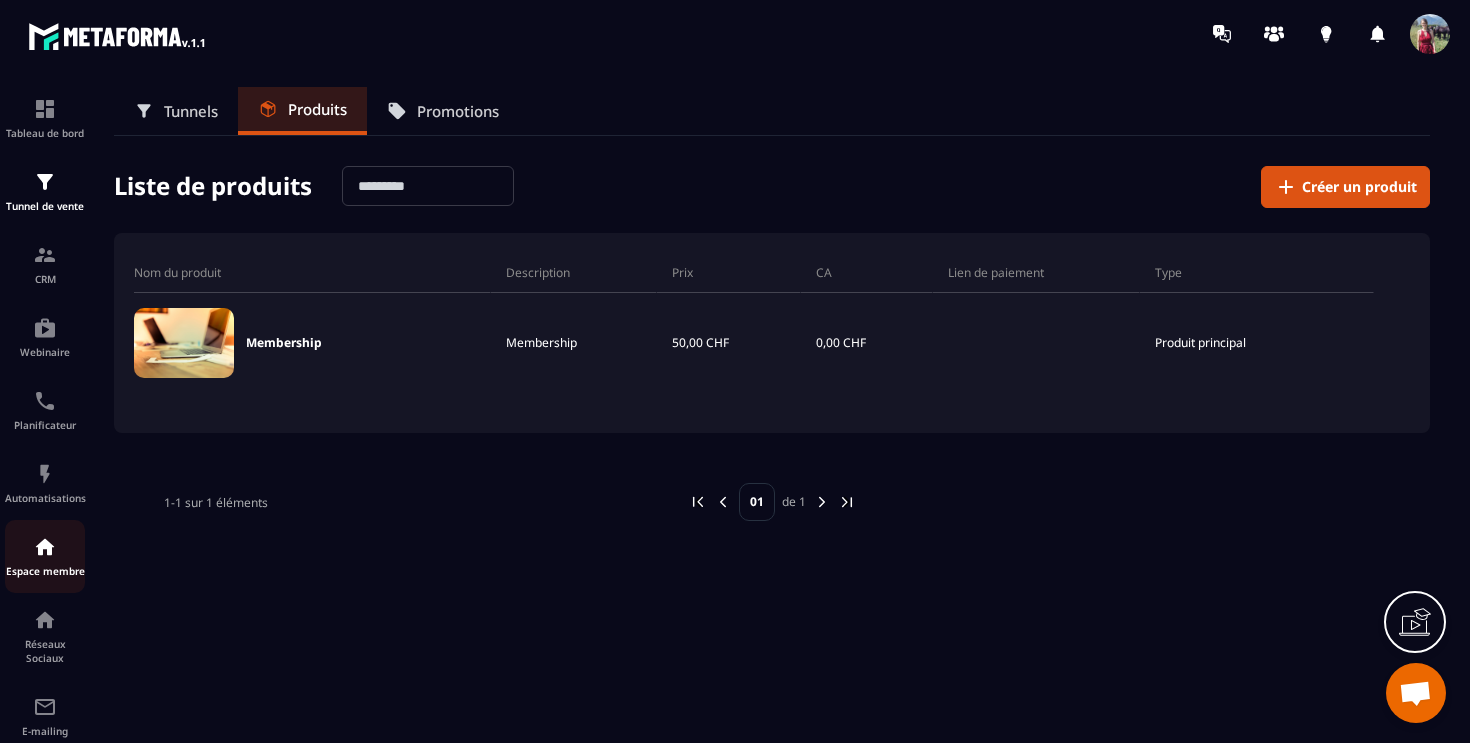 click on "Espace membre" at bounding box center [45, 571] 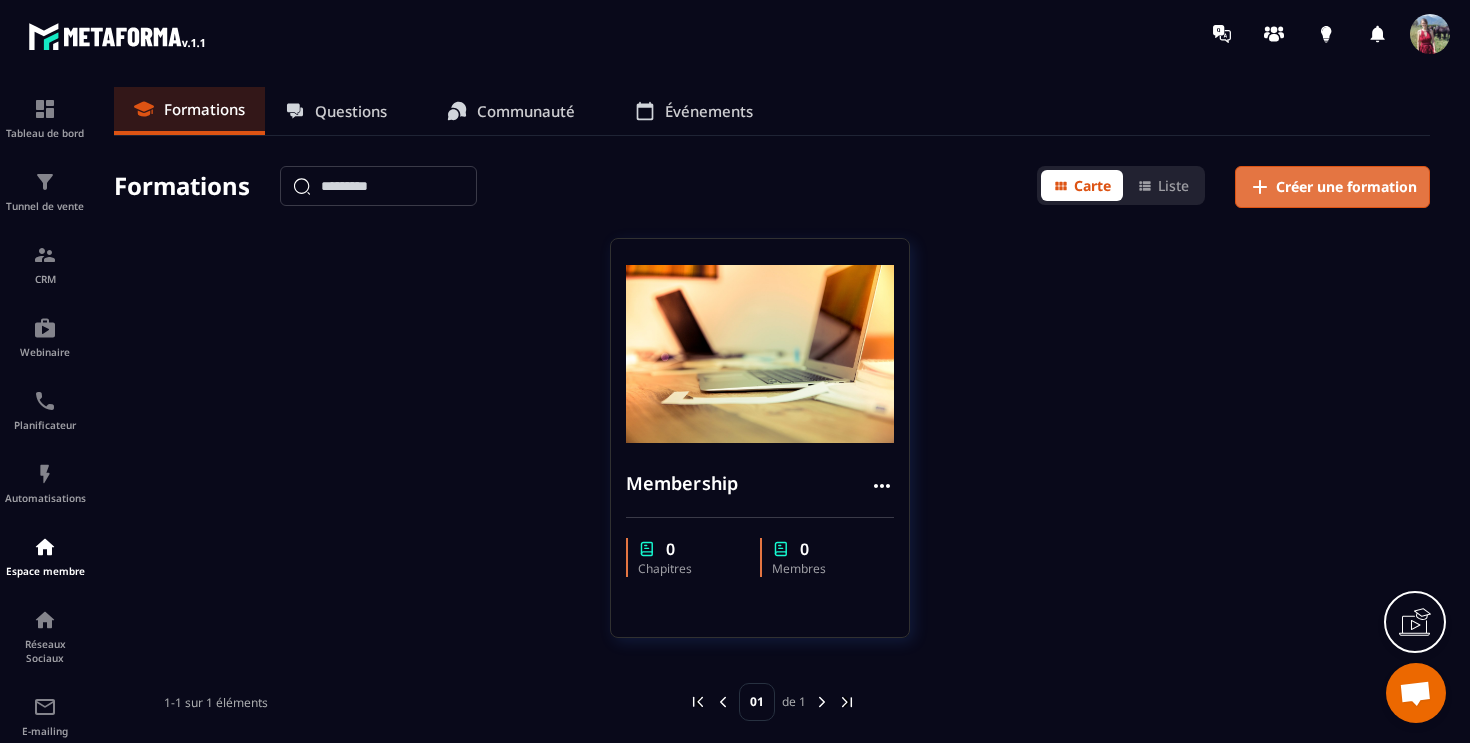 click on "Créer une formation" at bounding box center [1346, 187] 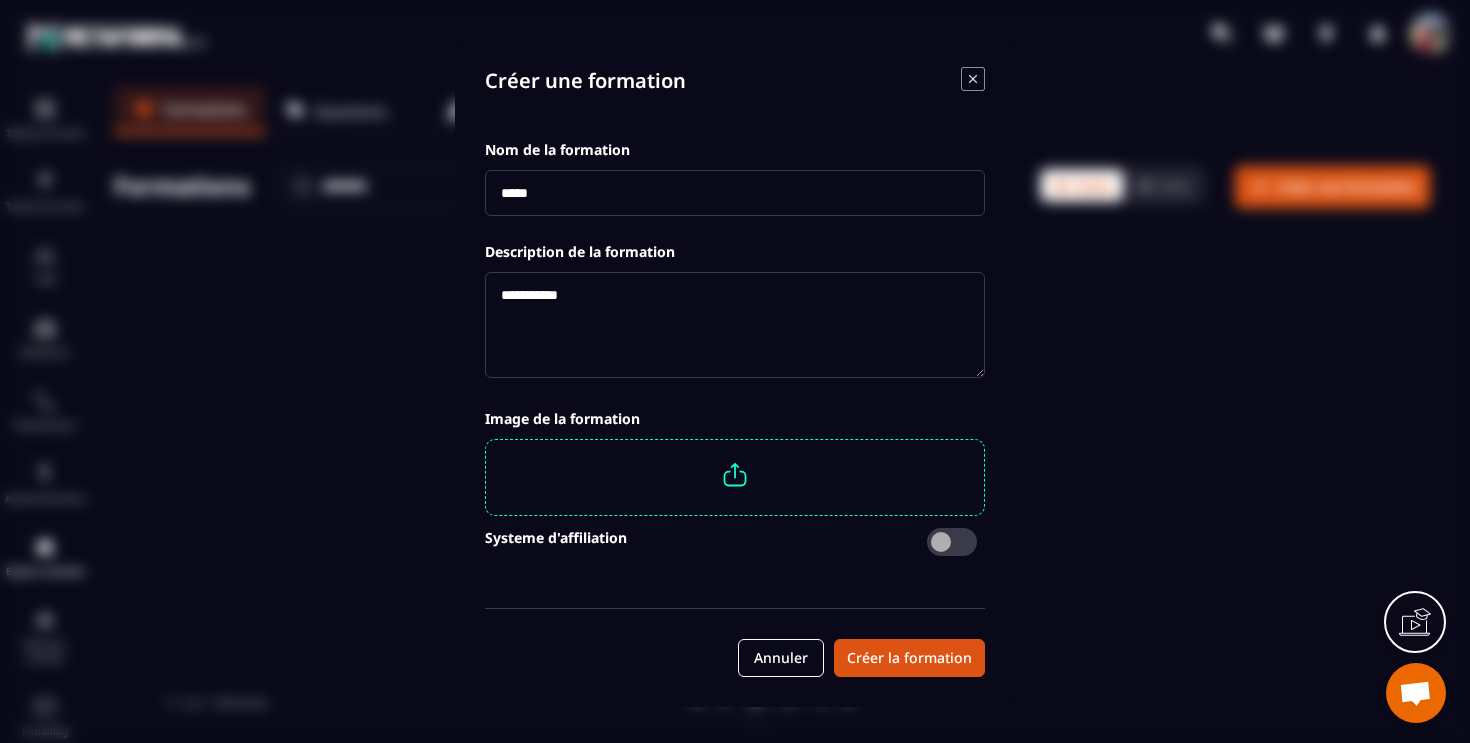 click at bounding box center [735, 193] 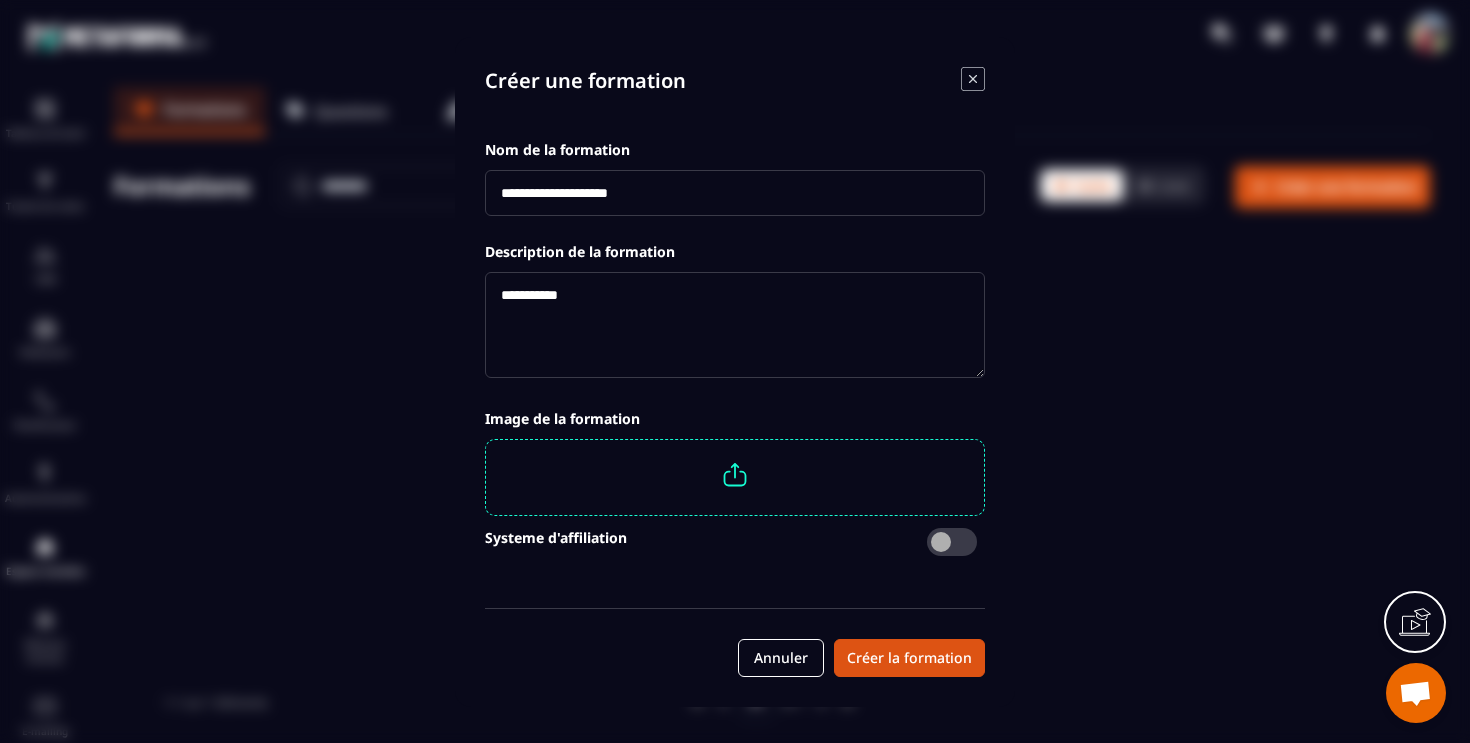type on "**********" 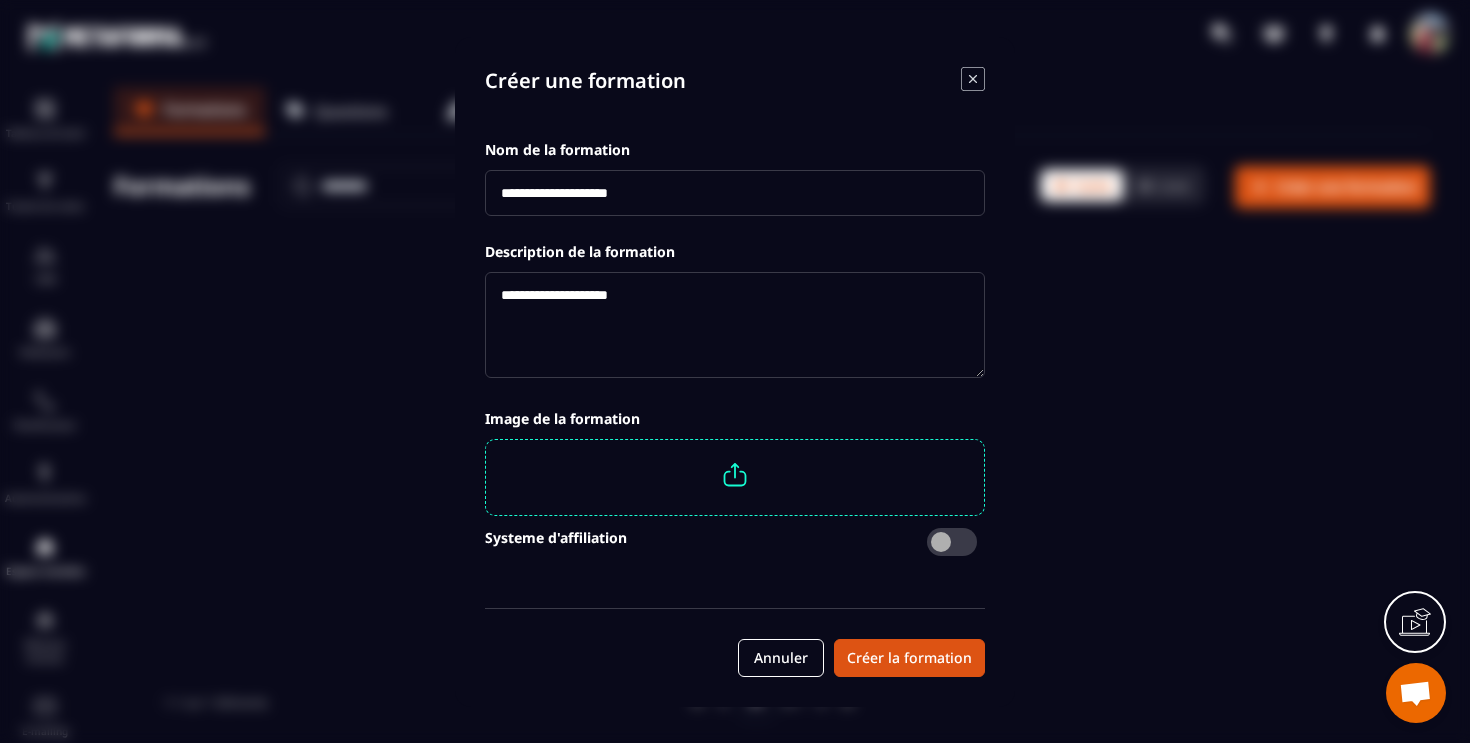 type on "**********" 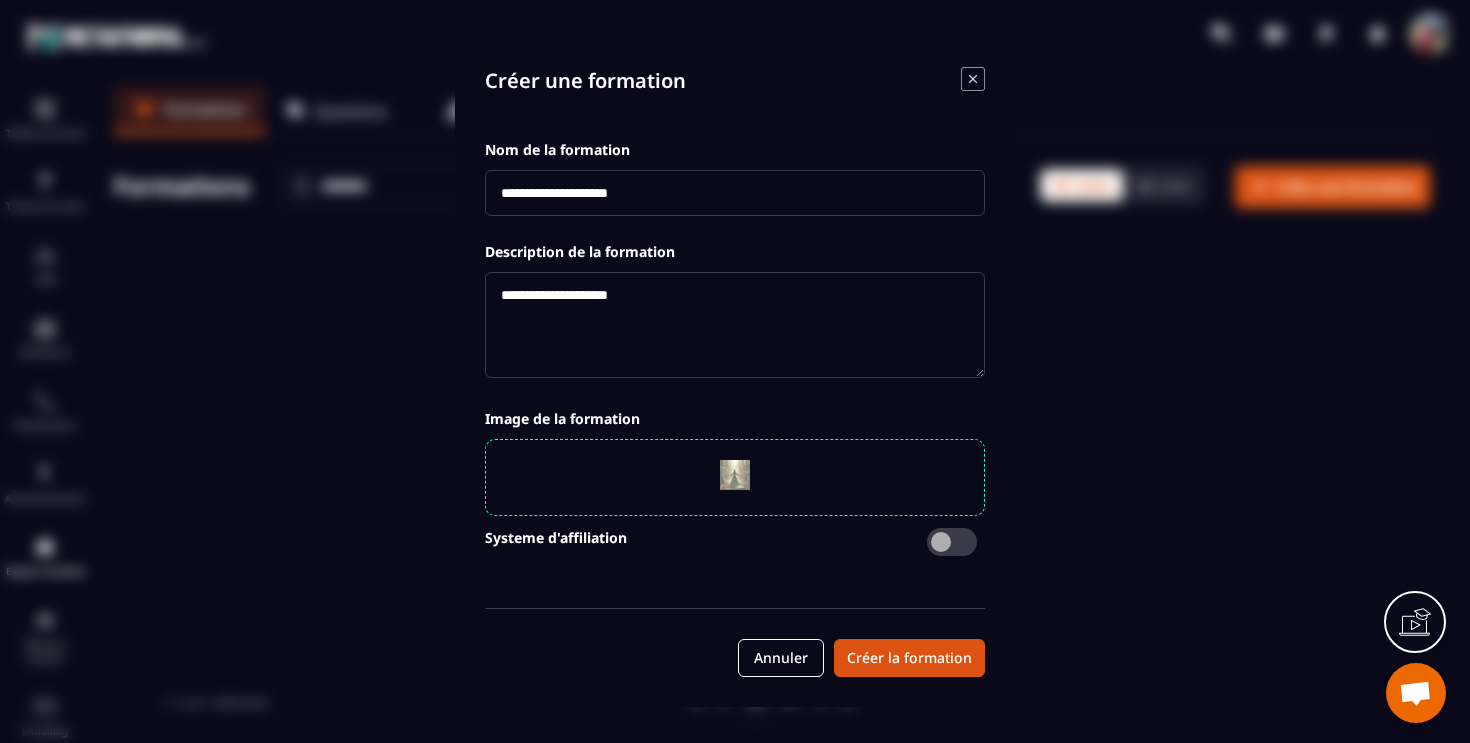 click at bounding box center (735, 475) 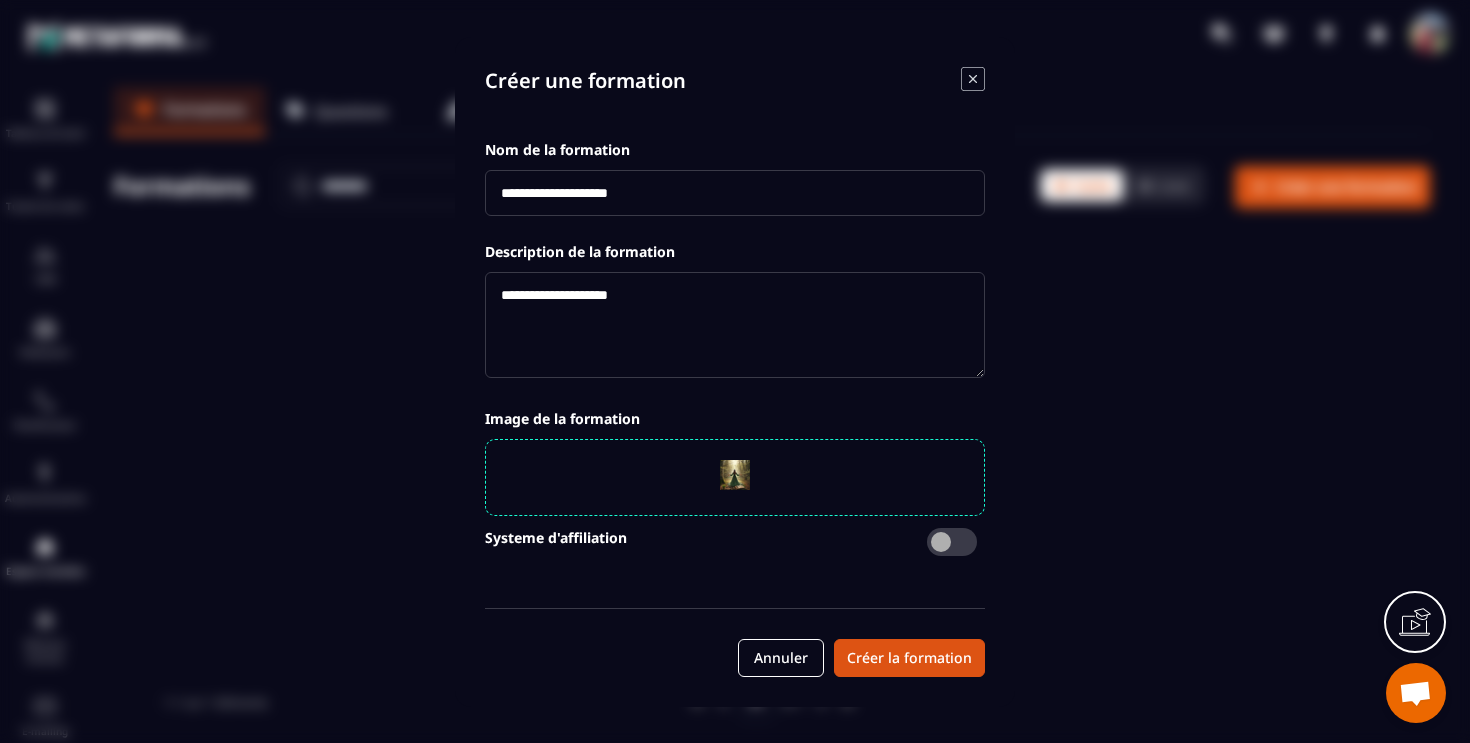 click at bounding box center (952, 542) 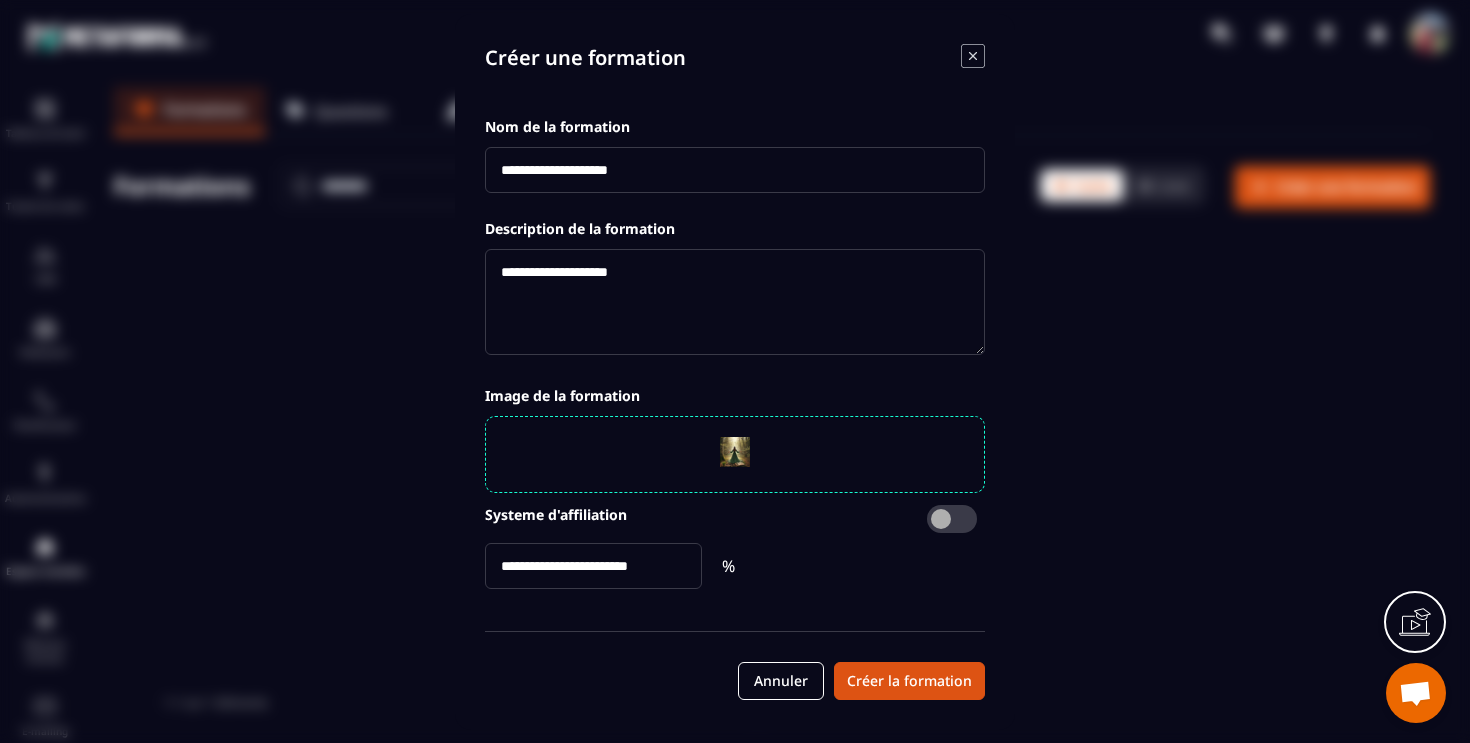 click at bounding box center [593, 566] 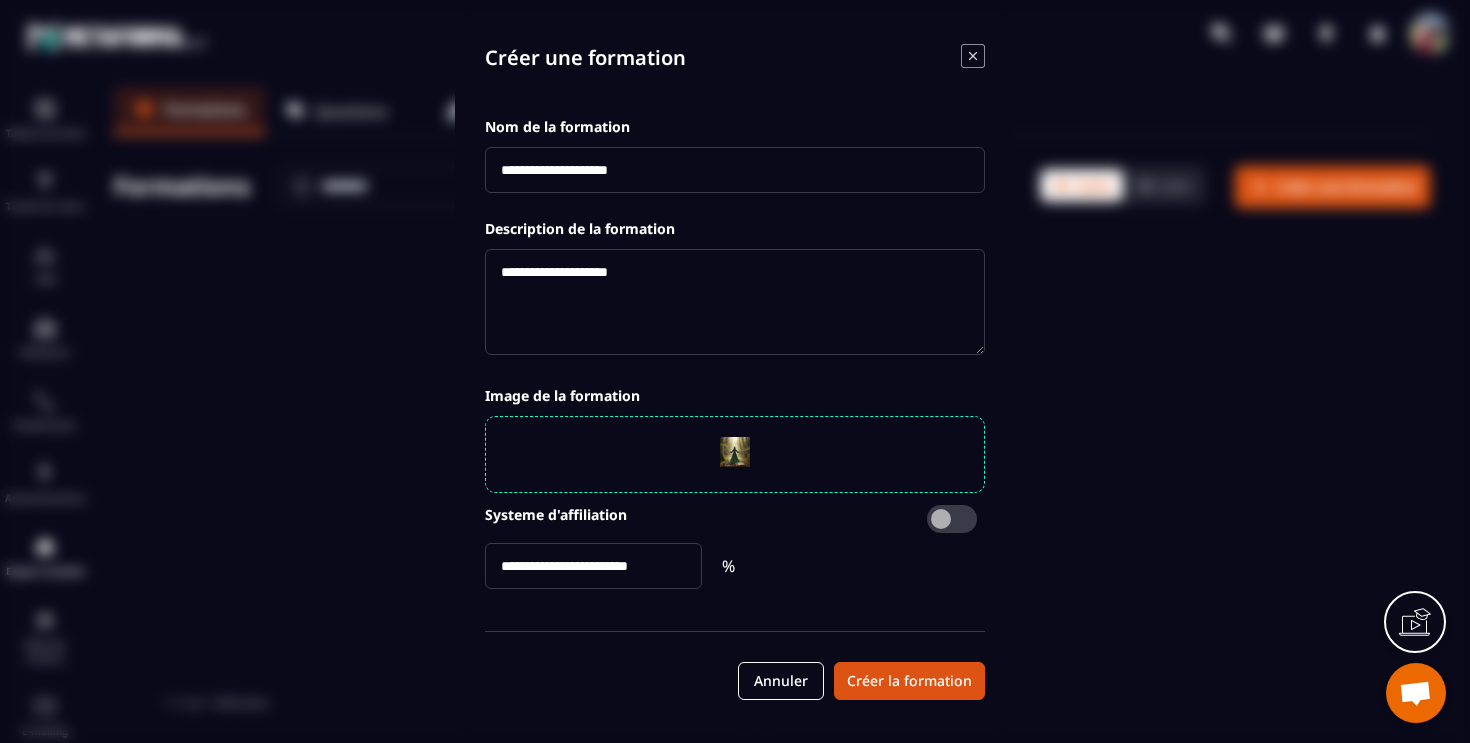 type on "*" 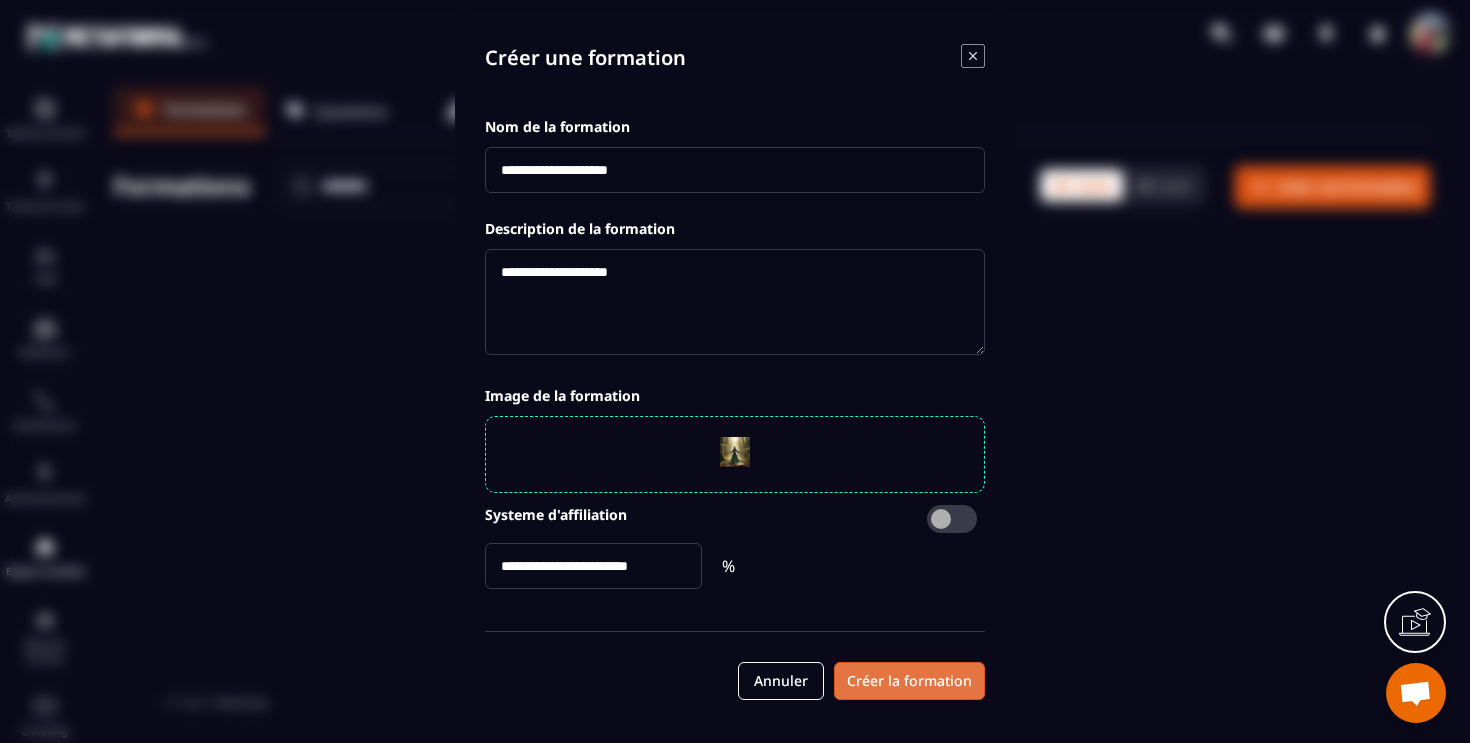 click on "Créer la formation" at bounding box center (909, 681) 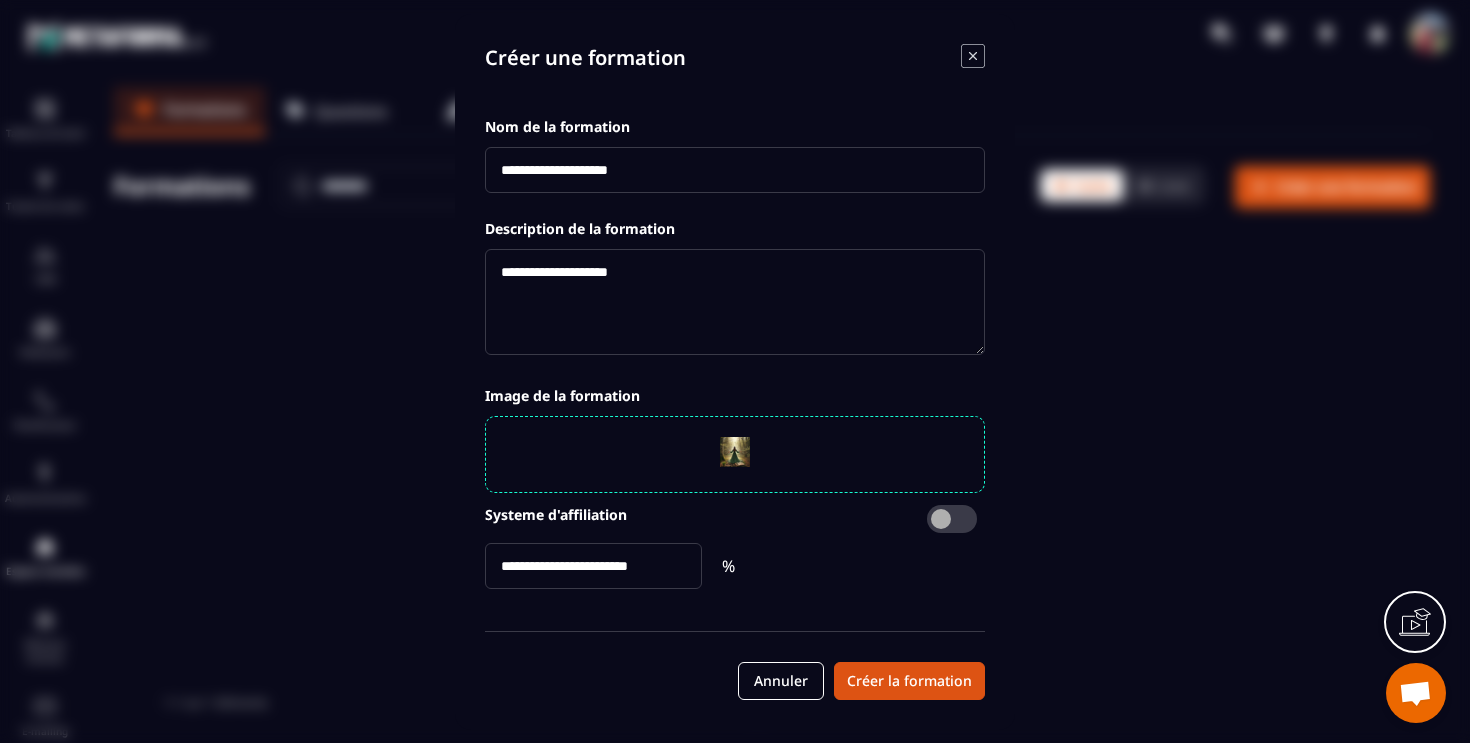 click on "**********" at bounding box center (735, 372) 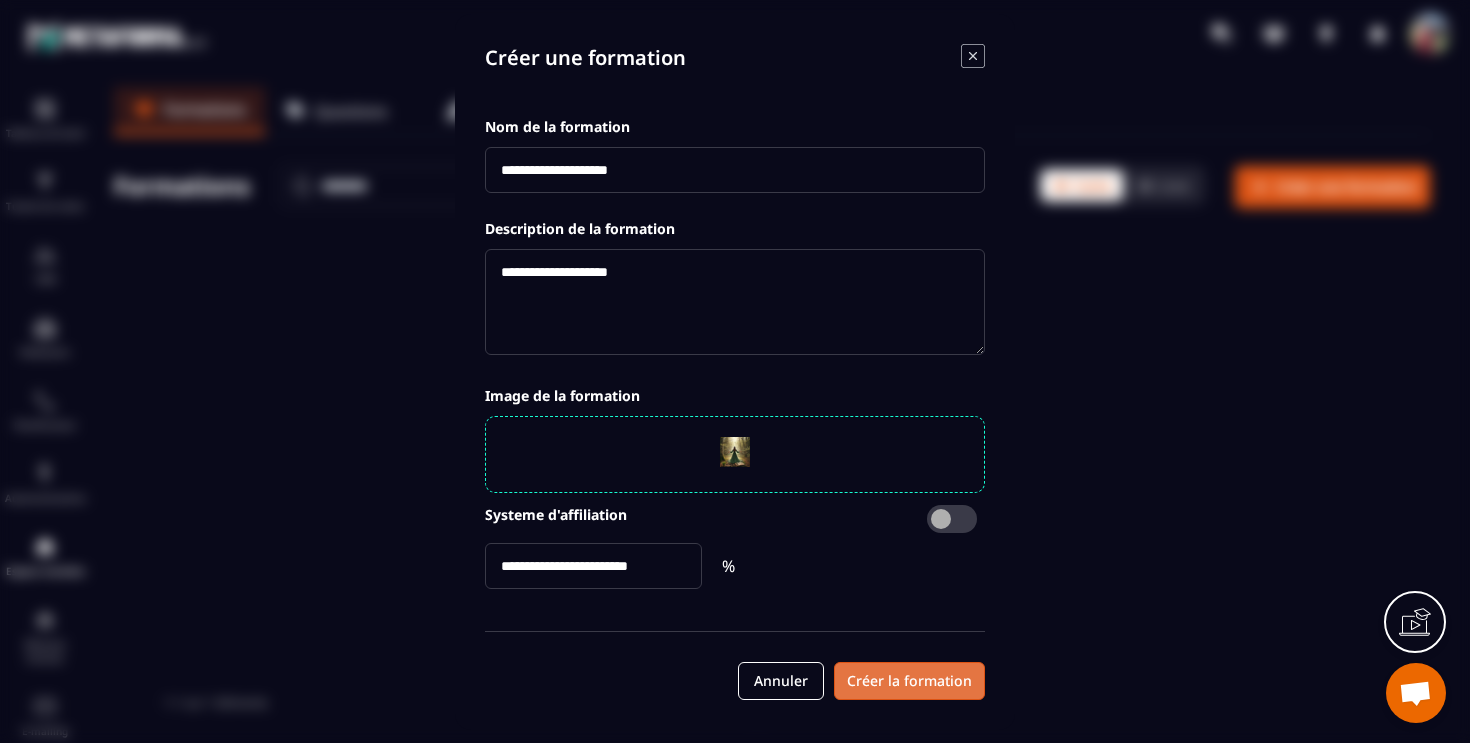 type on "**" 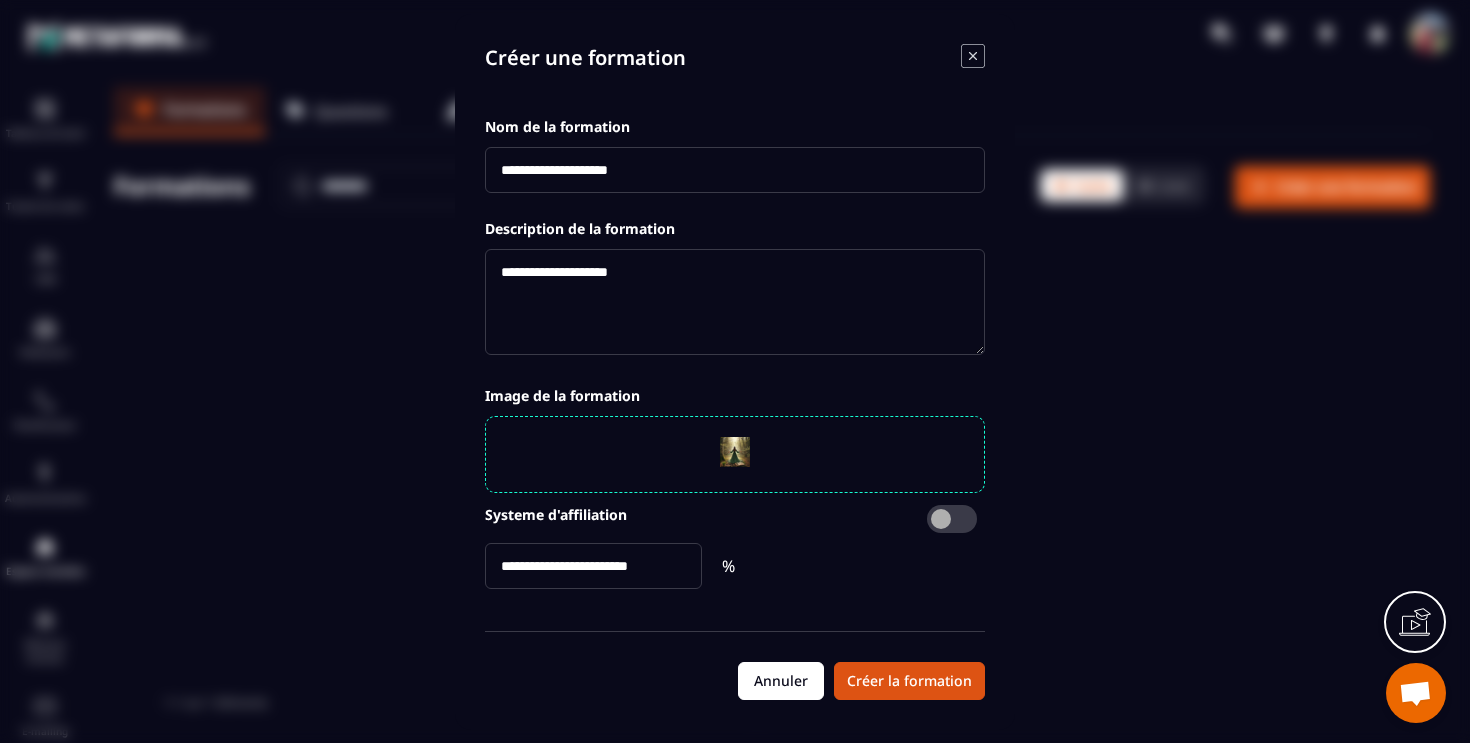 click on "Annuler" at bounding box center (781, 681) 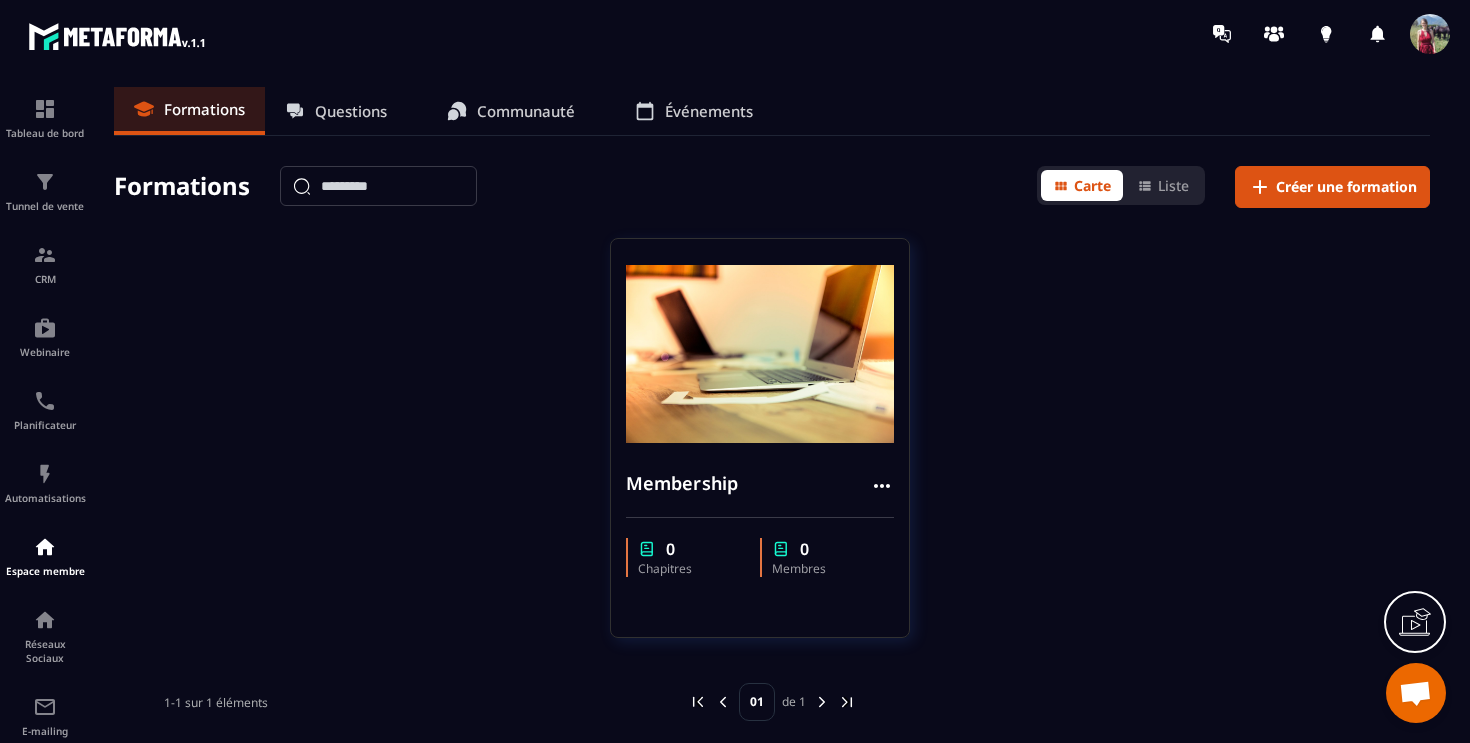 scroll, scrollTop: 6, scrollLeft: 0, axis: vertical 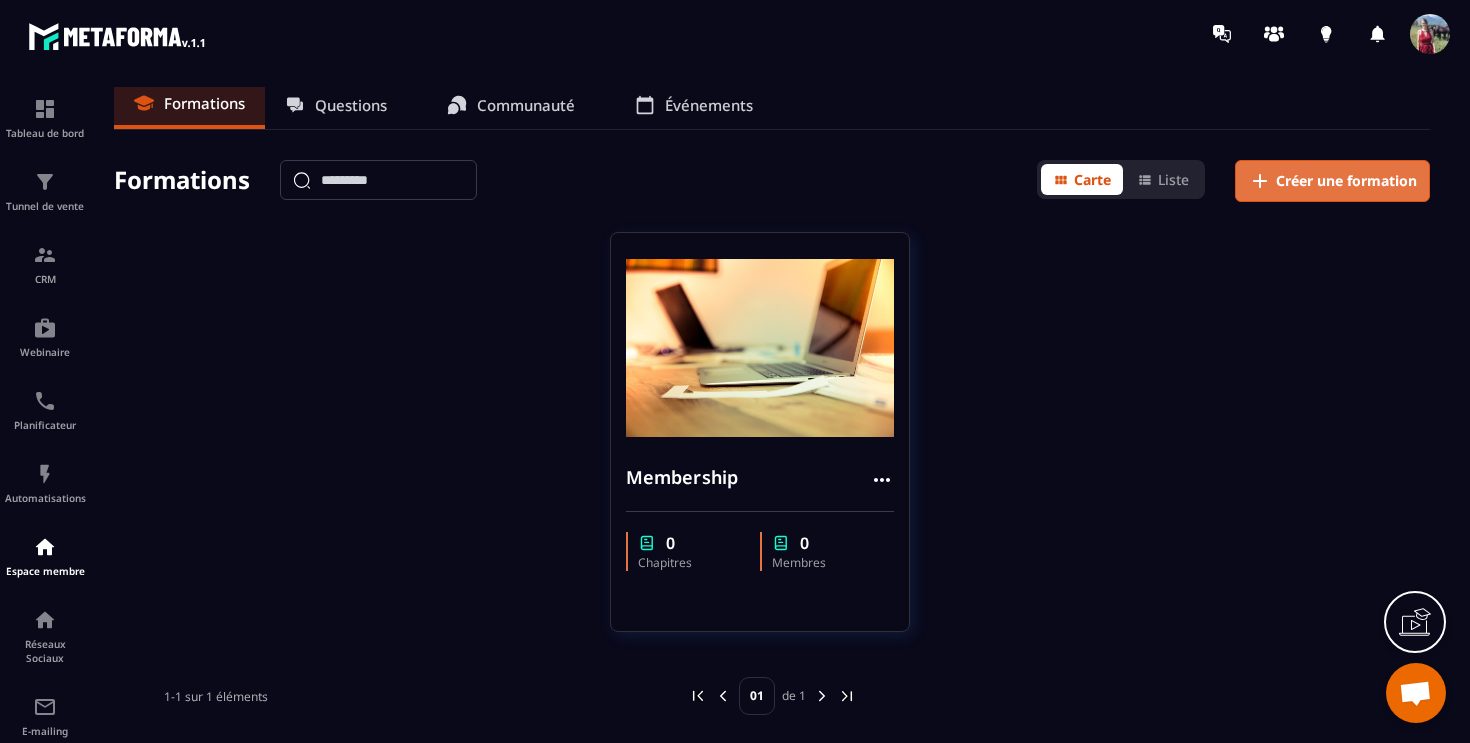 click on "Créer une formation" at bounding box center [1346, 181] 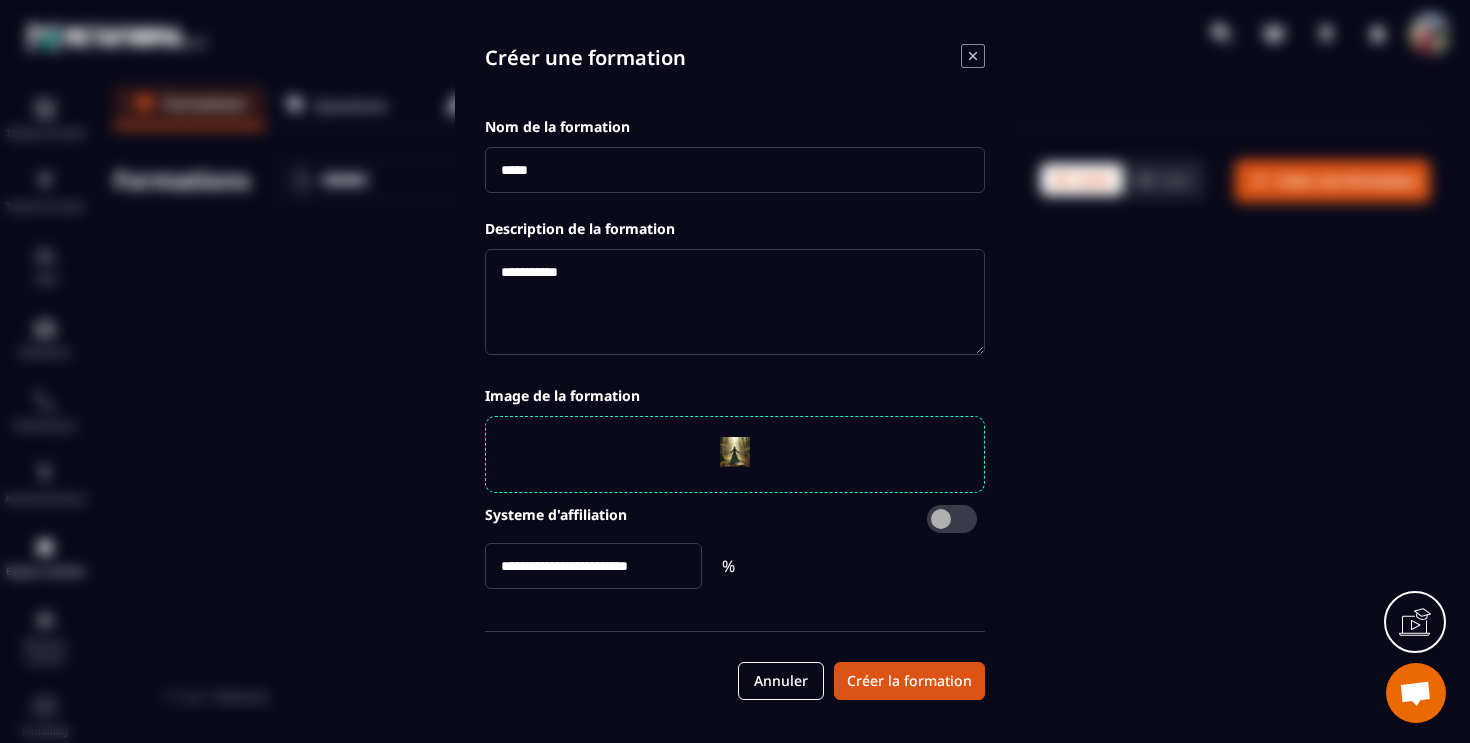 click at bounding box center [952, 519] 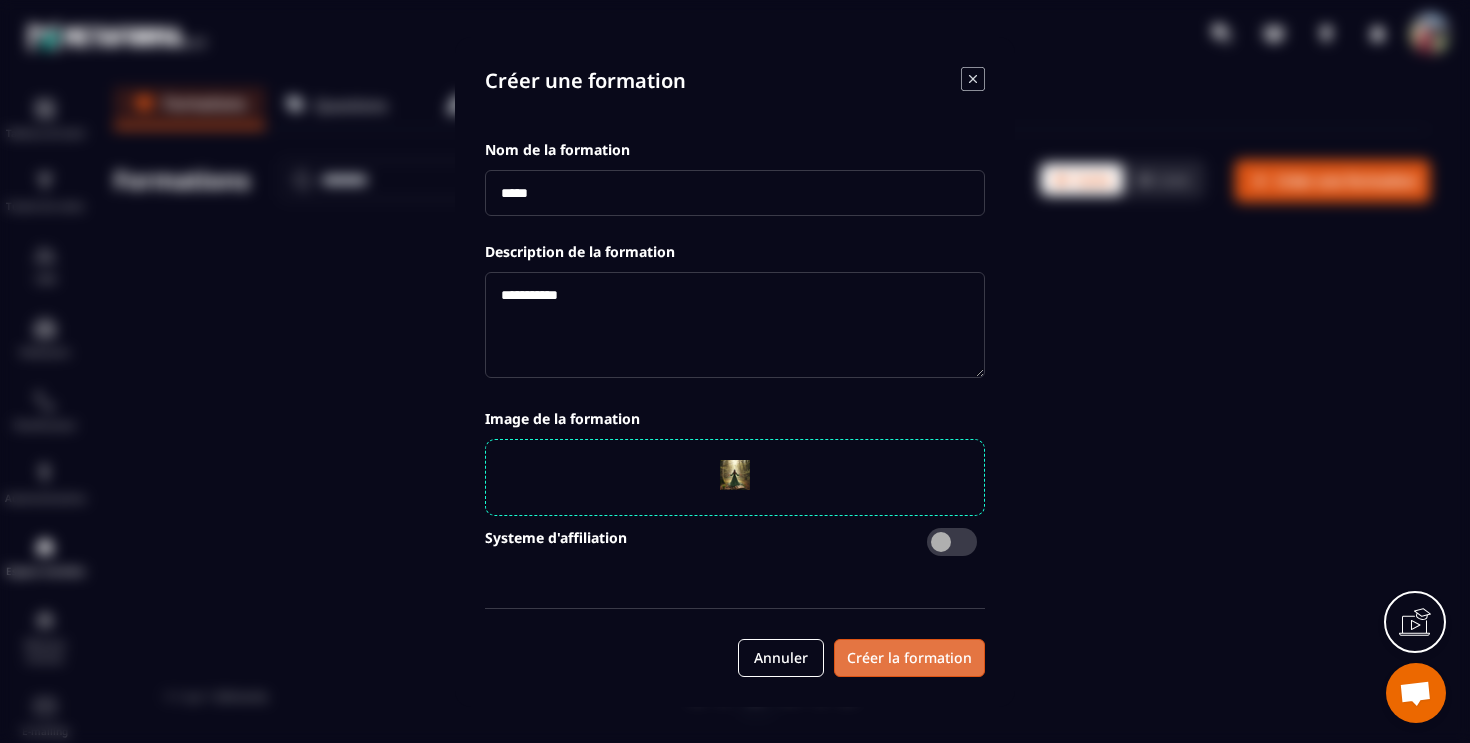 click on "Créer la formation" at bounding box center [909, 658] 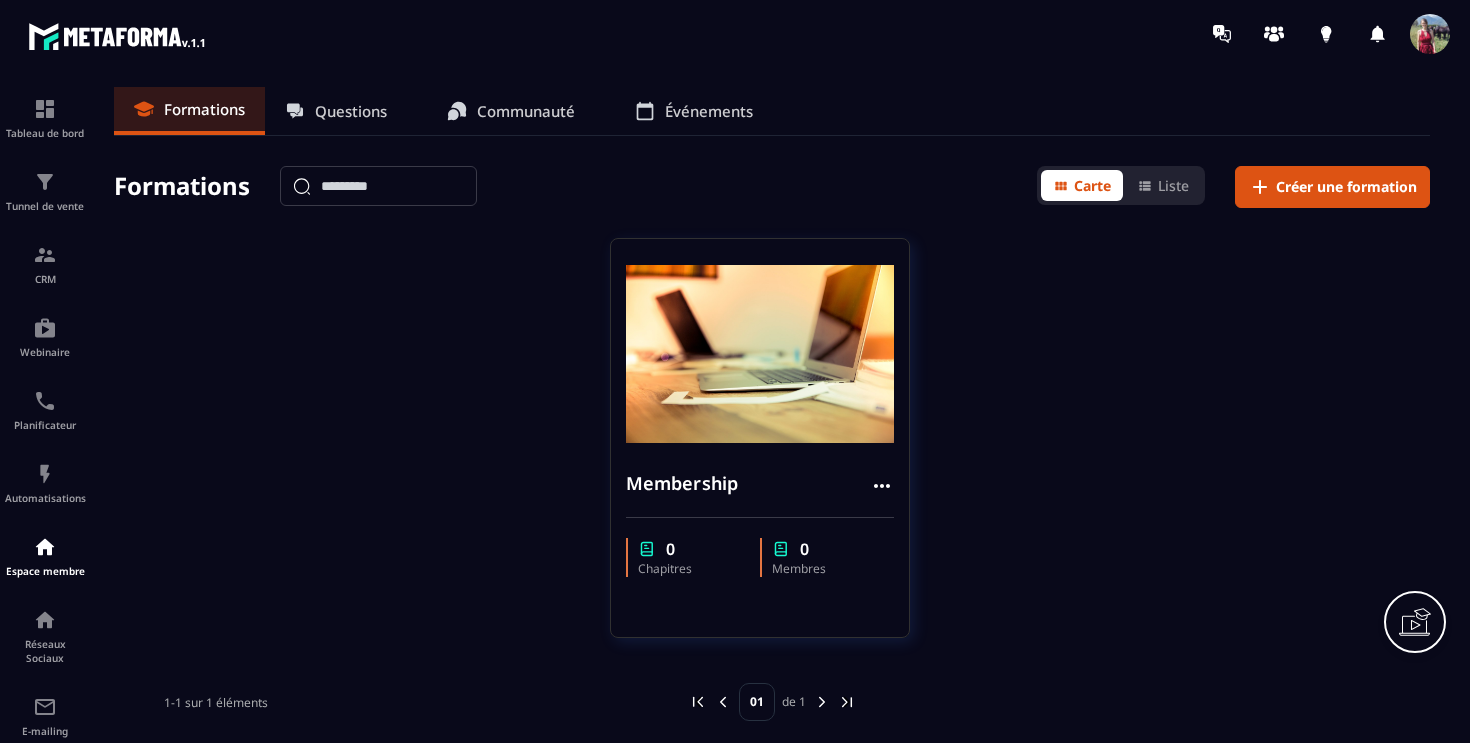 scroll, scrollTop: 0, scrollLeft: 0, axis: both 